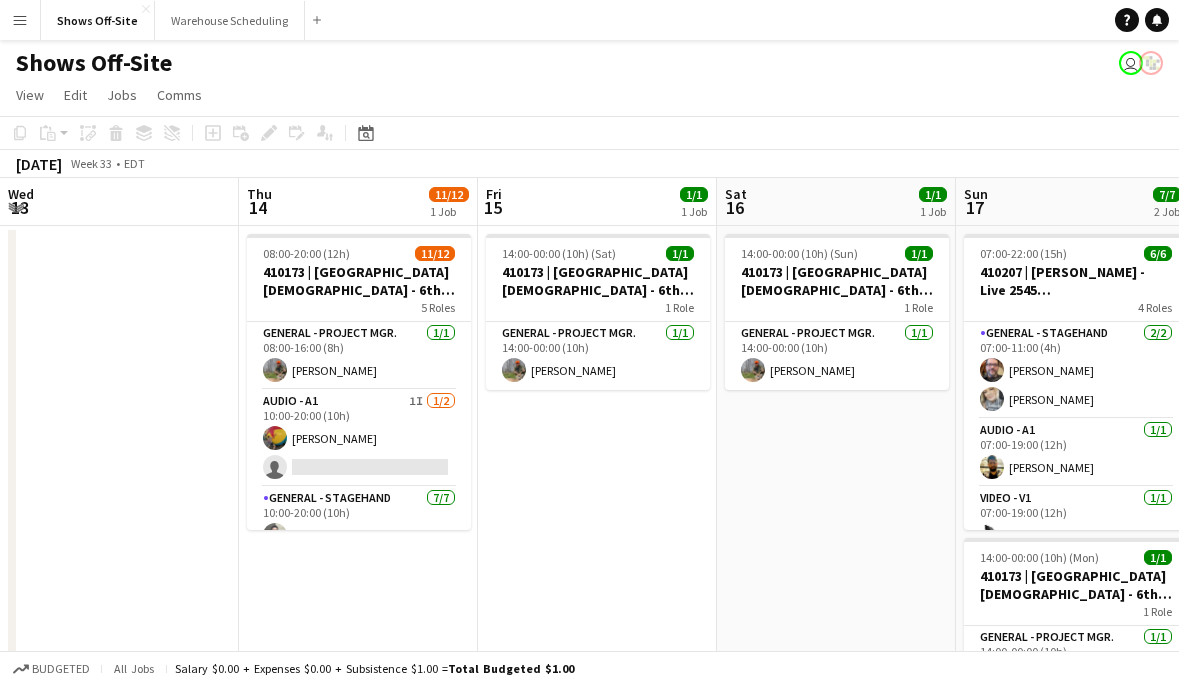 scroll, scrollTop: 0, scrollLeft: 0, axis: both 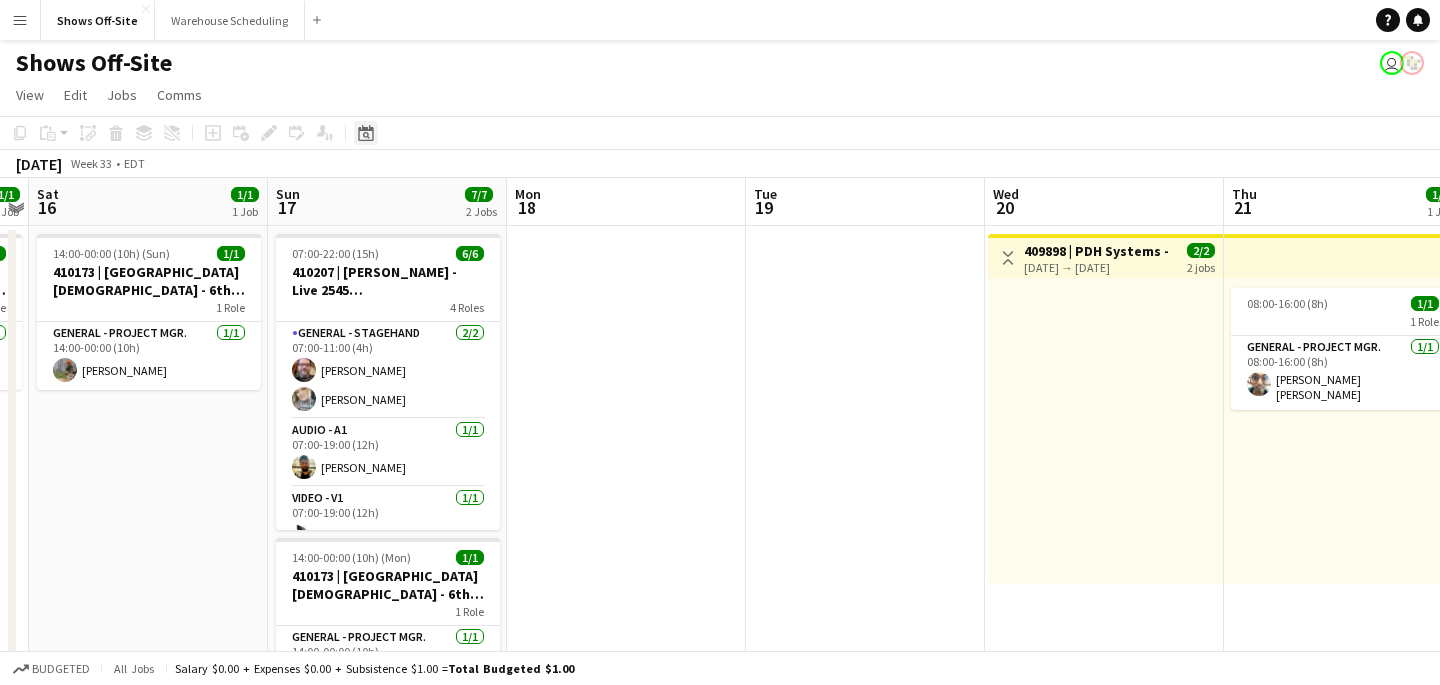 click on "Date picker" 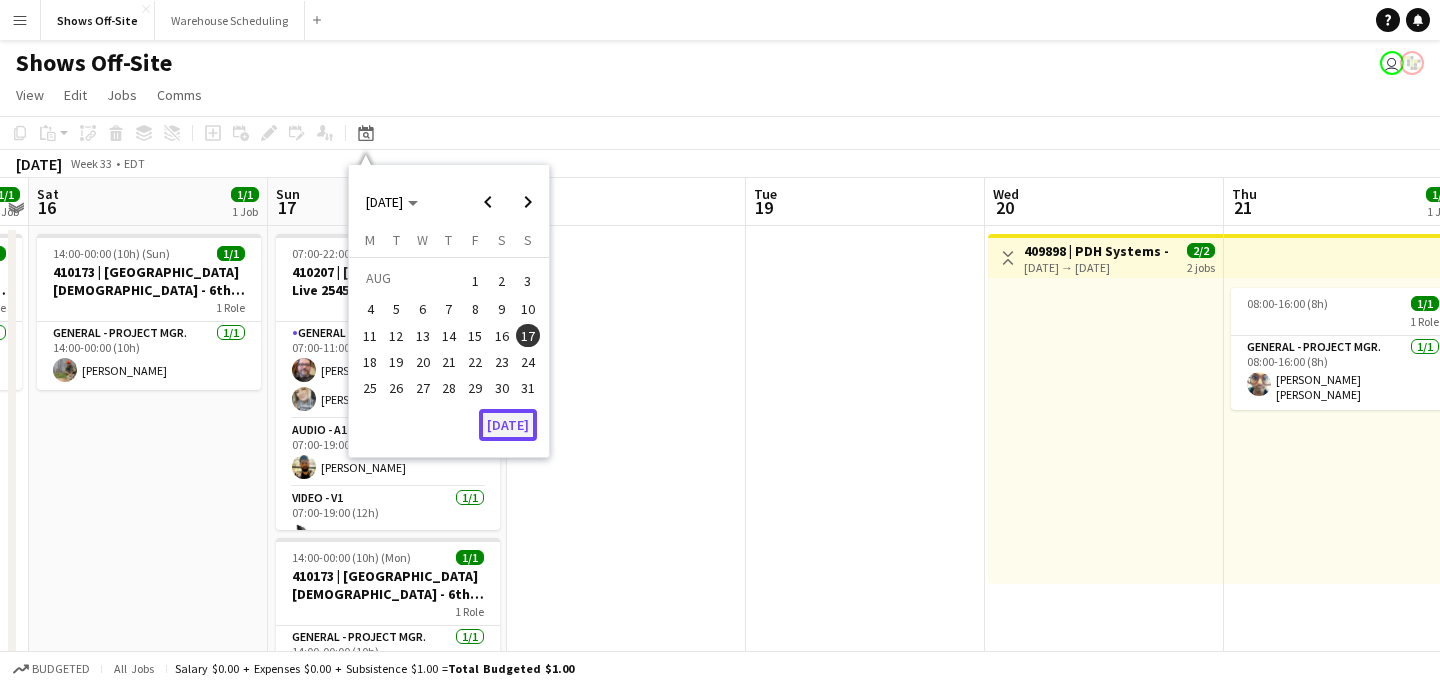 click on "[DATE]" at bounding box center [508, 425] 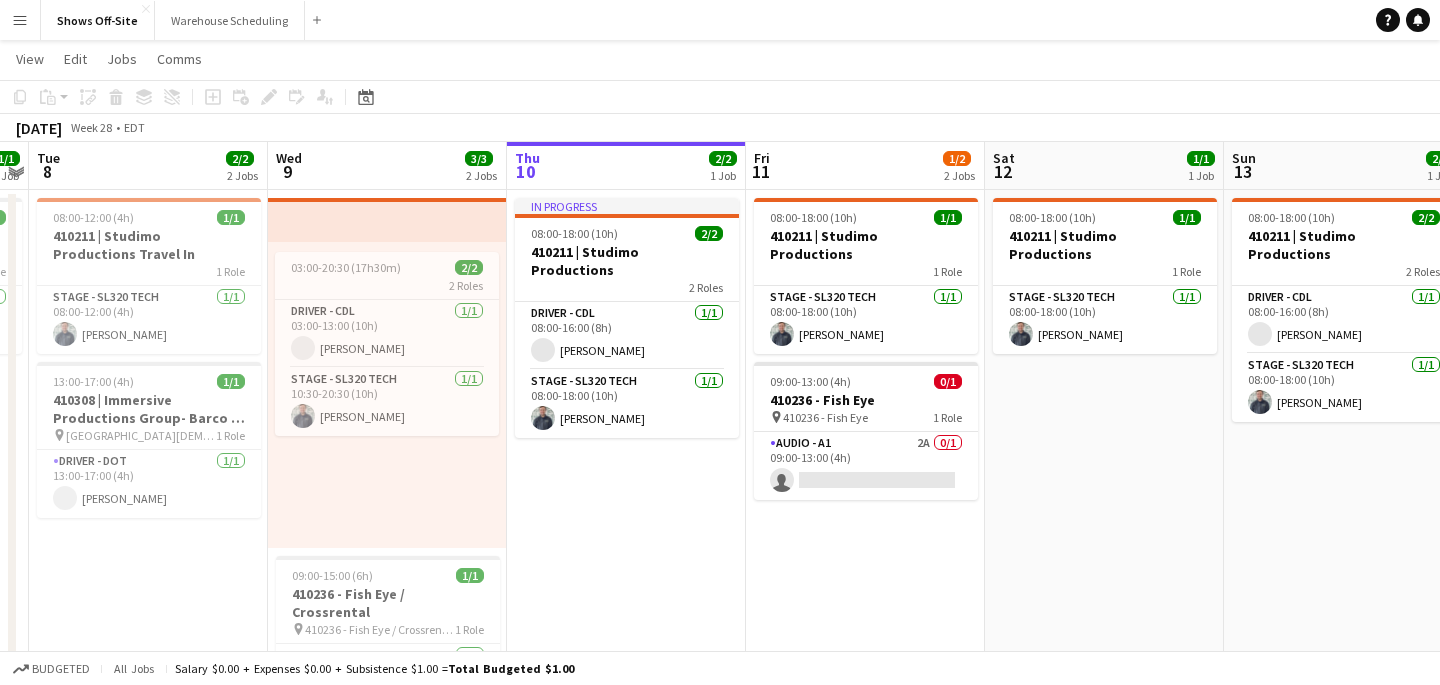 scroll, scrollTop: 37, scrollLeft: 0, axis: vertical 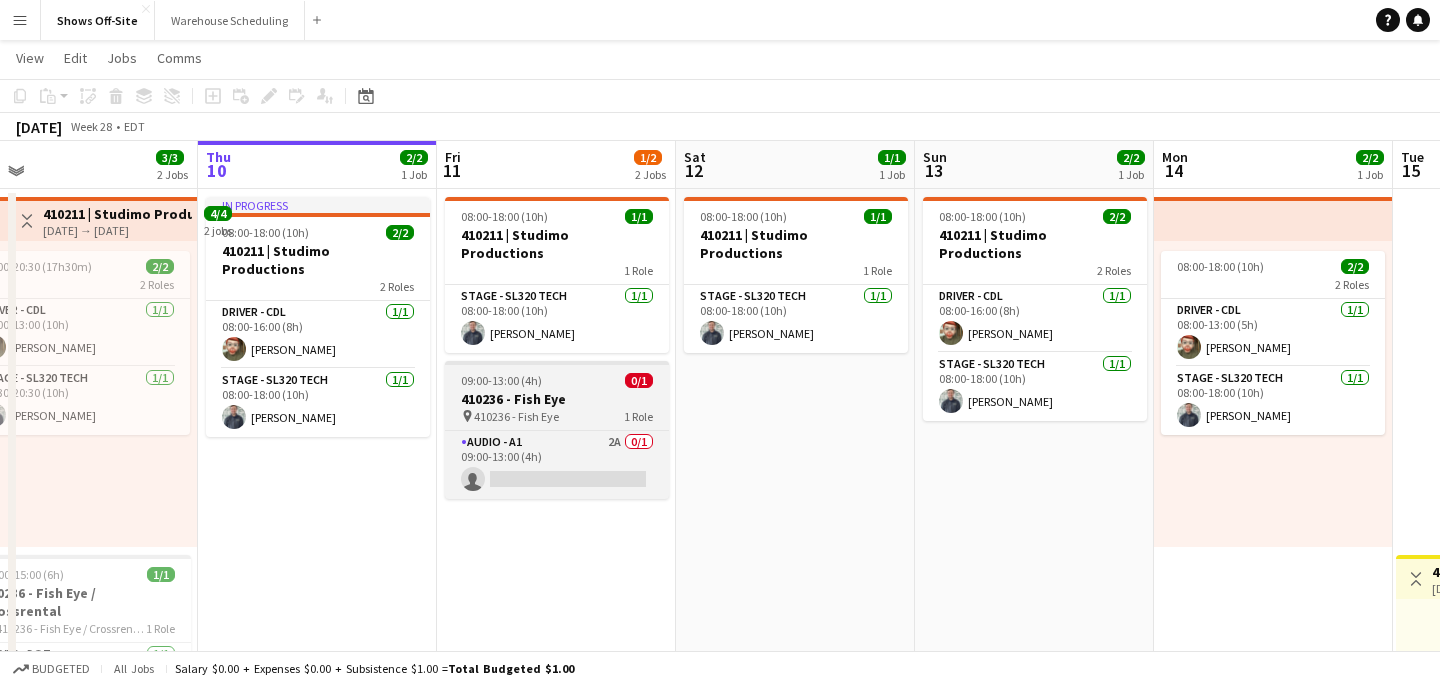 click on "410236 - Fish Eye" at bounding box center [557, 399] 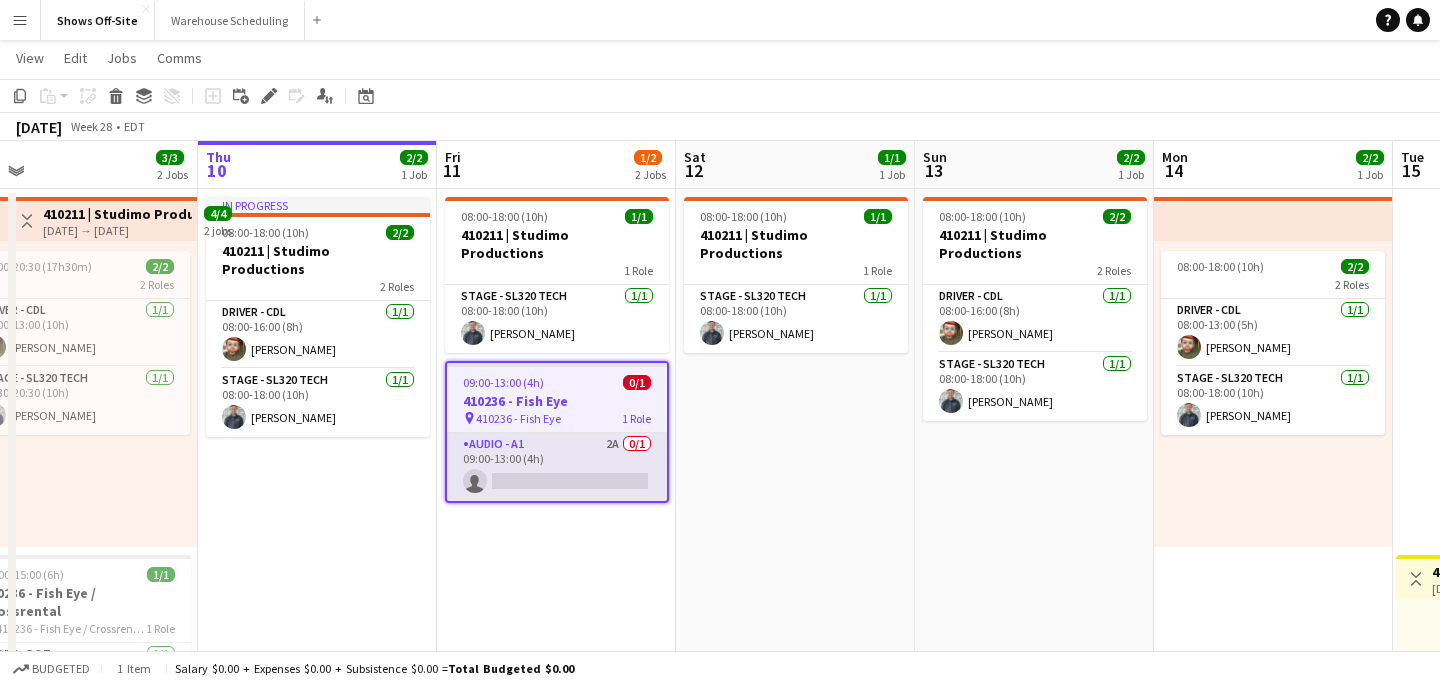 click on "Audio - A1   2A   0/1   09:00-13:00 (4h)
single-neutral-actions" at bounding box center (557, 467) 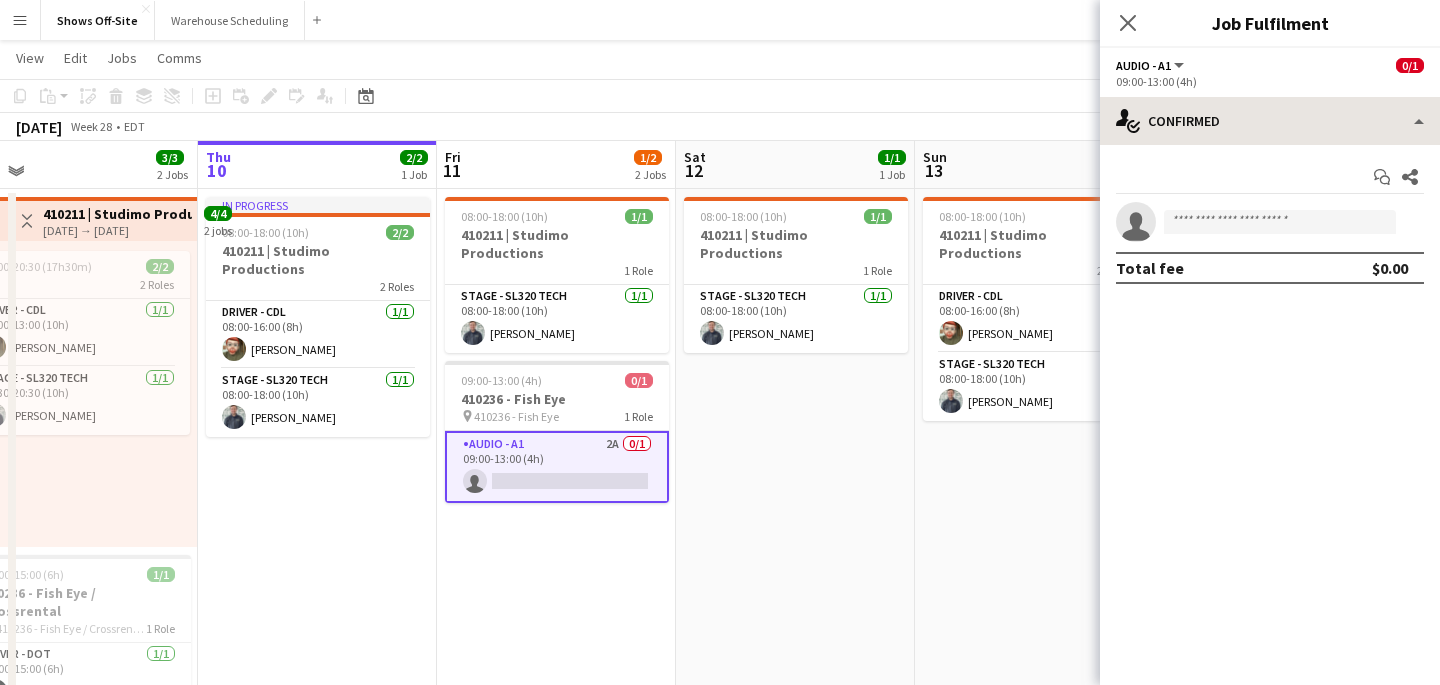 click on "single-neutral-actions-check-2
Confirmed
single-neutral-actions-check-2
Confirmed
single-neutral-actions-share-1
Invited
single-neutral-actions-heart
Shortlist
single-neutral-actions-upload
Available
single-neutral-actions-information
Applicants
cancellation
Cancelled
advertising-megaphone
Promote
pen-write
Job Details
check
Confirmed
Start chat
Share
single-neutral-actions
Total fee   $0.00
user-plus
Invited  Pending Declined" 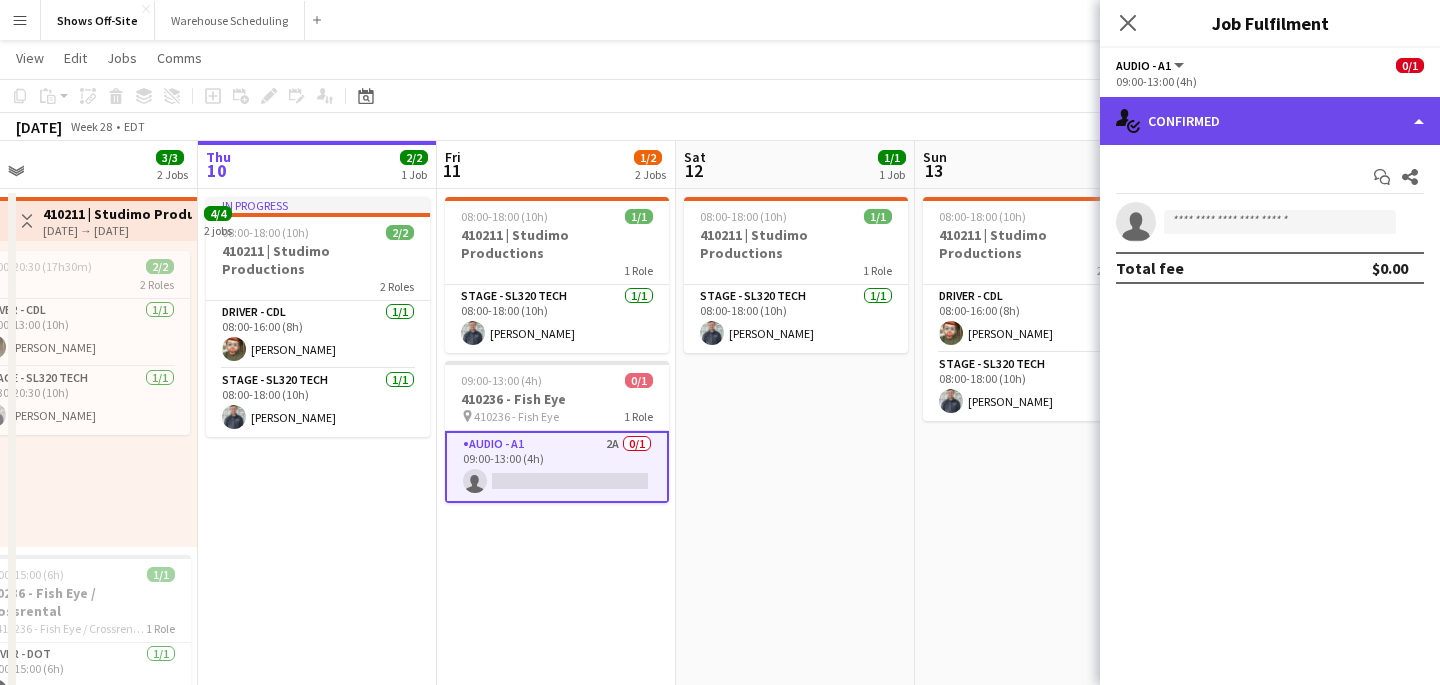 click on "single-neutral-actions-check-2
Confirmed" 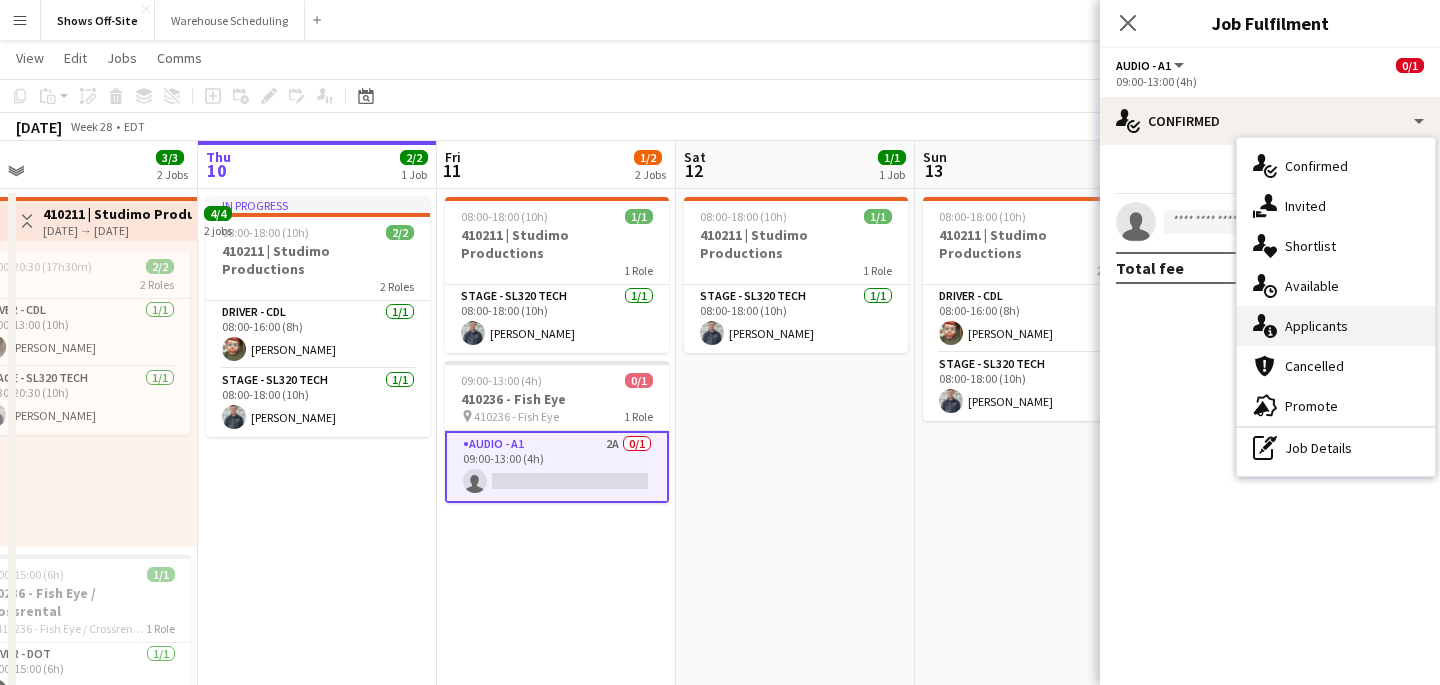 click on "single-neutral-actions-information
Applicants" at bounding box center [1336, 326] 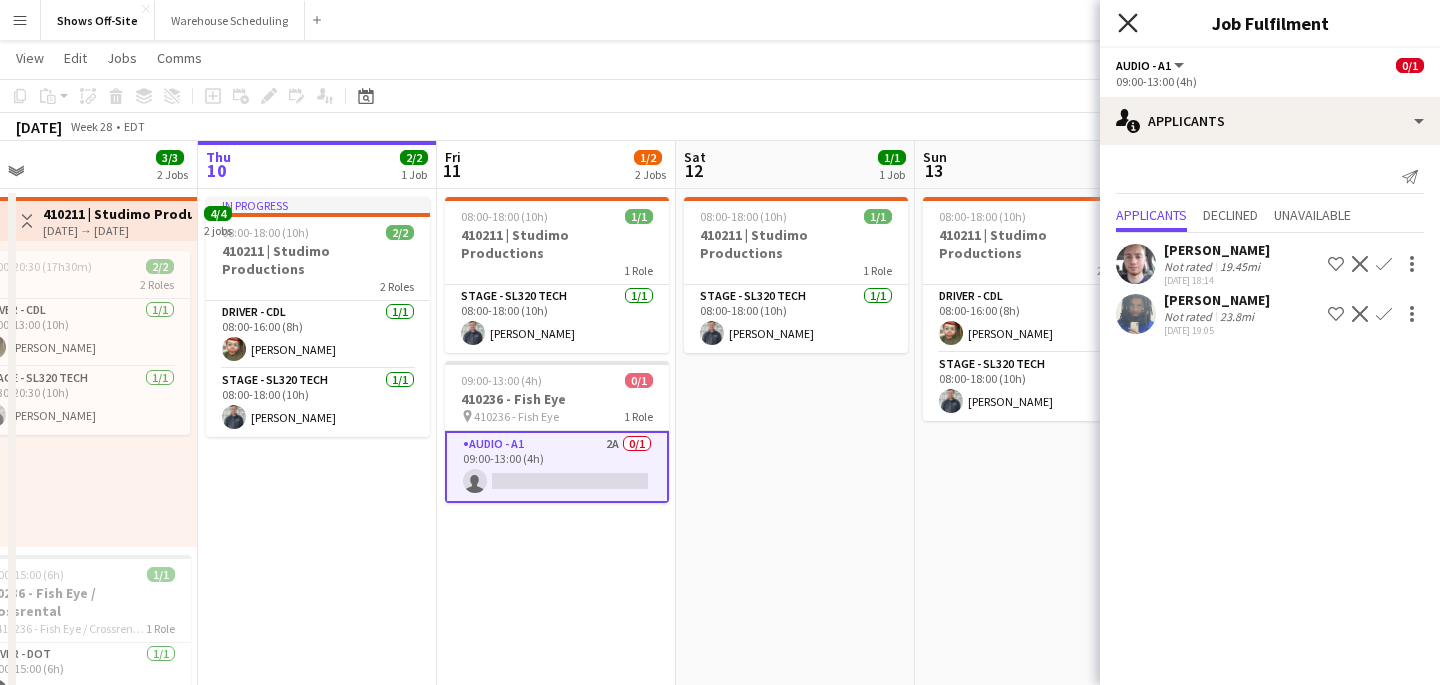 click on "Close pop-in" 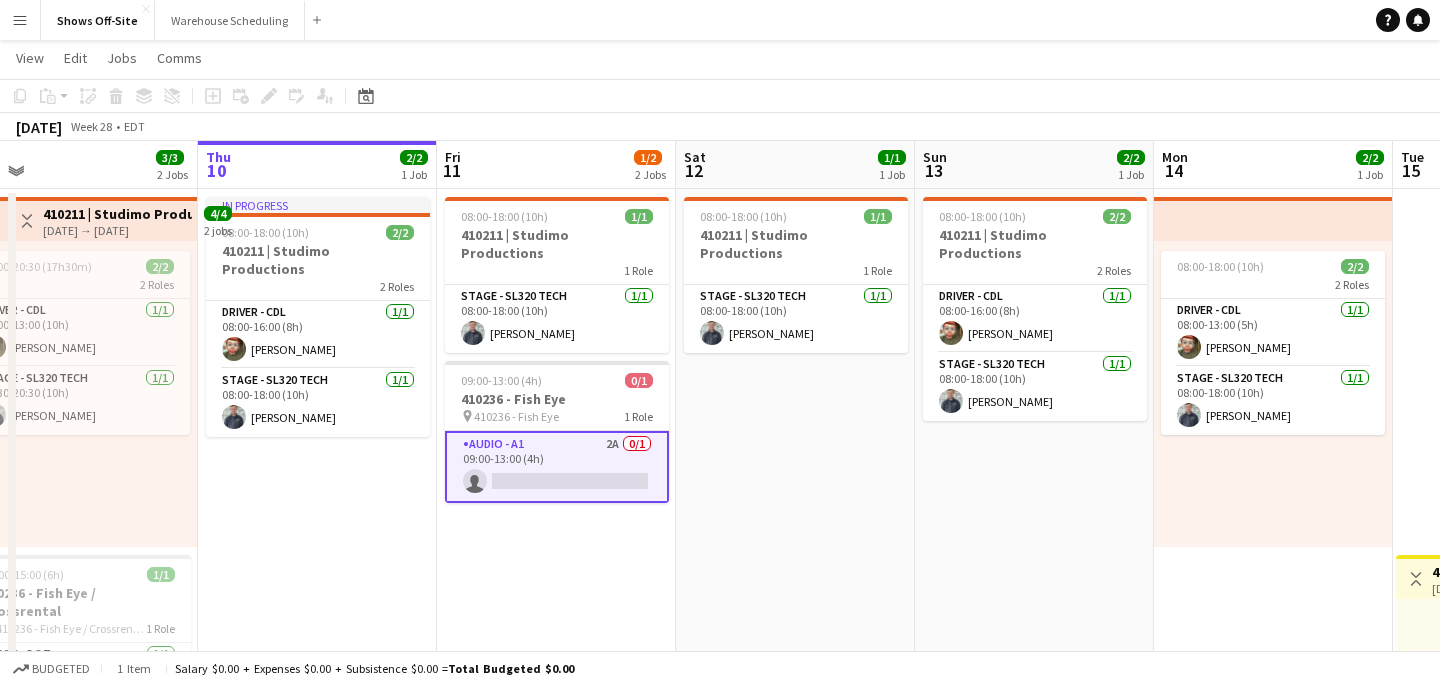 click on "Audio - A1   2A   0/1   09:00-13:00 (4h)
single-neutral-actions" at bounding box center (557, 467) 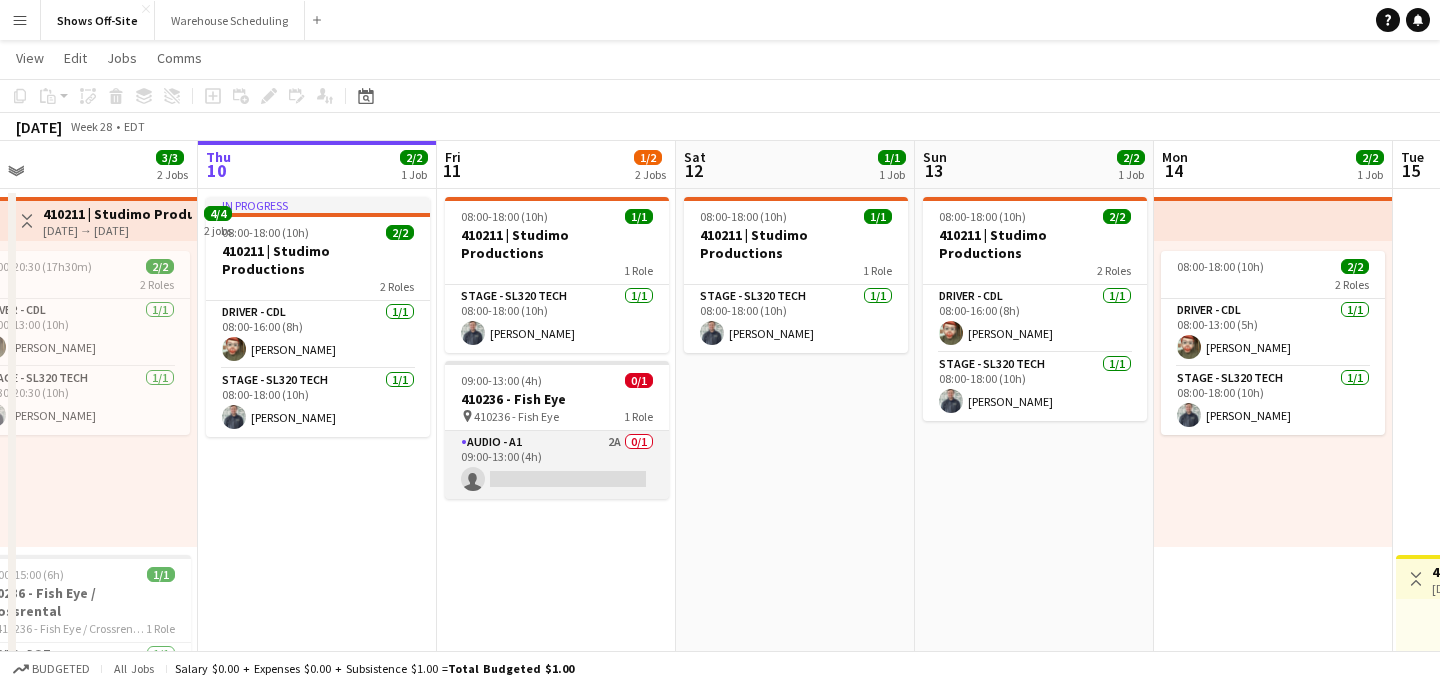 click on "Audio - A1   2A   0/1   09:00-13:00 (4h)
single-neutral-actions" at bounding box center (557, 465) 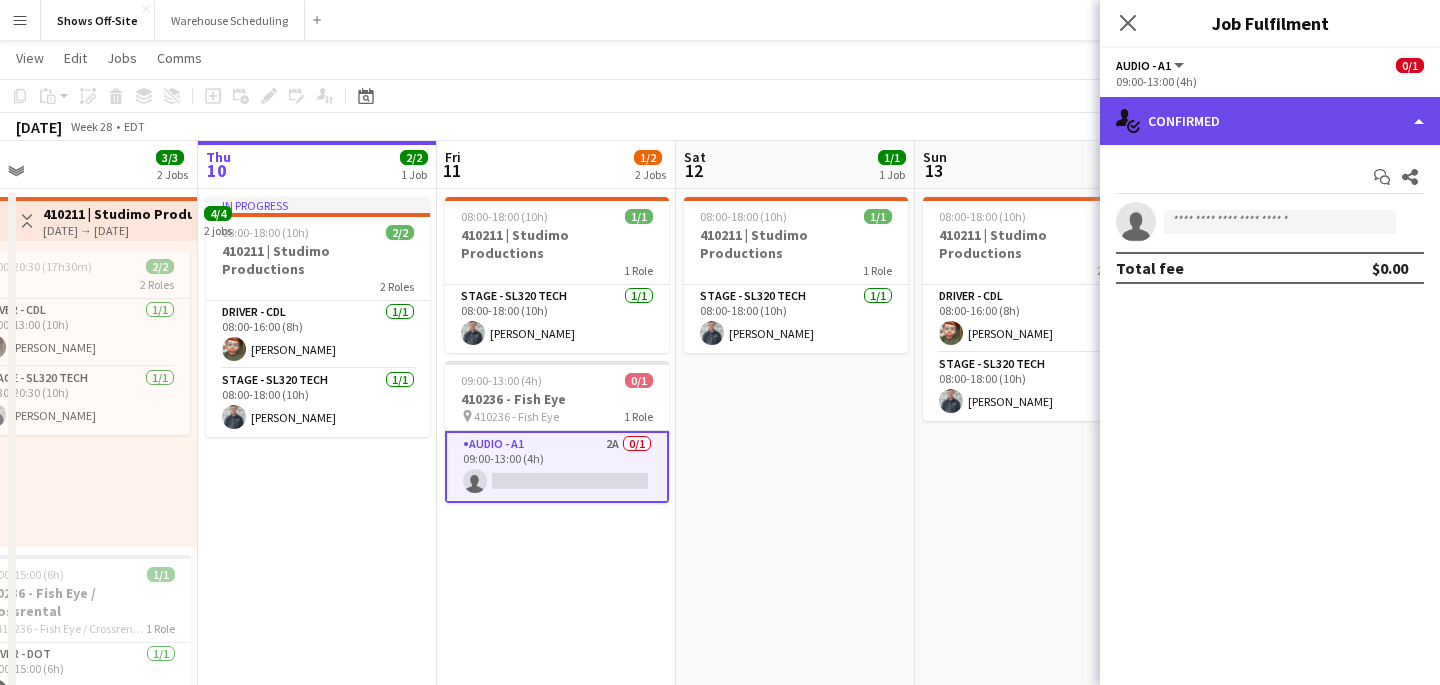 click on "single-neutral-actions-check-2
Confirmed" 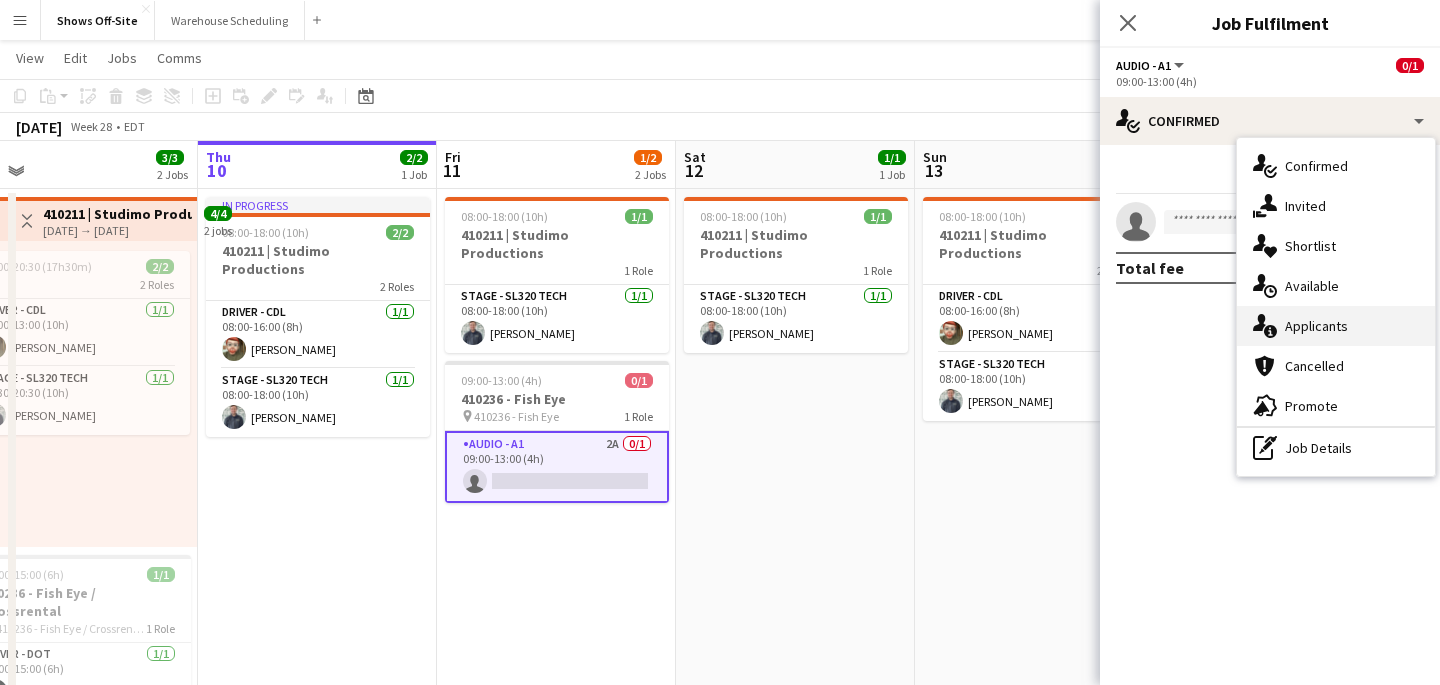 click on "single-neutral-actions-information
Applicants" at bounding box center [1336, 326] 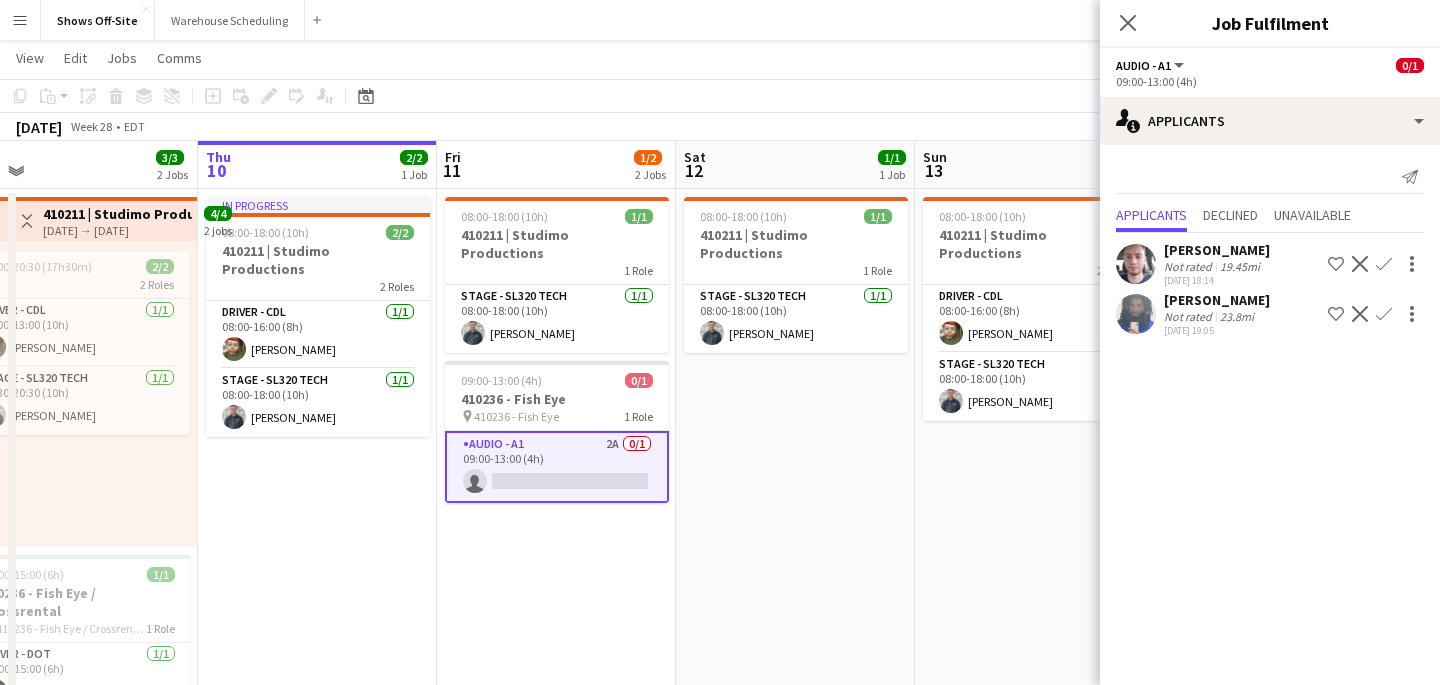 click on "Close pop-in" 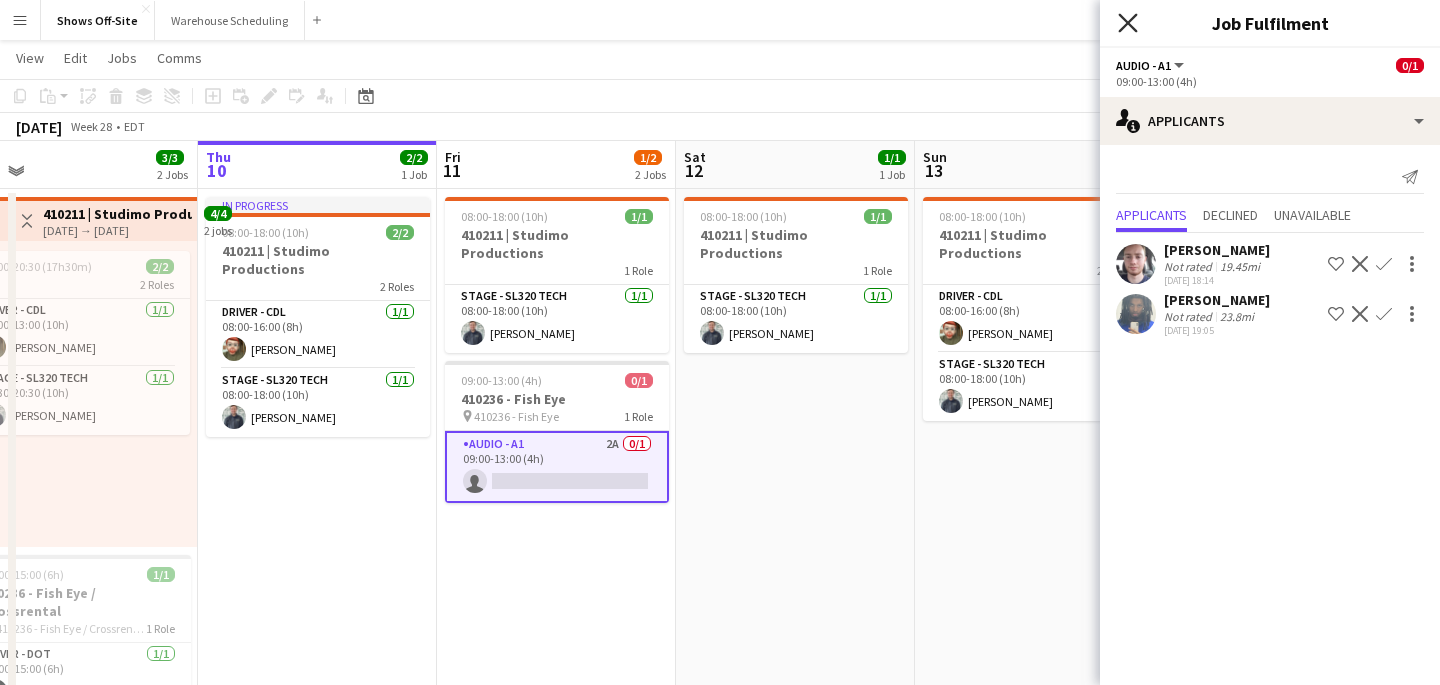 click 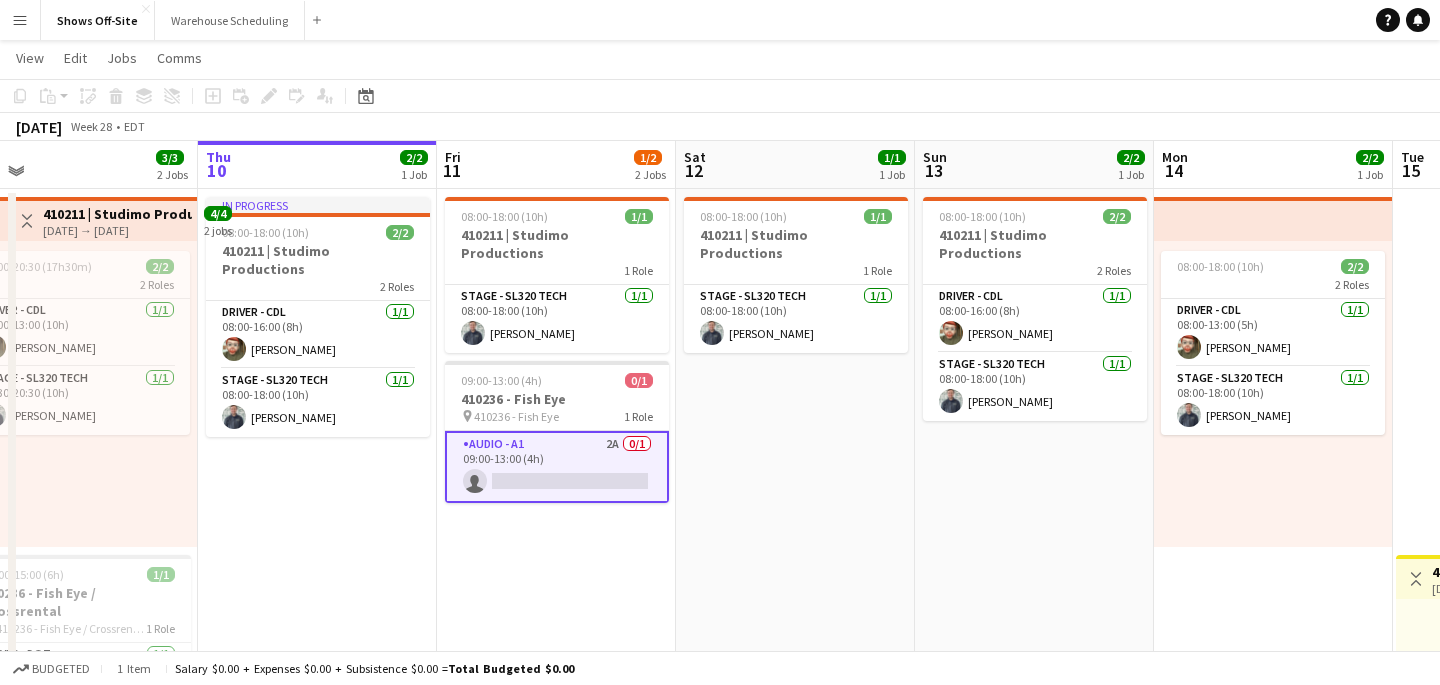 click on "08:00-18:00 (10h)    2/2   410211 | Studimo Productions   2 Roles   Driver - CDL   [DATE]   08:00-16:00 (8h)
[PERSON_NAME]  Stage - SL320 Tech   [DATE]   08:00-18:00 (10h)
[PERSON_NAME]" at bounding box center [1034, 719] 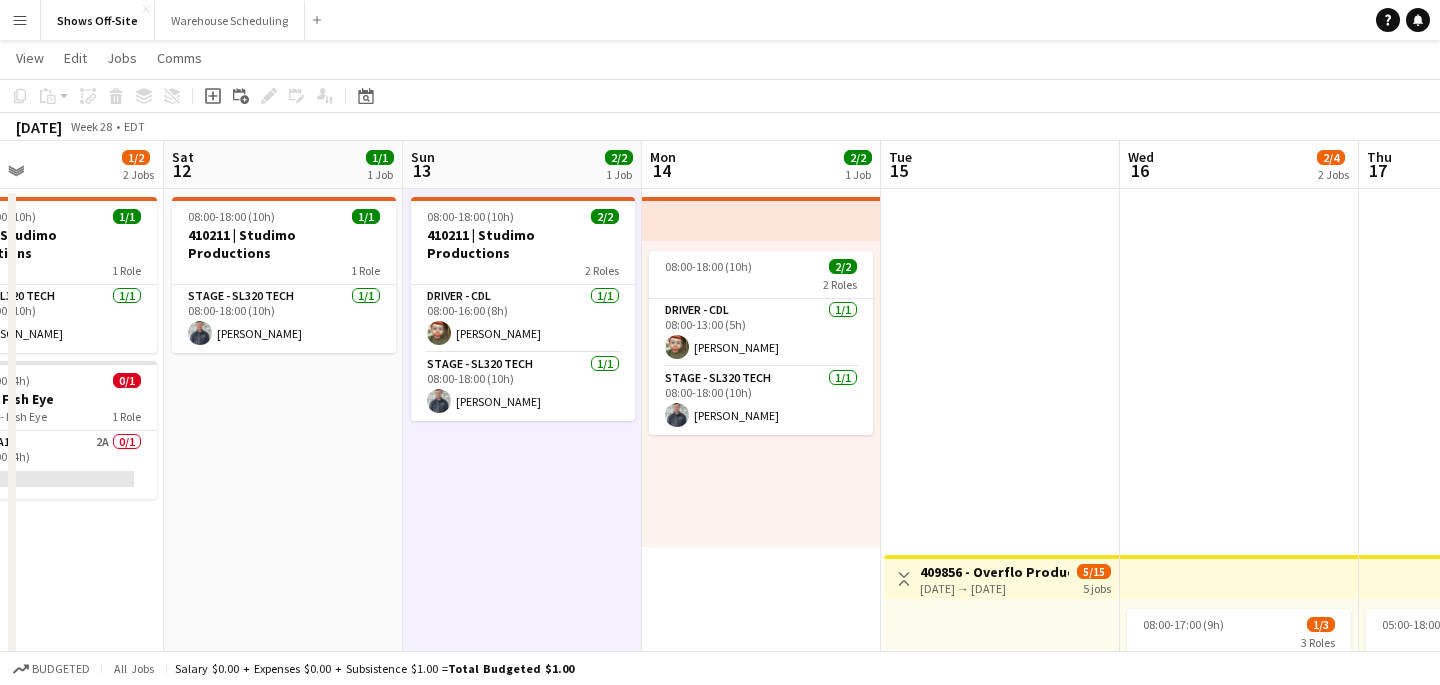 scroll, scrollTop: 0, scrollLeft: 553, axis: horizontal 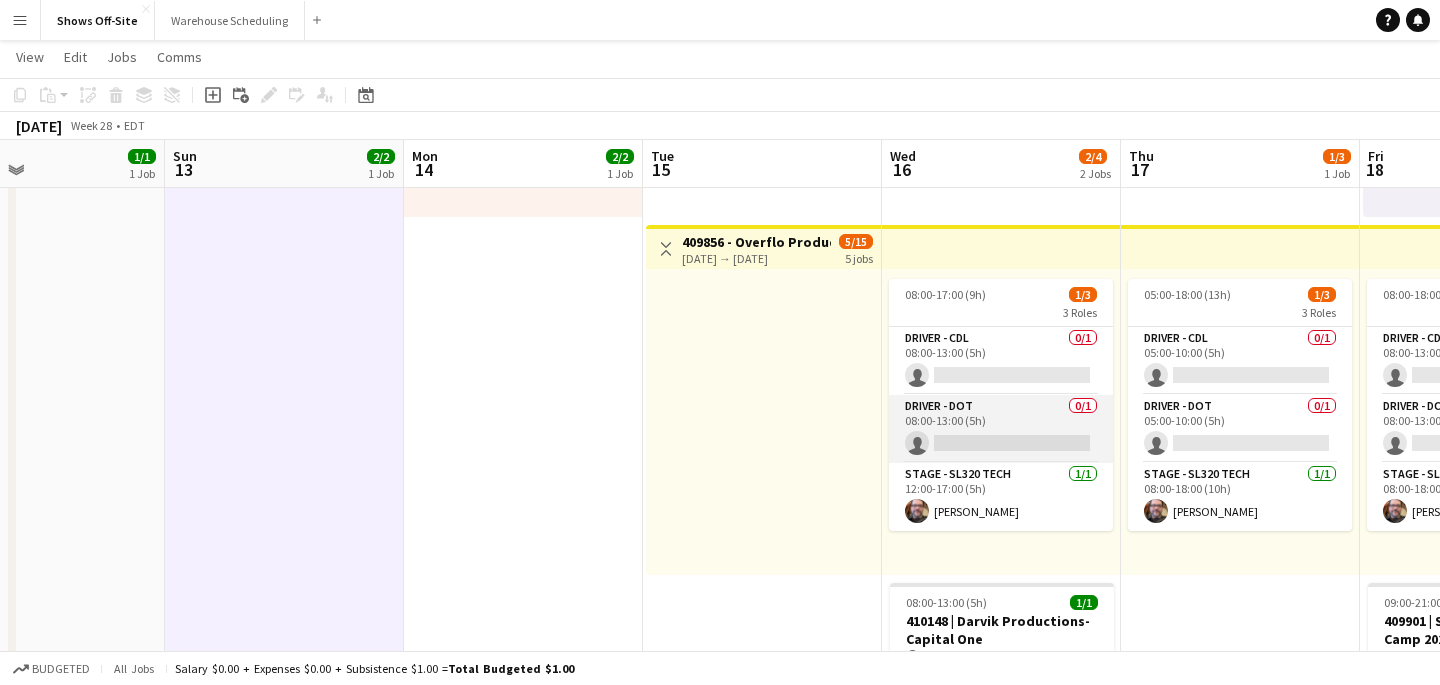click on "Driver - DOT   0/1   08:00-13:00 (5h)
single-neutral-actions" at bounding box center [1001, 429] 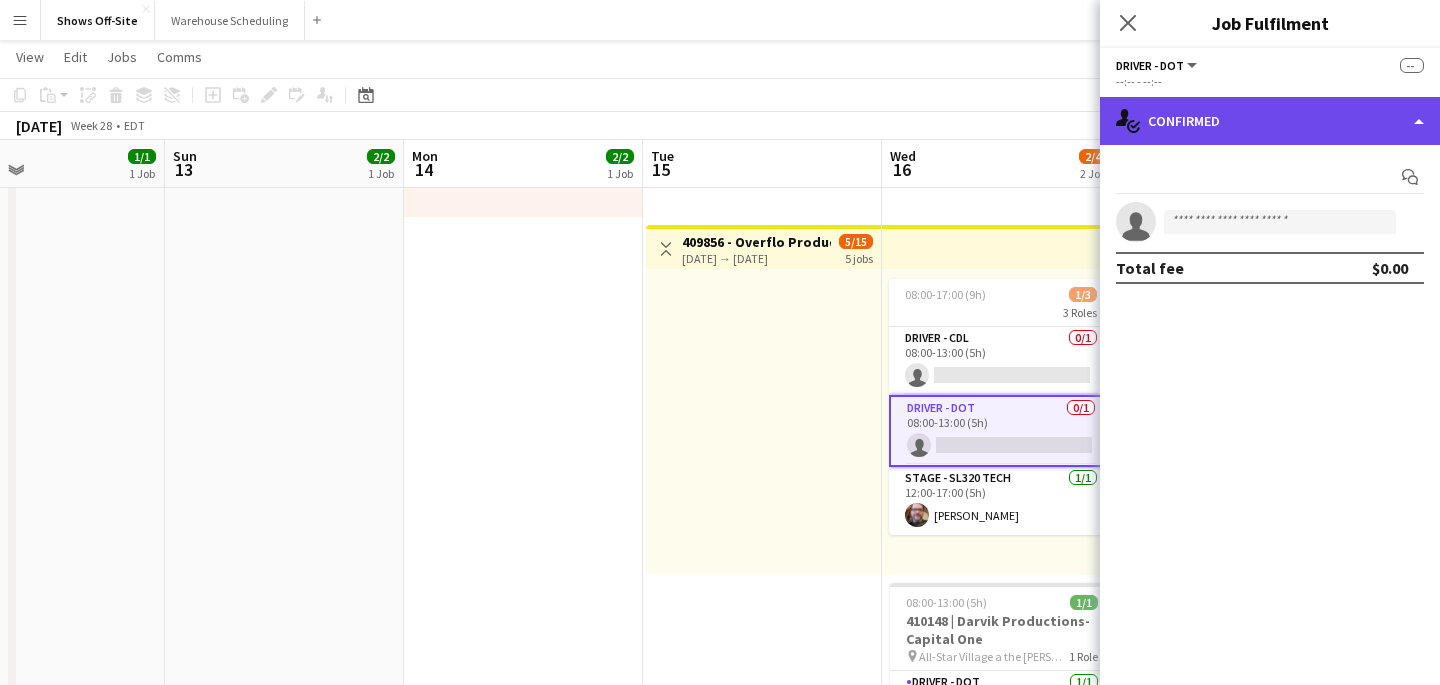 click on "single-neutral-actions-check-2
Confirmed" 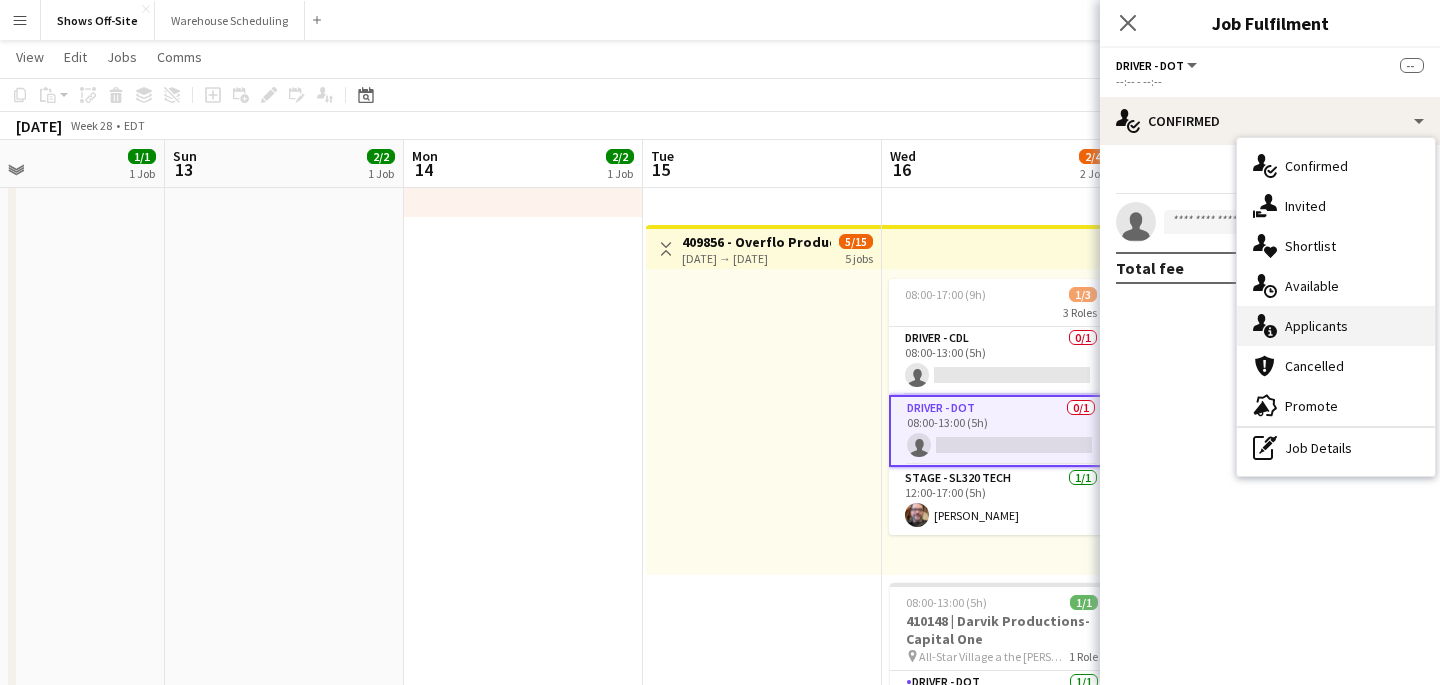 click on "single-neutral-actions-information
Applicants" at bounding box center [1336, 326] 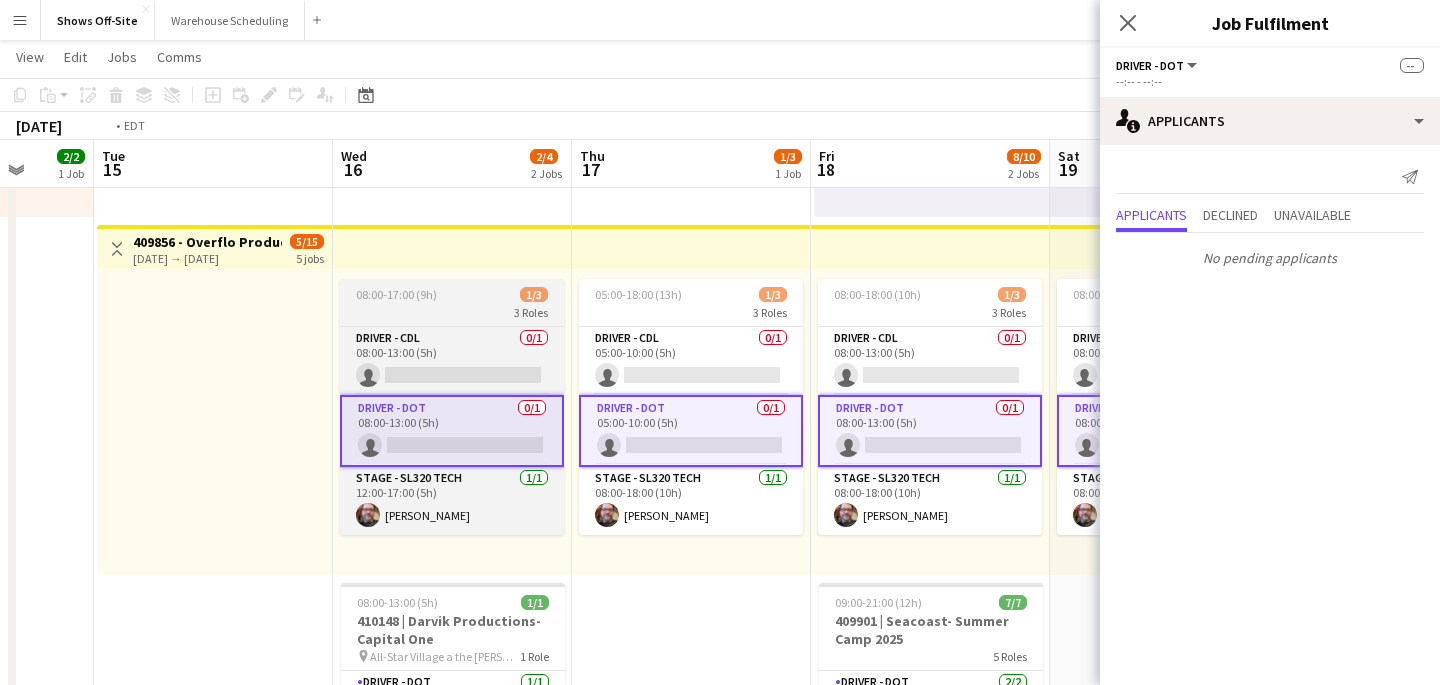 scroll, scrollTop: 0, scrollLeft: 992, axis: horizontal 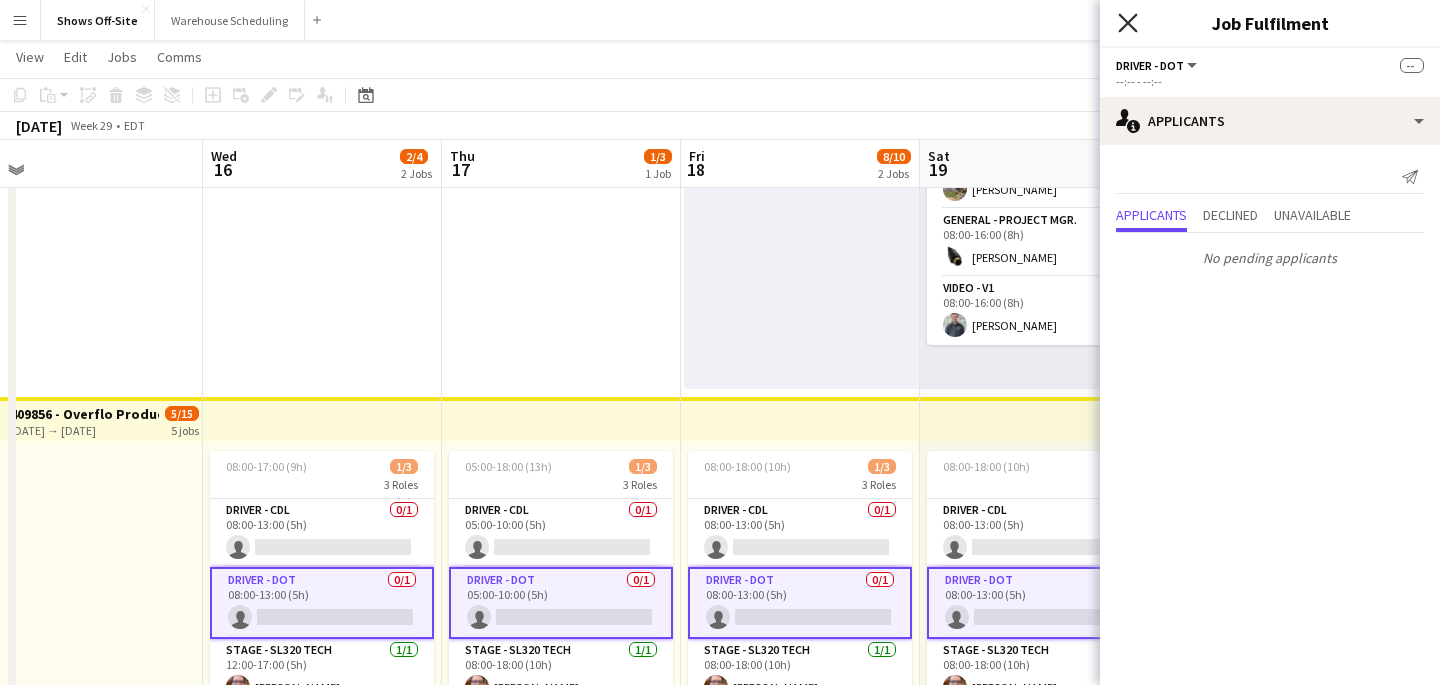 click on "Close pop-in" 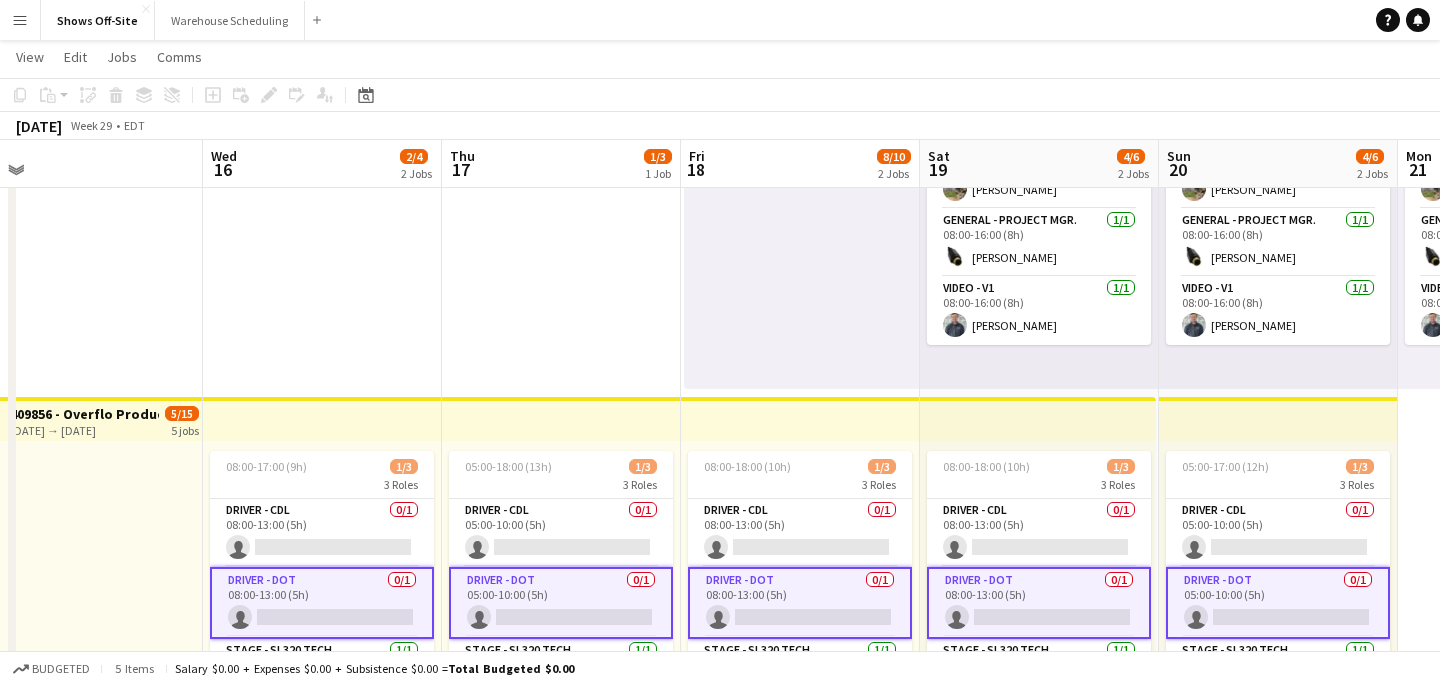 click on "Menu
Boards
Boards   Boards   All jobs   Status
Workforce
Workforce   My Workforce   Recruiting
Comms
Comms
Pay
Pay   Approvals   Payments   Reports
Platform Settings
Platform Settings   App settings   Your settings   Profiles
Training Academy
Training Academy
Knowledge Base
Knowledge Base
Product Updates
Product Updates   Log Out   Privacy   Shows Off-Site
Close
Warehouse Scheduling
Close
Add
Help
Notifications" at bounding box center (720, 20) 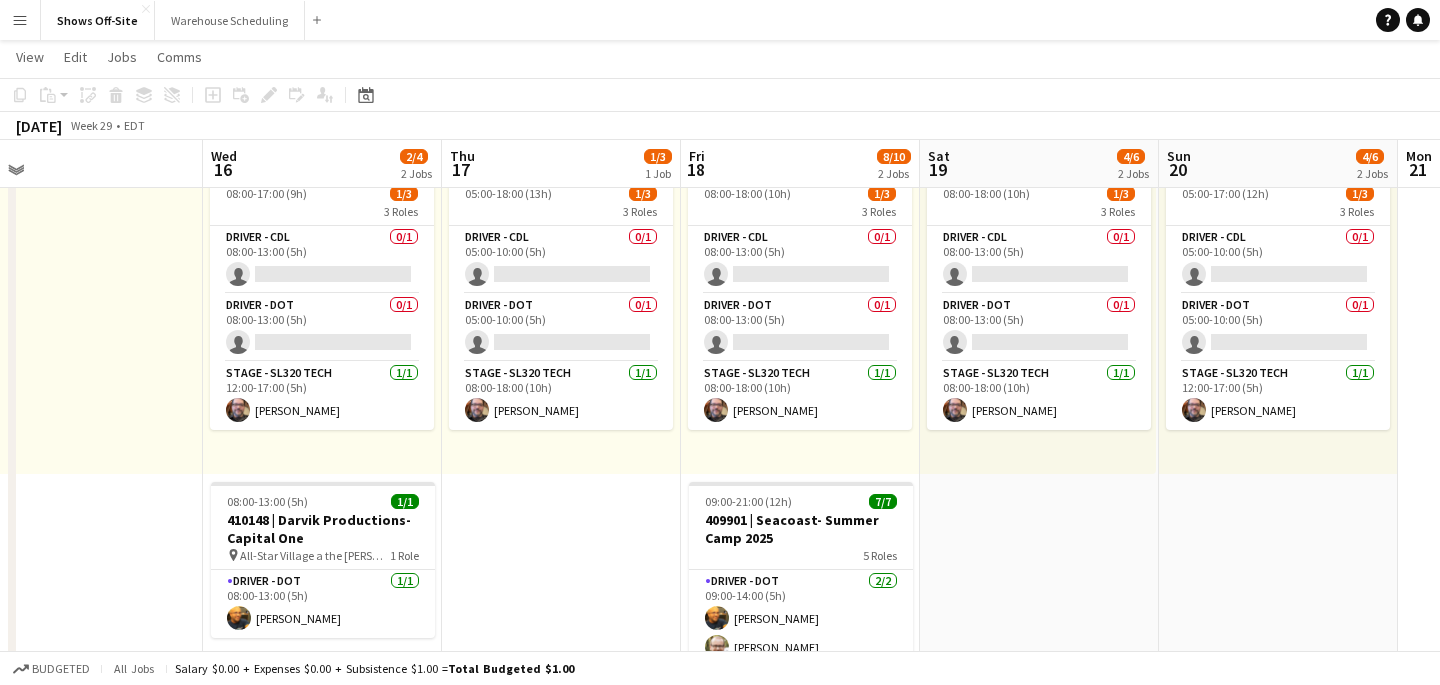 scroll, scrollTop: 633, scrollLeft: 0, axis: vertical 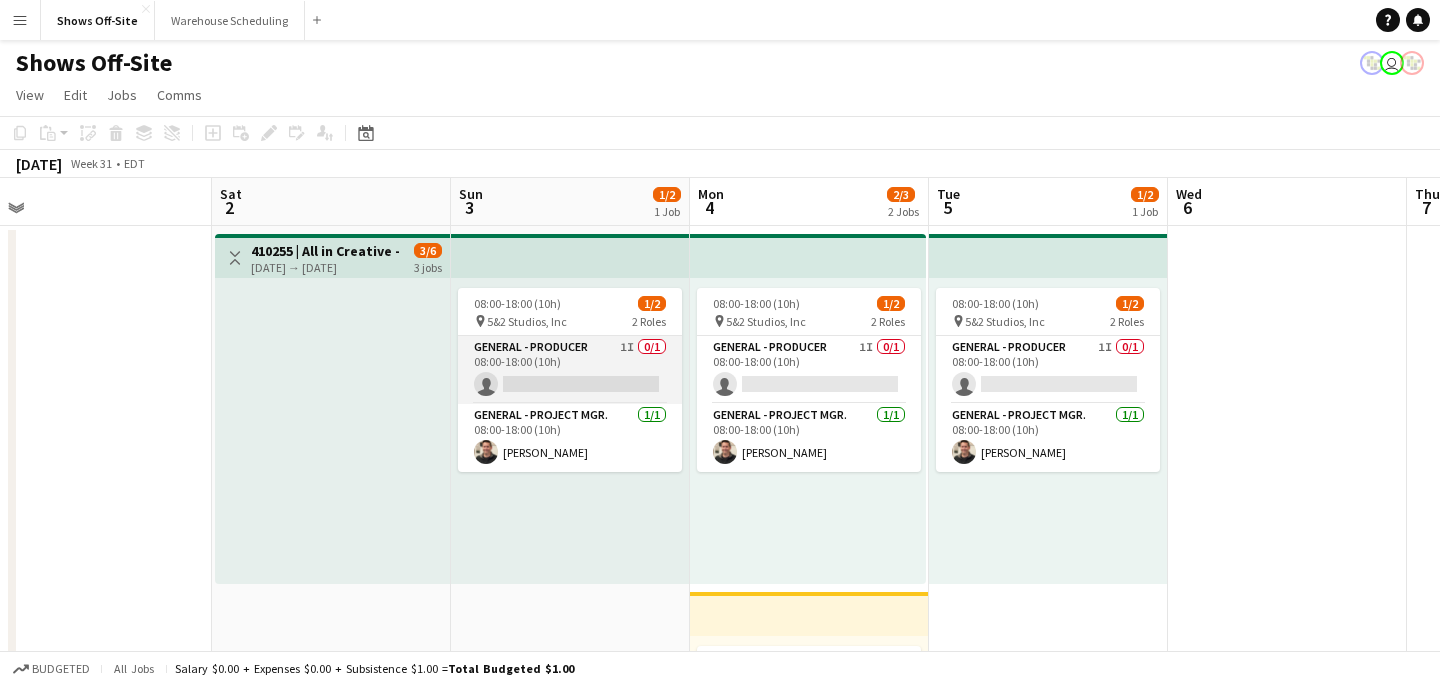 click on "General - Producer   1I   0/1   08:00-18:00 (10h)
single-neutral-actions" at bounding box center (570, 370) 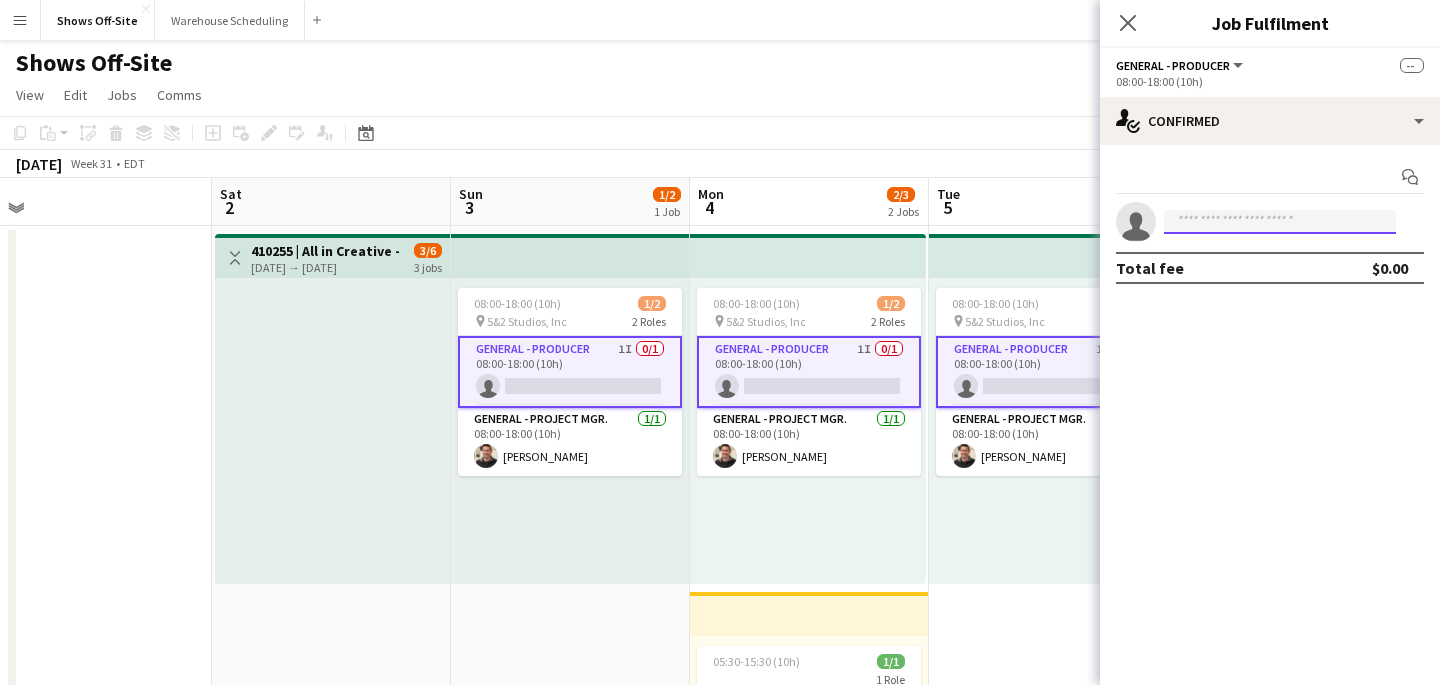 click at bounding box center (1280, 222) 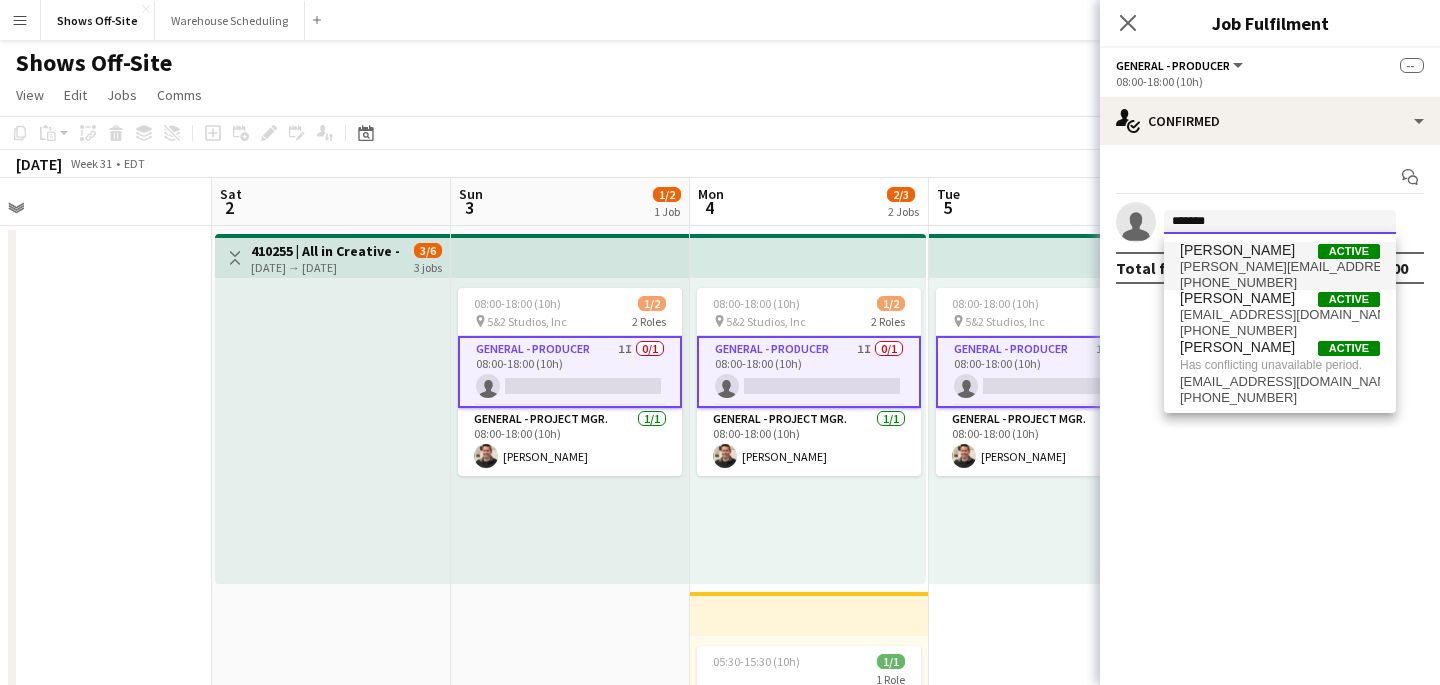 type on "*******" 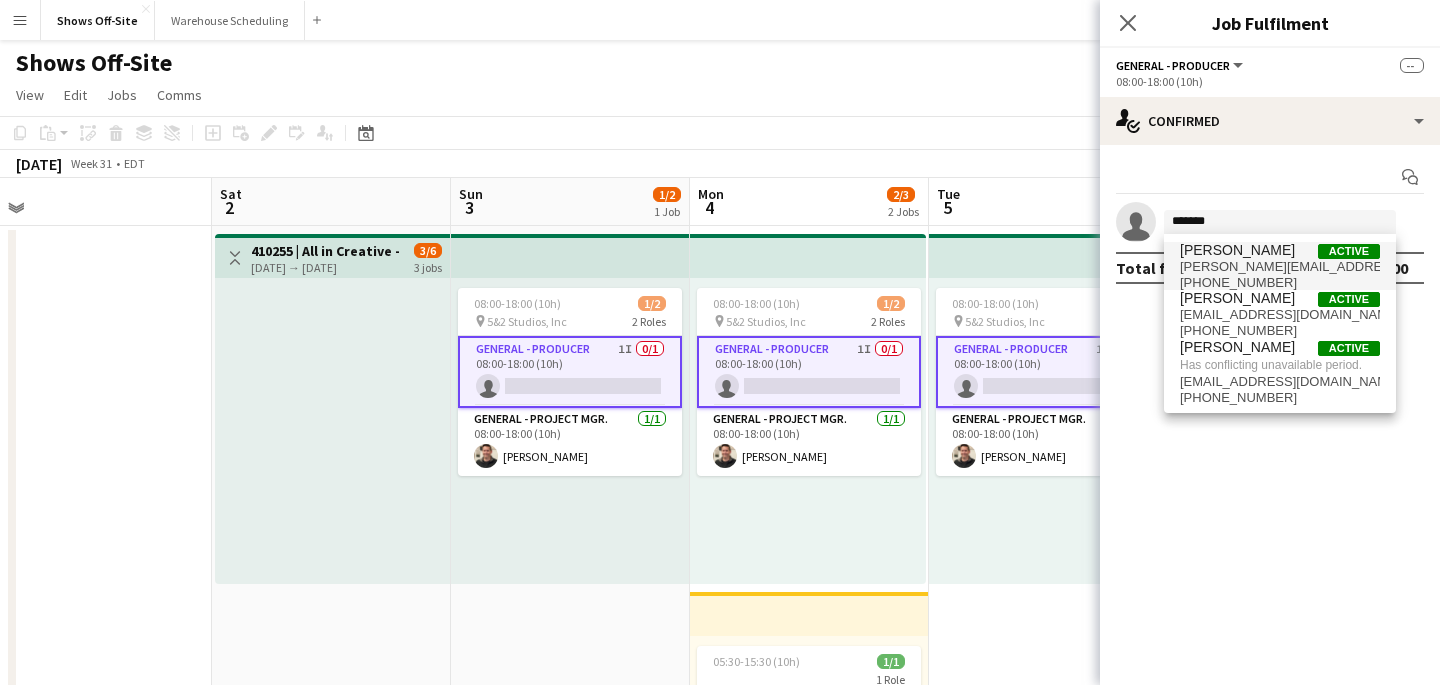 click on "[PERSON_NAME]" at bounding box center (1237, 250) 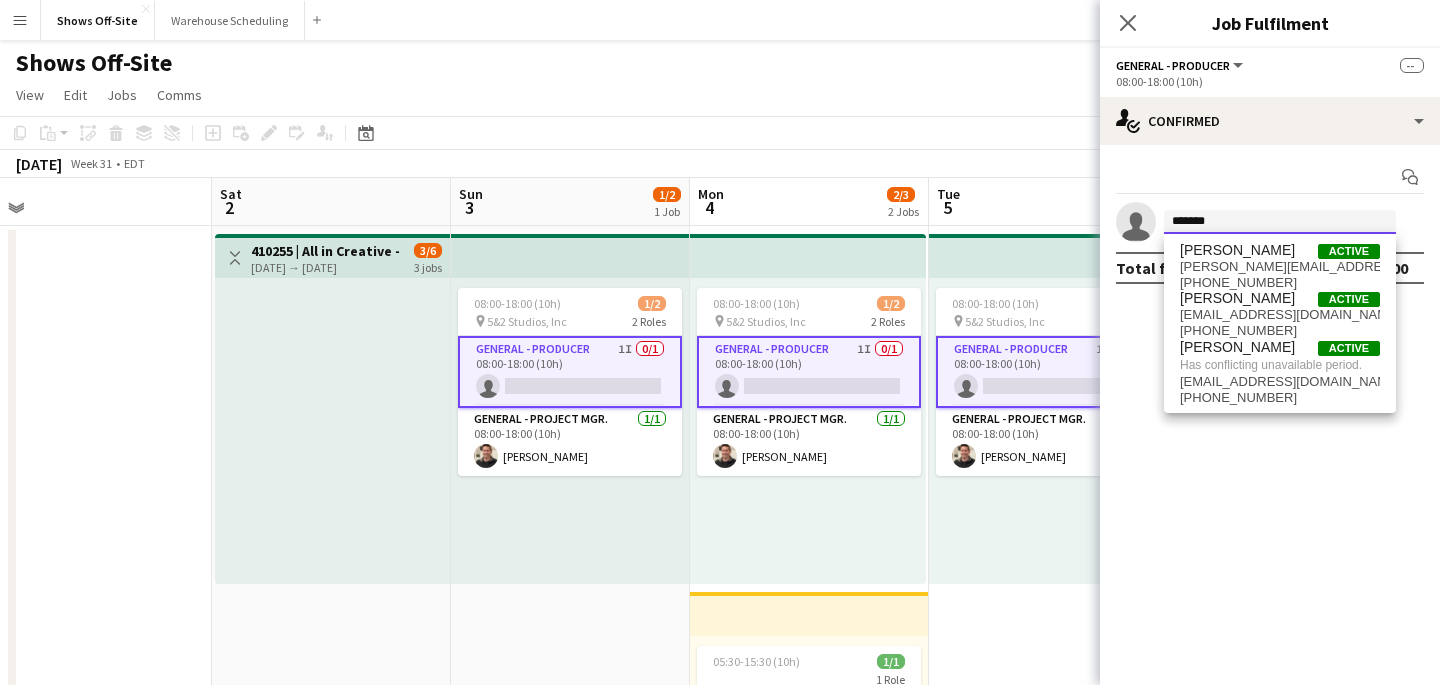 type 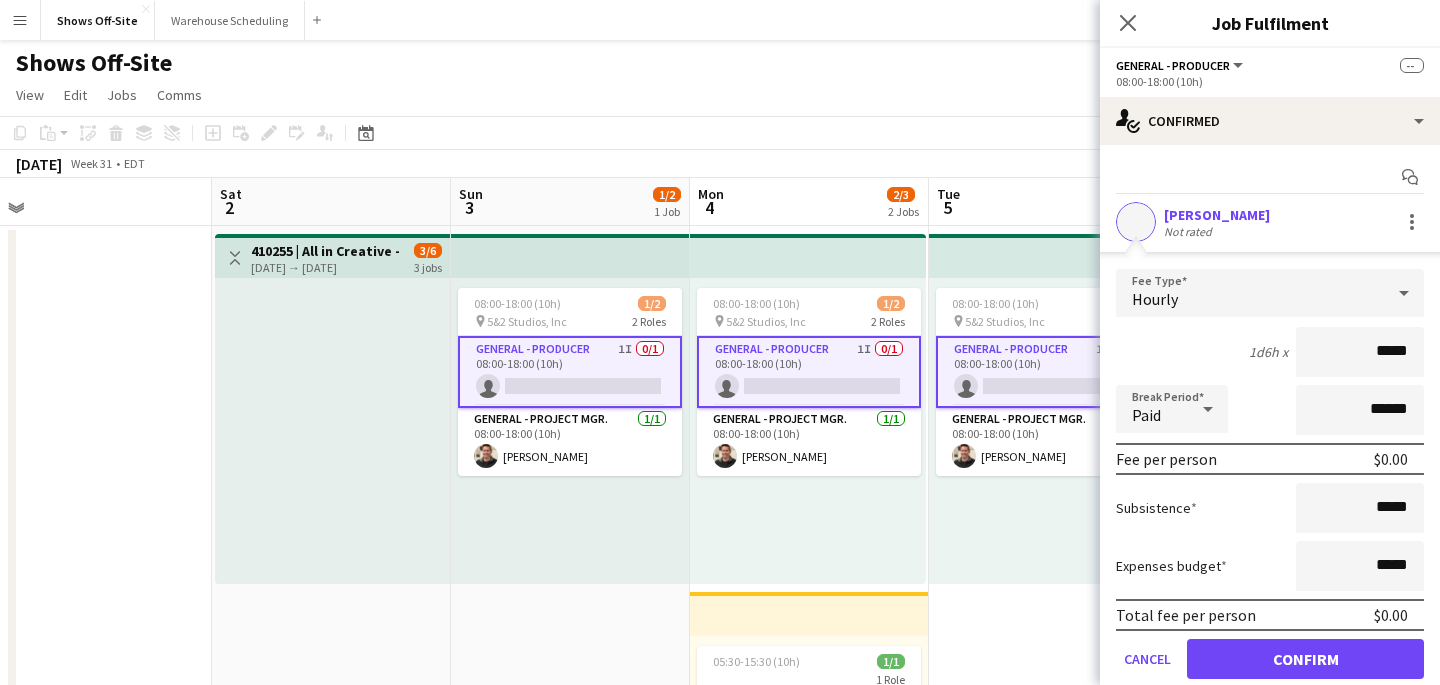 scroll, scrollTop: 69, scrollLeft: 0, axis: vertical 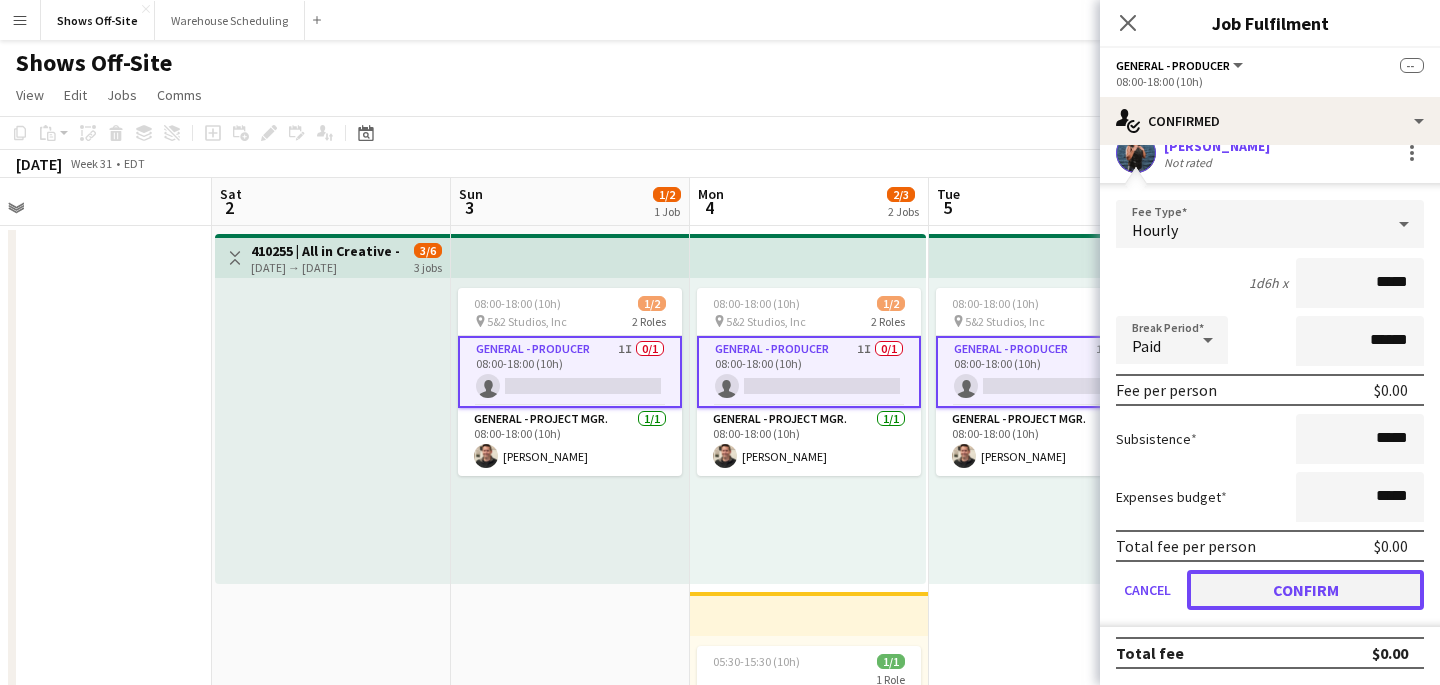 click on "Confirm" at bounding box center (1305, 590) 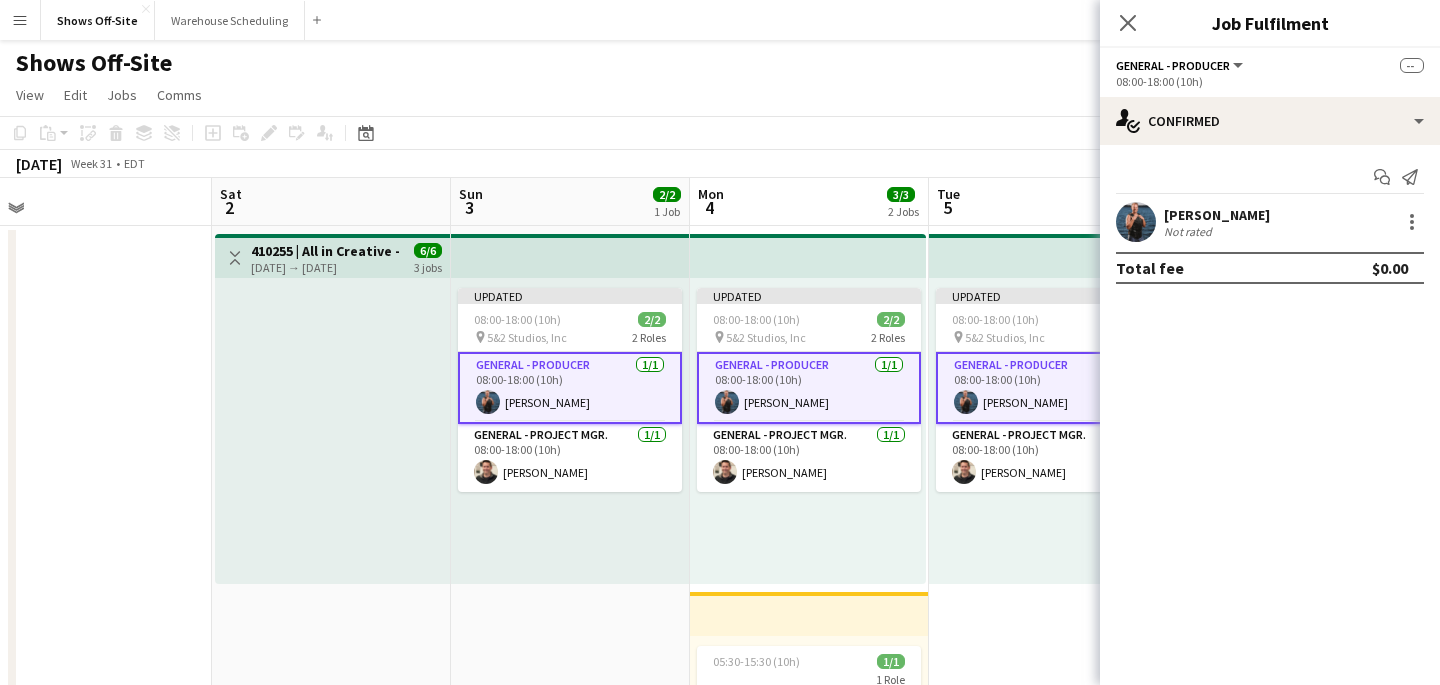 scroll 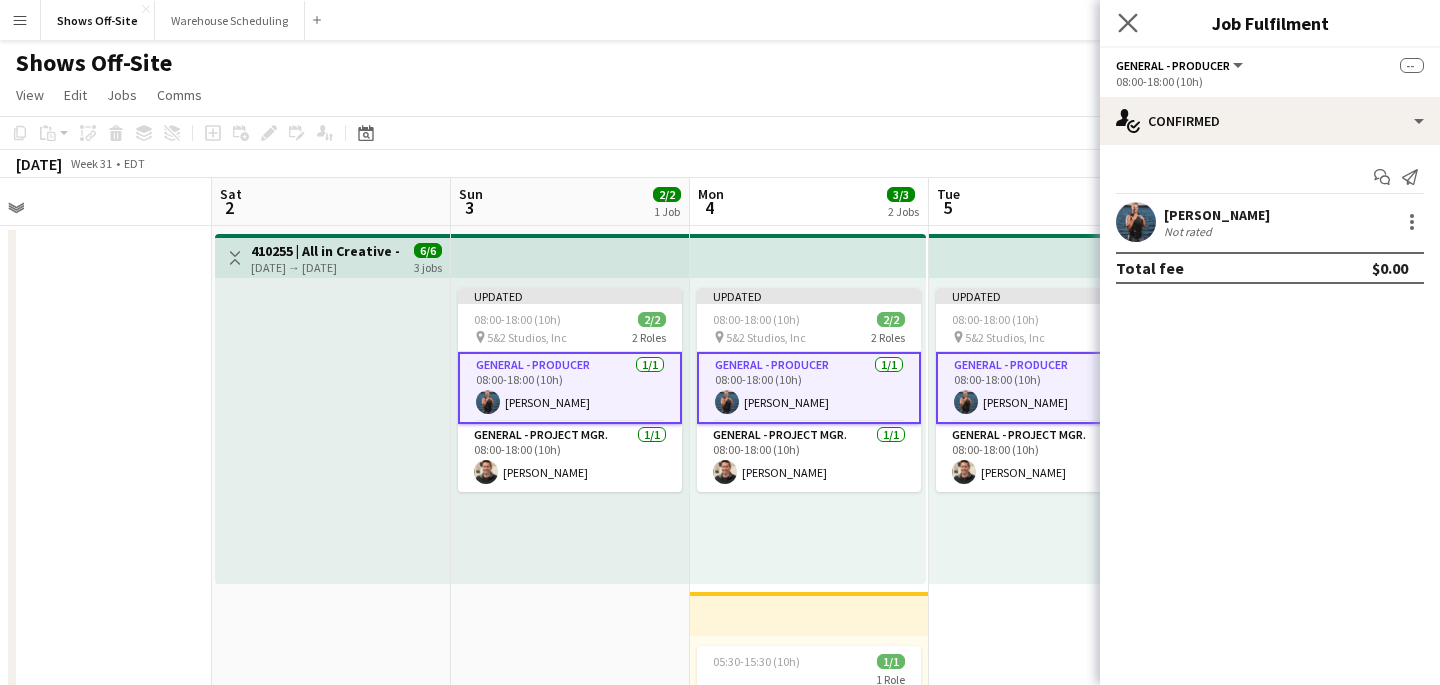 click on "Close pop-in" 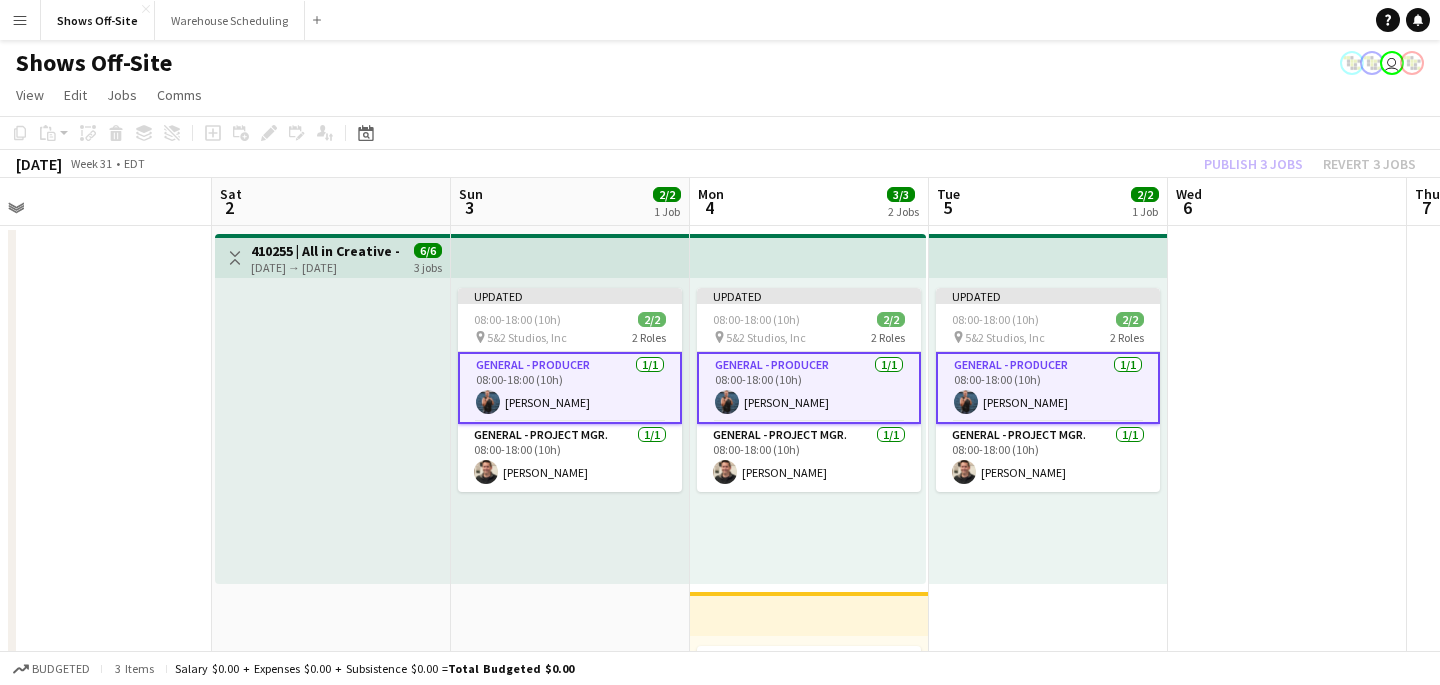 click on "Copy
Paste
Paste
Command
V Paste with crew
Command
Shift
V
Paste linked Job
[GEOGRAPHIC_DATA]
Group
Ungroup
Add job
Add linked Job
Edit
Edit linked Job
Applicants
Date picker
[DATE] [DATE] [DATE] M [DATE] T [DATE] W [DATE] T [DATE] F [DATE] S [DATE] S  [DATE]   2   3   4   5   6   7   8   9   10   11   12   13   14   15   16   17   18   19   20   21   22   23   24" 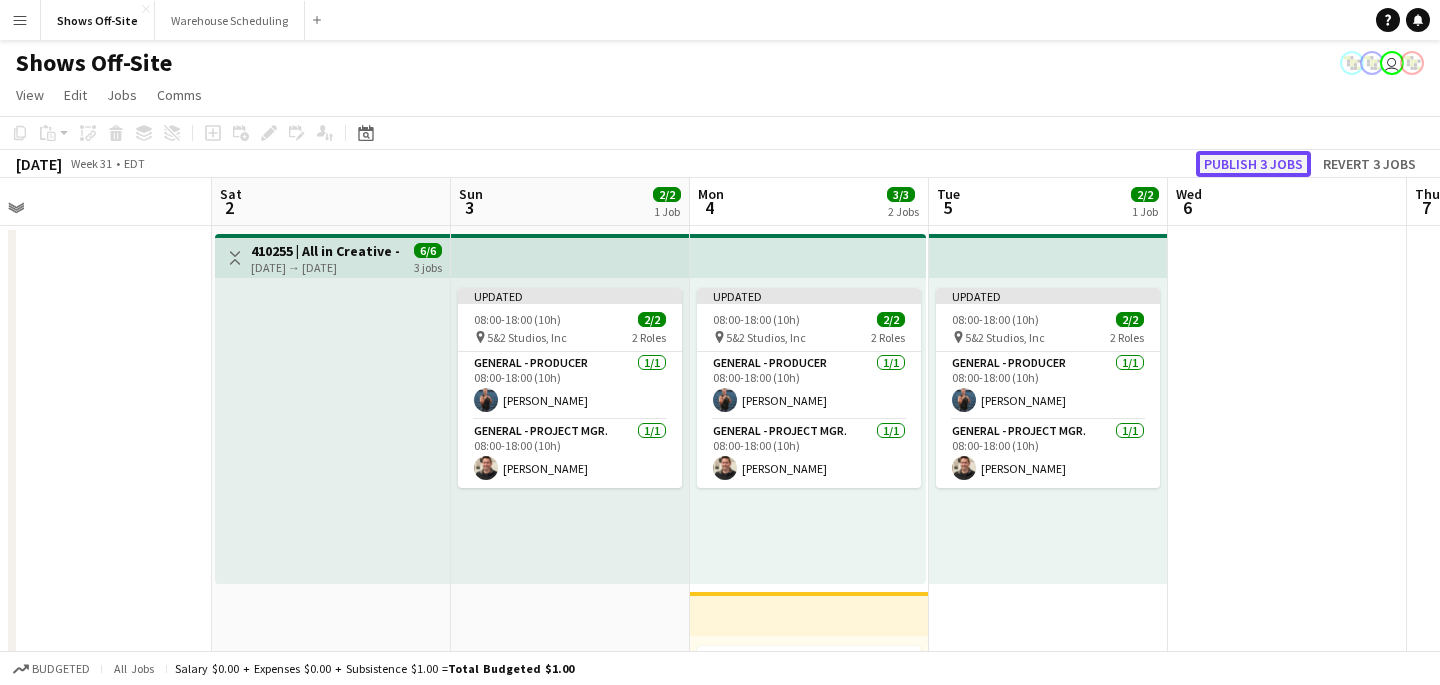 click on "Publish 3 jobs" 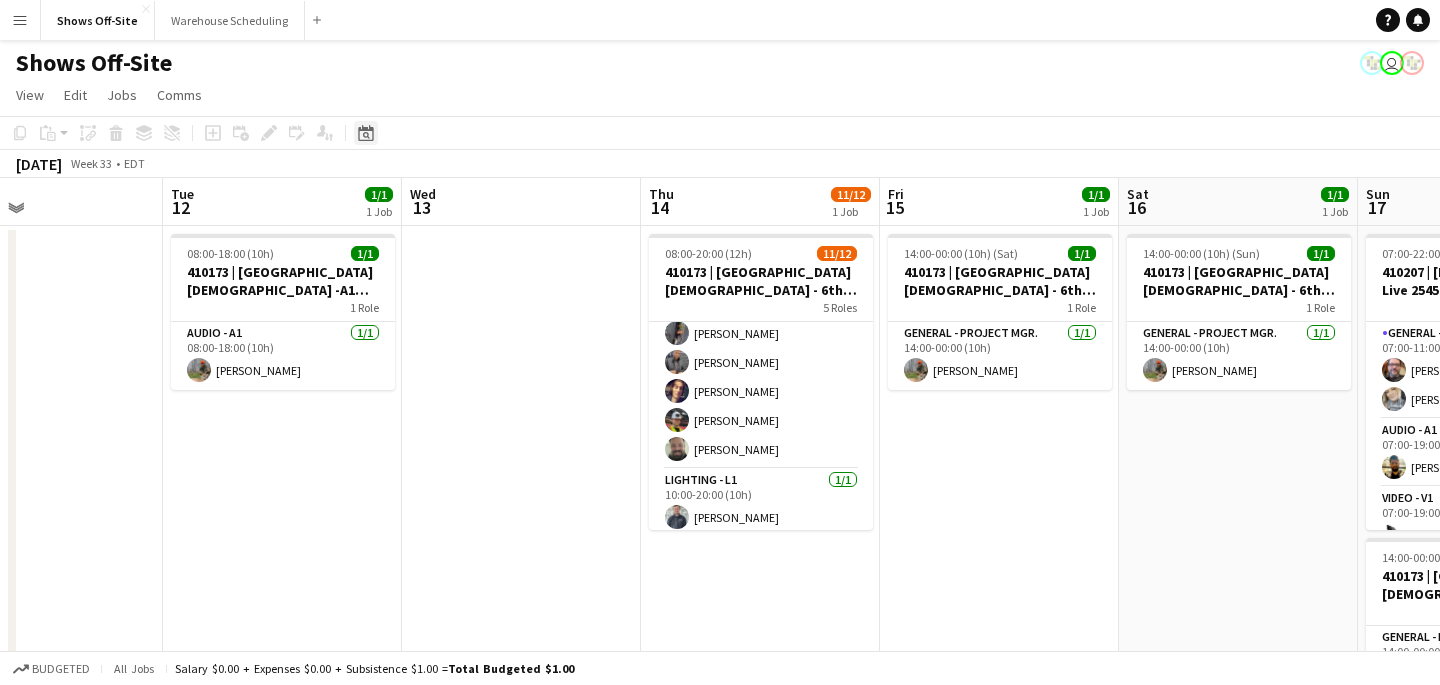 click 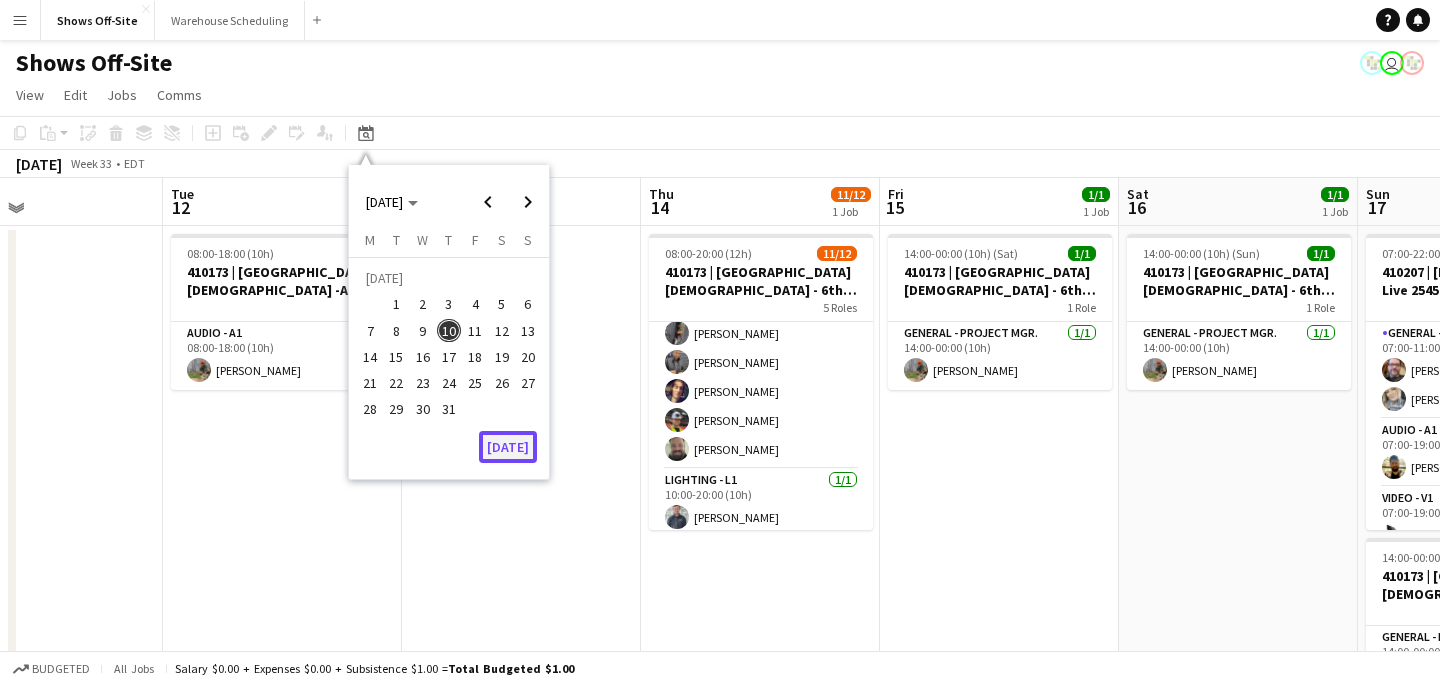 click on "[DATE]" at bounding box center (508, 447) 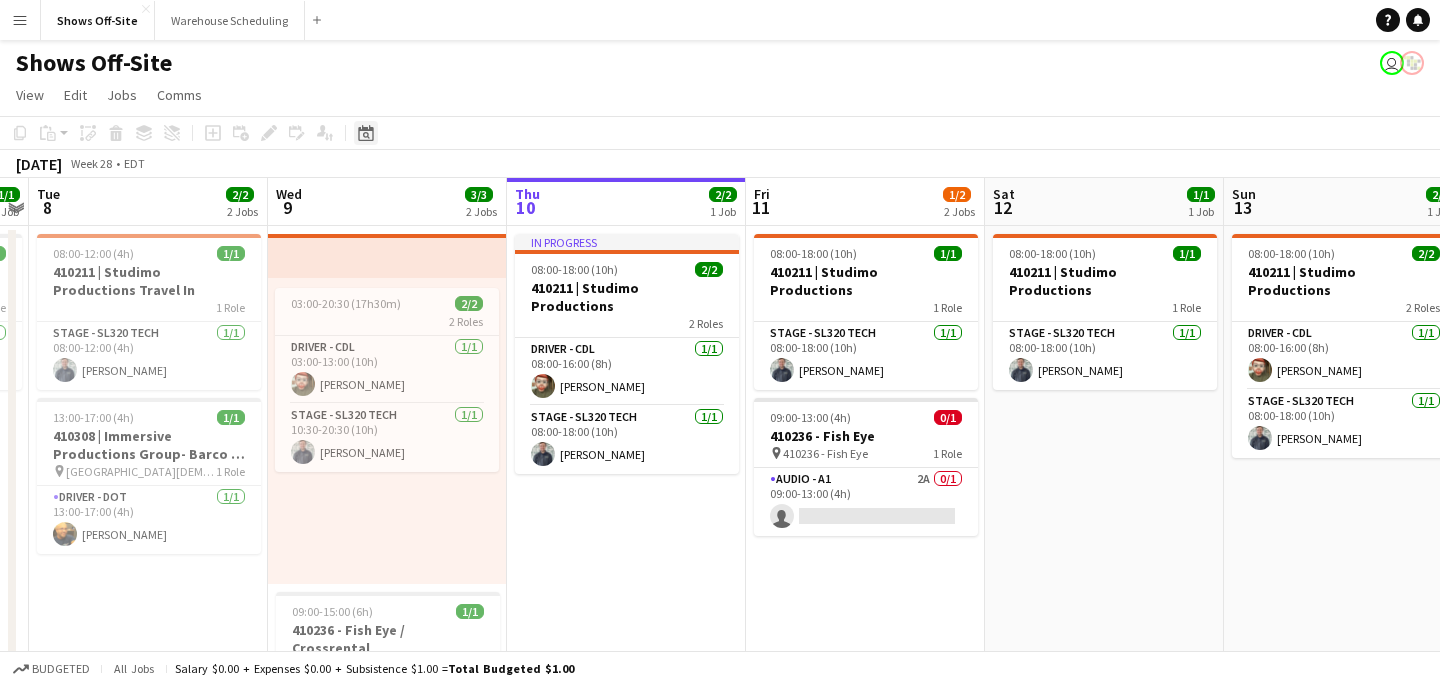 click on "Date picker" 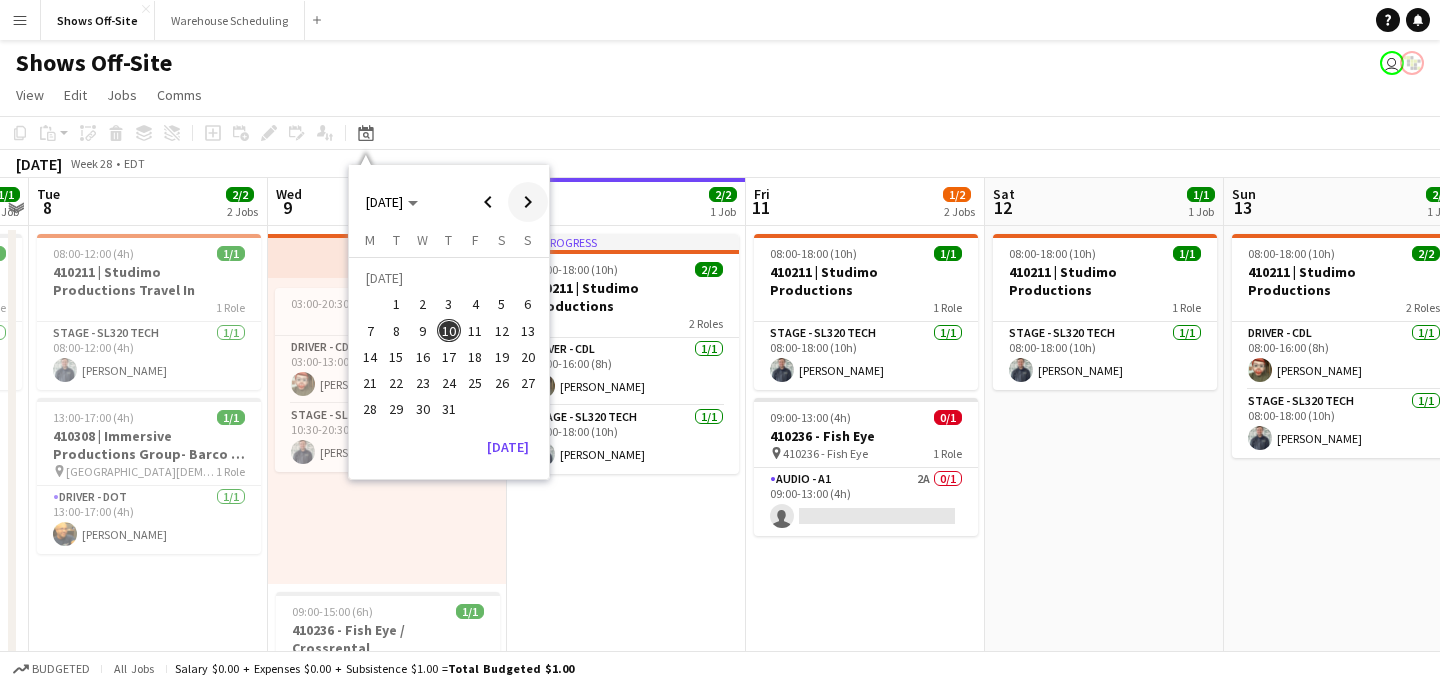 click at bounding box center [528, 202] 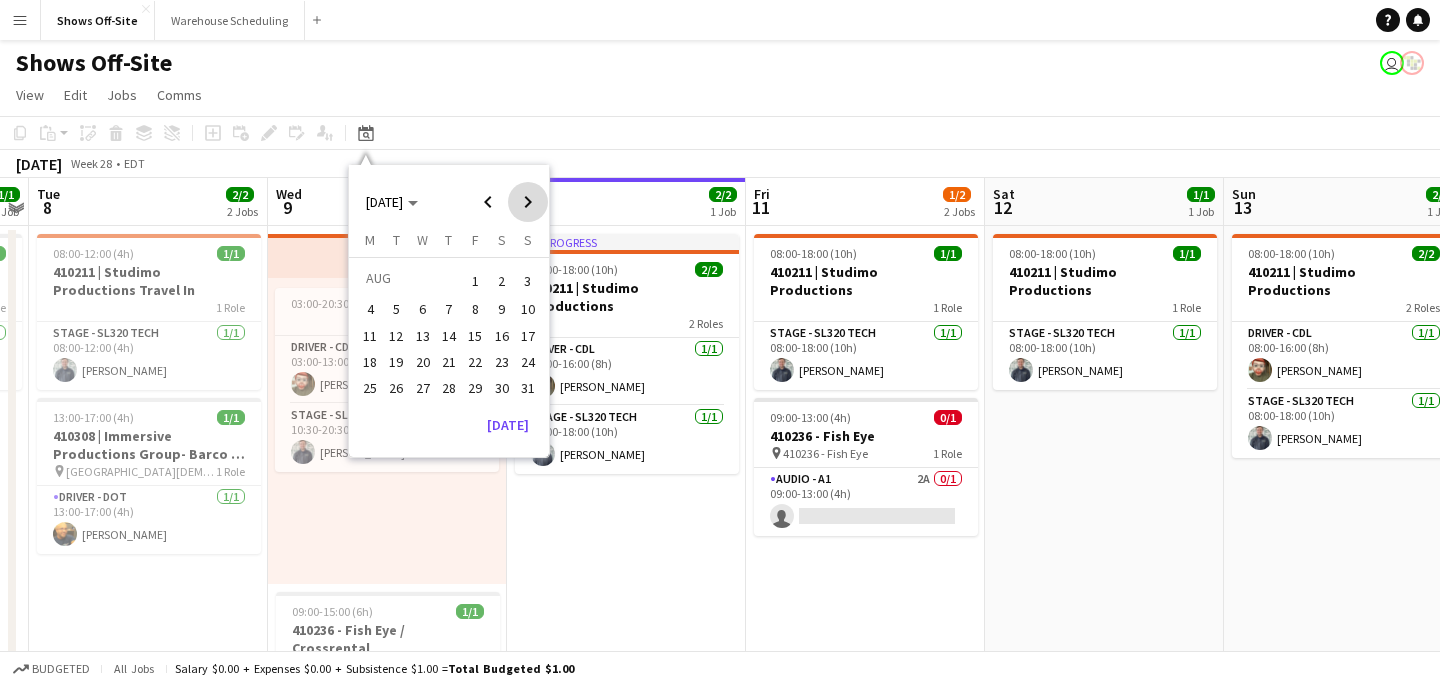 click at bounding box center (528, 202) 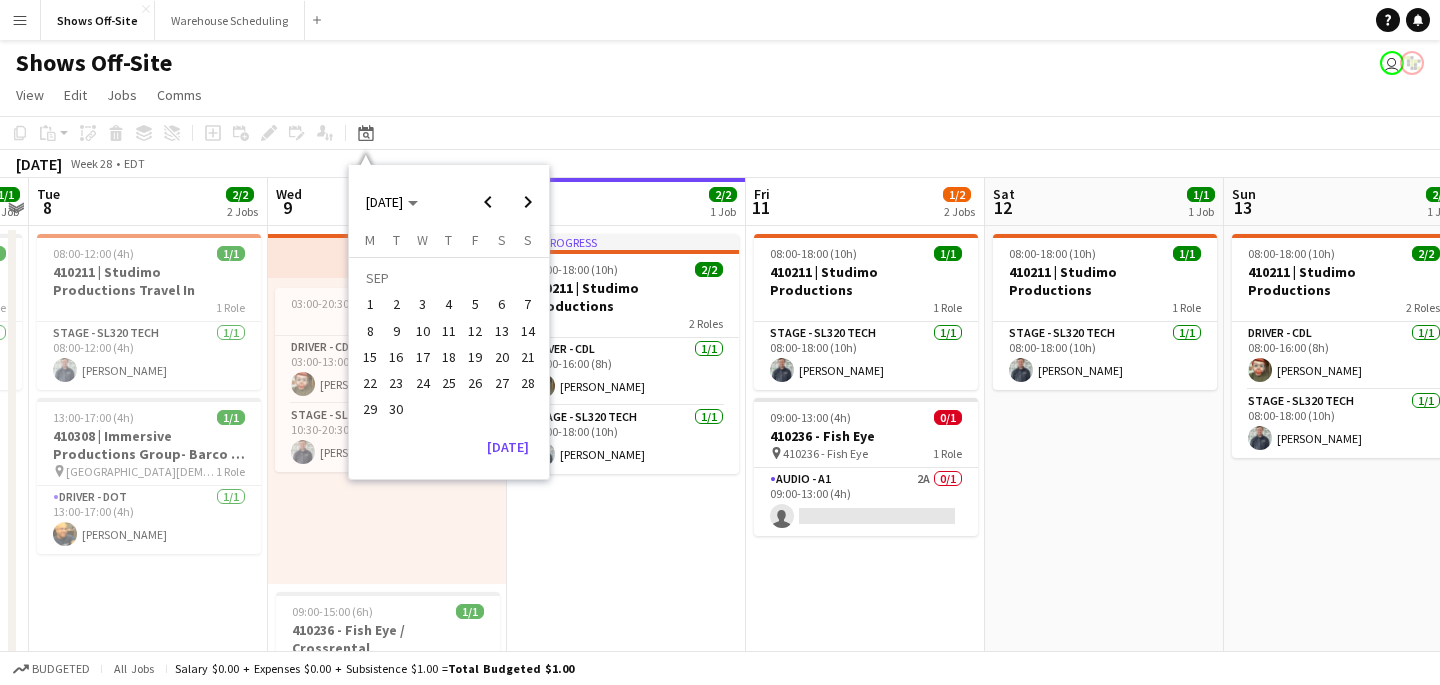 click on "26" at bounding box center (475, 383) 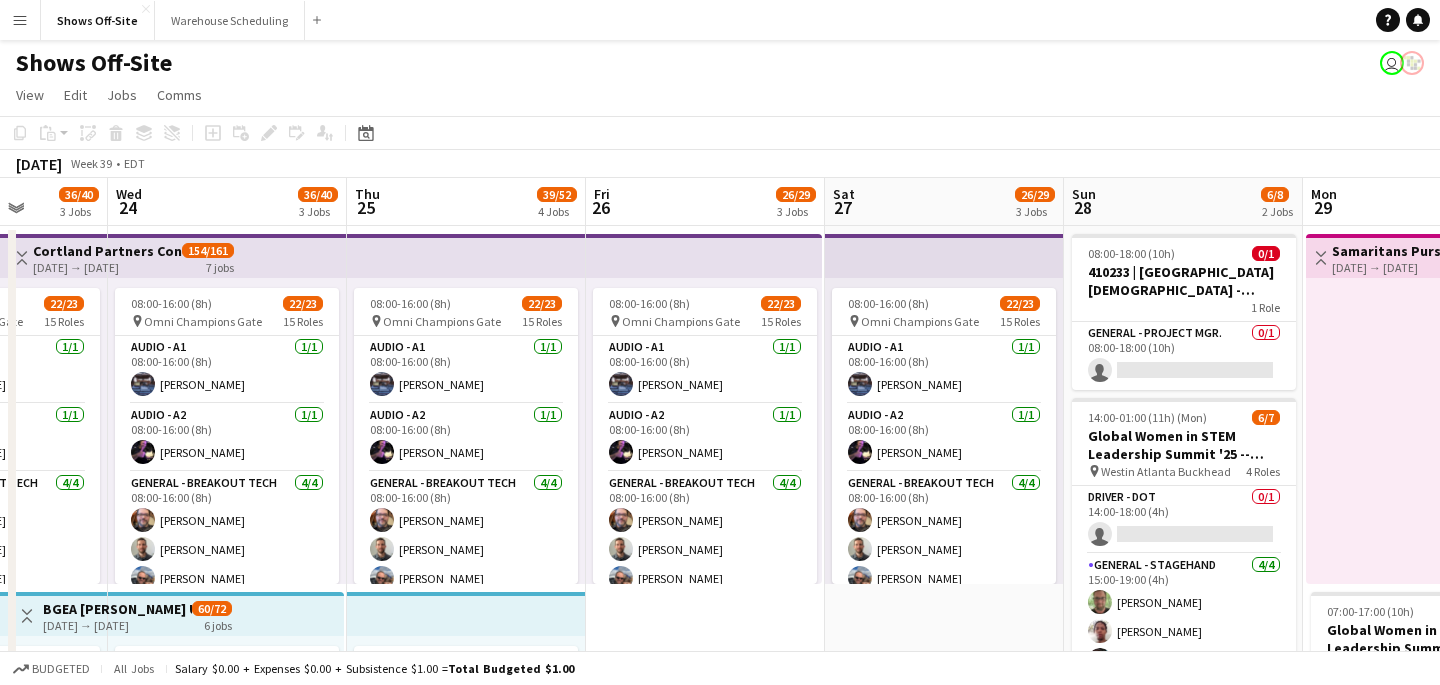 scroll, scrollTop: 0, scrollLeft: 605, axis: horizontal 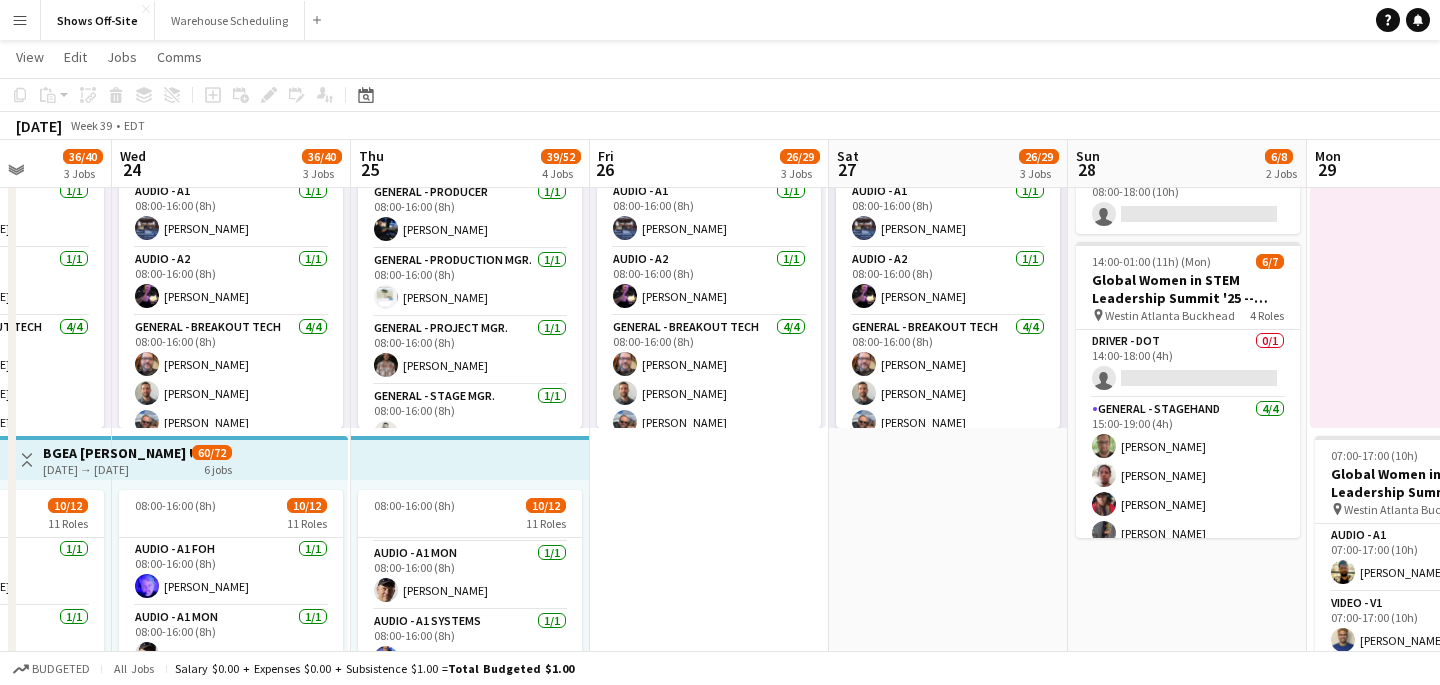 click on "08:00-16:00 (8h)    22/23
pin
Omni Champions Gate   15 Roles   Audio - A1   [DATE]   08:00-16:00 (8h)
[PERSON_NAME]  Audio - A2   [DATE]   08:00-16:00 (8h)
[PERSON_NAME]  General - Breakout Tech   [DATE]   08:00-16:00 (8h)
[PERSON_NAME] [PERSON_NAME] [PERSON_NAME] [PERSON_NAME]  General - Producer   [DATE]   08:00-16:00 (8h)
[PERSON_NAME]  General - Production Mgr.   [DATE]   08:00-16:00 (8h)
[PERSON_NAME]  General - Project Mgr.   [DATE]   08:00-16:00 (8h)
[PERSON_NAME]  General - Stage Mgr.   [DATE]   08:00-16:00 (8h)
[PERSON_NAME]  Lighting - L1   [DATE]   08:00-16:00 (8h)
[PERSON_NAME]  Lighting - L2   1I   [DATE]   08:00-16:00 (8h)
([PERSON_NAME]) [PERSON_NAME] [PERSON_NAME]
single-neutral-actions
Video - Cam Op   [DATE]   08:00-16:00 (8h)
[PERSON_NAME] [PERSON_NAME] [PERSON_NAME] [PERSON_NAME]  Video - E2   [DATE]   08:00-16:00 (8h)
[PERSON_NAME]  Video - Graphics   [DATE]   08:00-16:00 (8h)
[PERSON_NAME]  Video - LED Tech   [DATE]   08:00-16:00 (8h)" at bounding box center (709, 779) 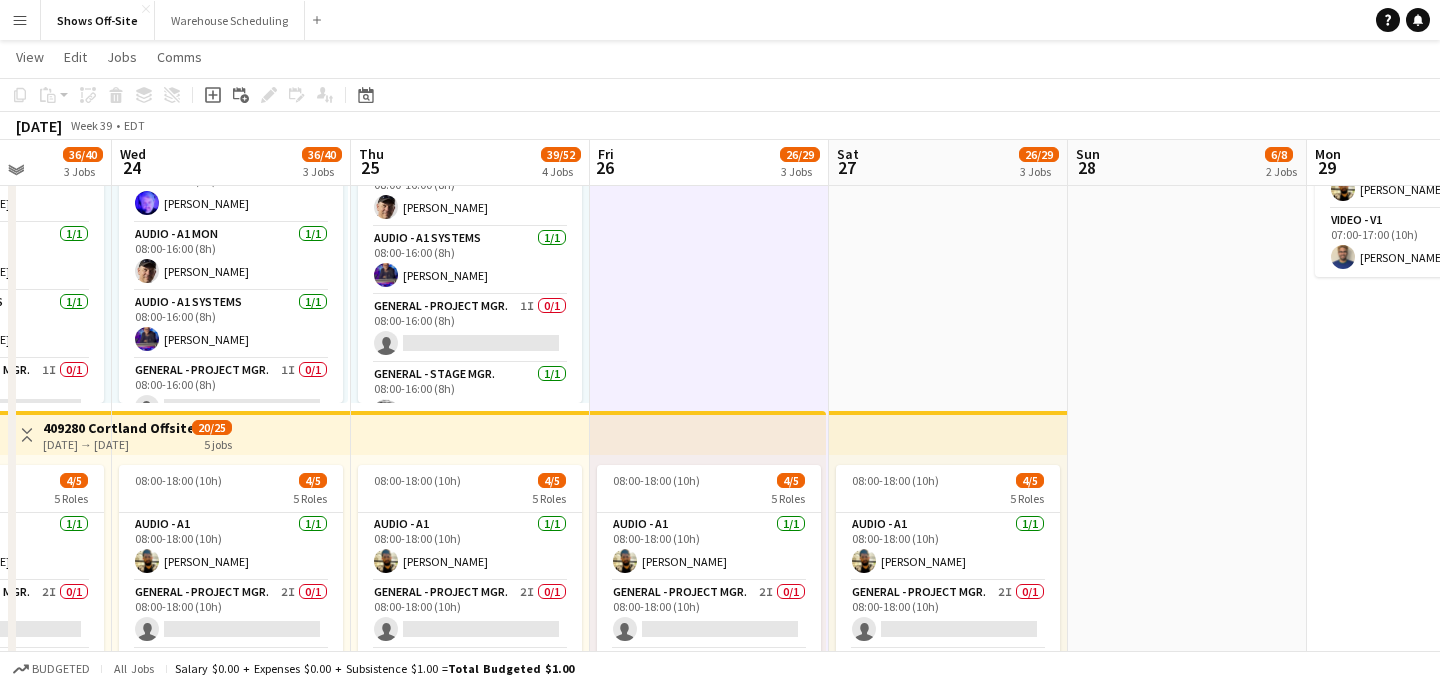 scroll, scrollTop: 539, scrollLeft: 0, axis: vertical 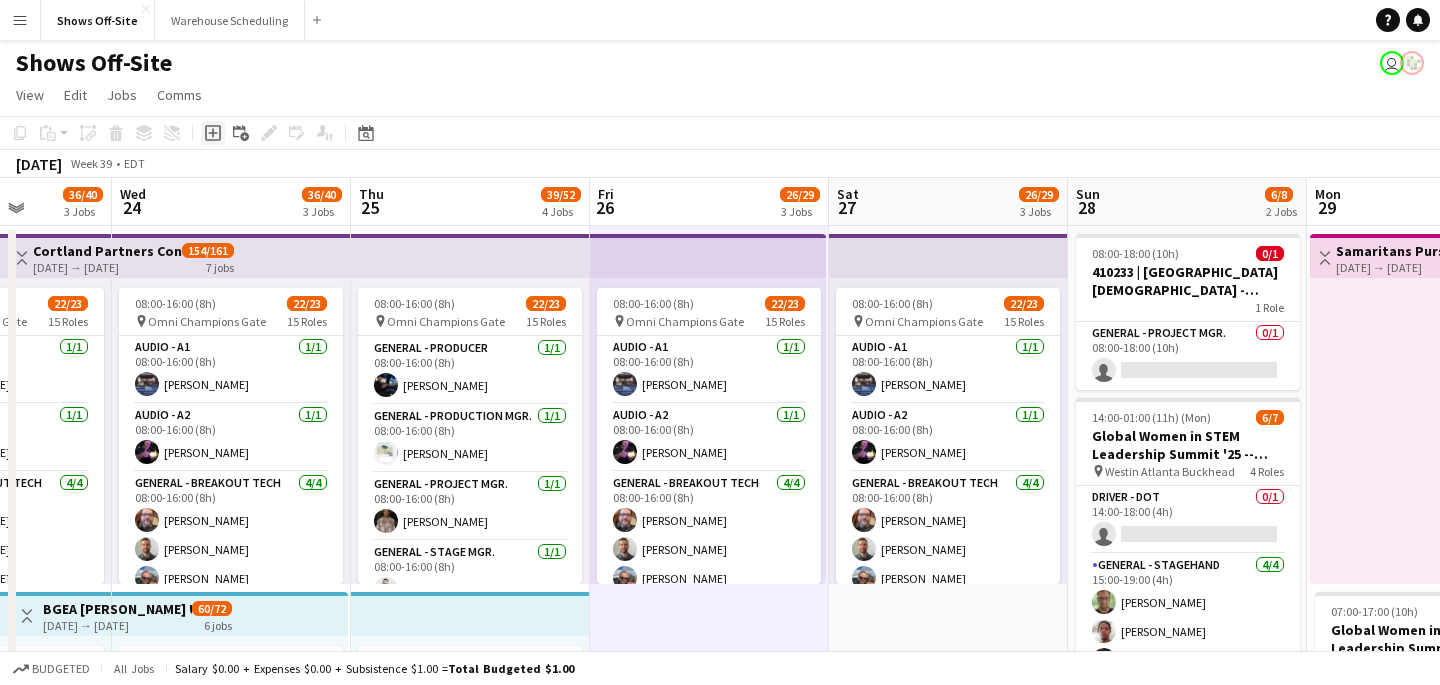 click on "Add job" 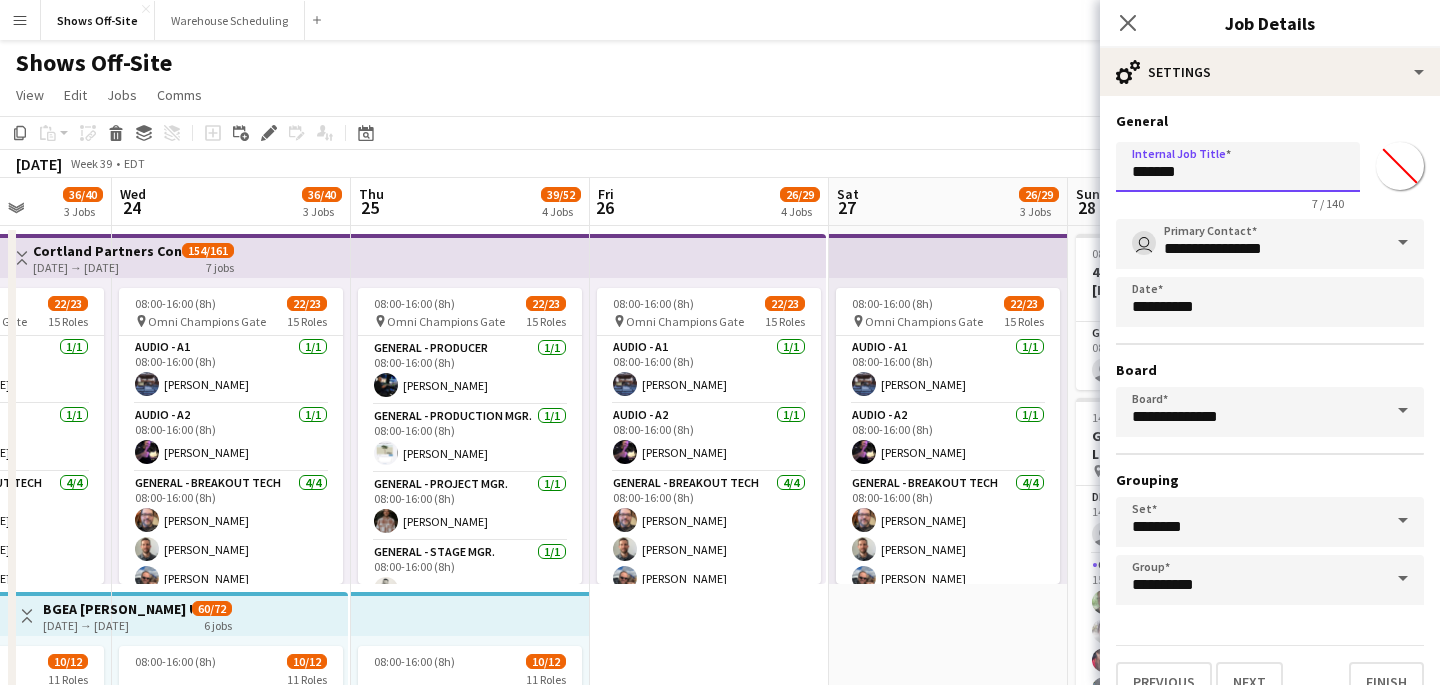 drag, startPoint x: 1203, startPoint y: 177, endPoint x: 1031, endPoint y: 177, distance: 172 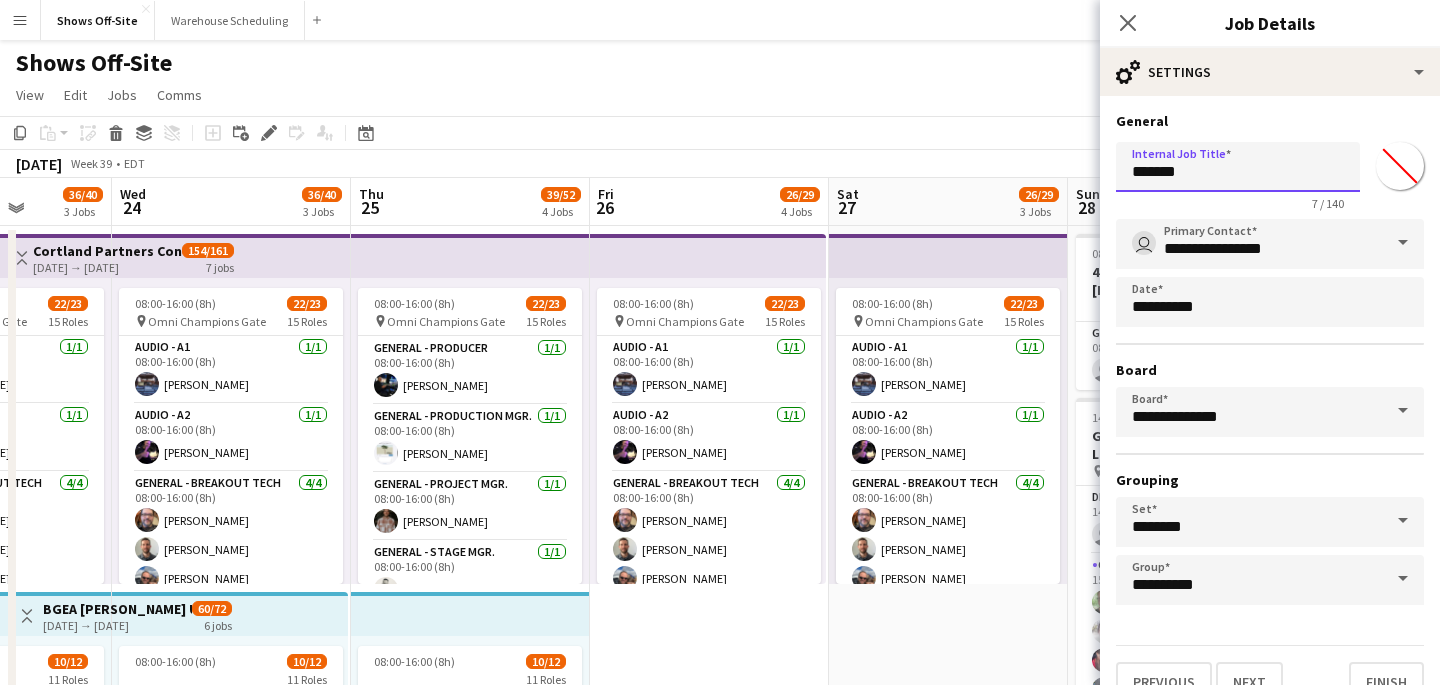 click on "Menu
Boards
Boards   Boards   All jobs   Status
Workforce
Workforce   My Workforce   Recruiting
Comms
Comms
Pay
Pay   Approvals   Payments   Reports
Platform Settings
Platform Settings   App settings   Your settings   Profiles
Training Academy
Training Academy
Knowledge Base
Knowledge Base
Product Updates
Product Updates   Log Out   Privacy   Shows Off-Site
Close
Warehouse Scheduling
Close
Add
Help
Notifications
Shows Off-Site
user
View  Day view expanded Day view collapsed Month view" at bounding box center [720, 839] 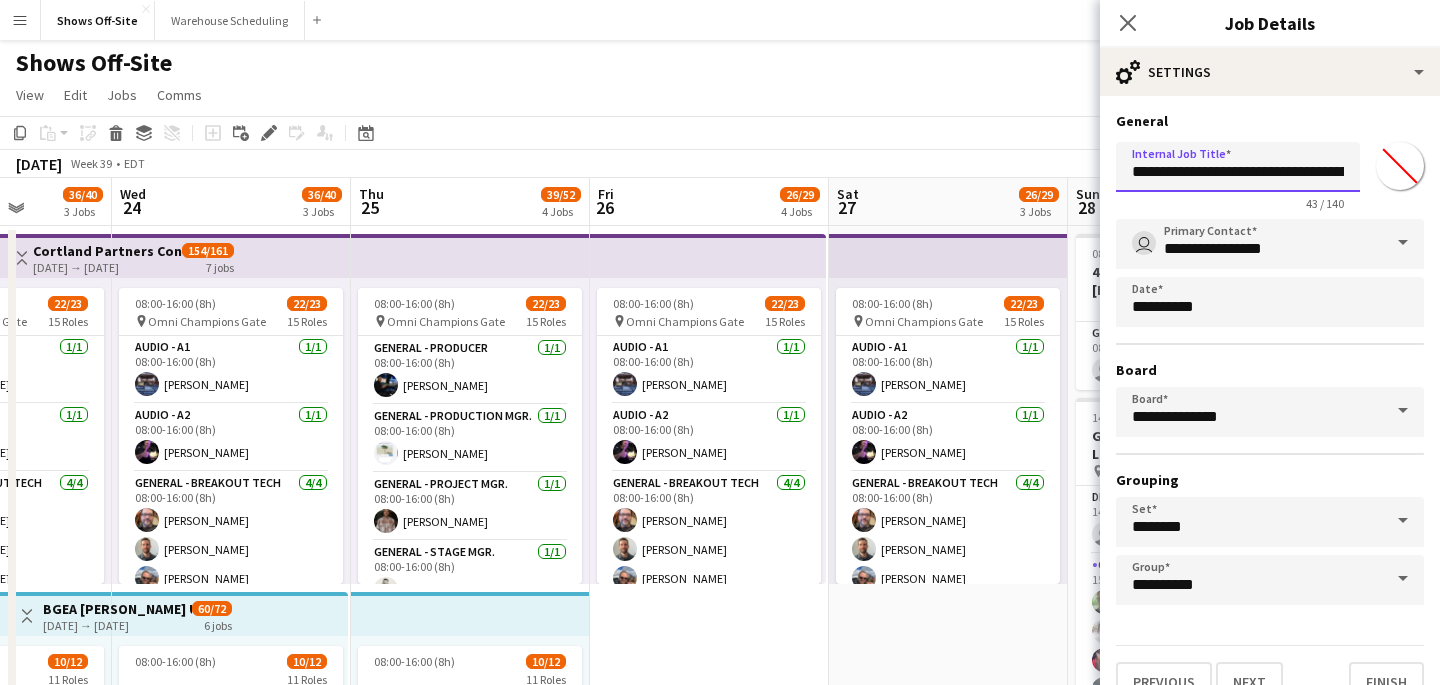 scroll, scrollTop: 0, scrollLeft: 87, axis: horizontal 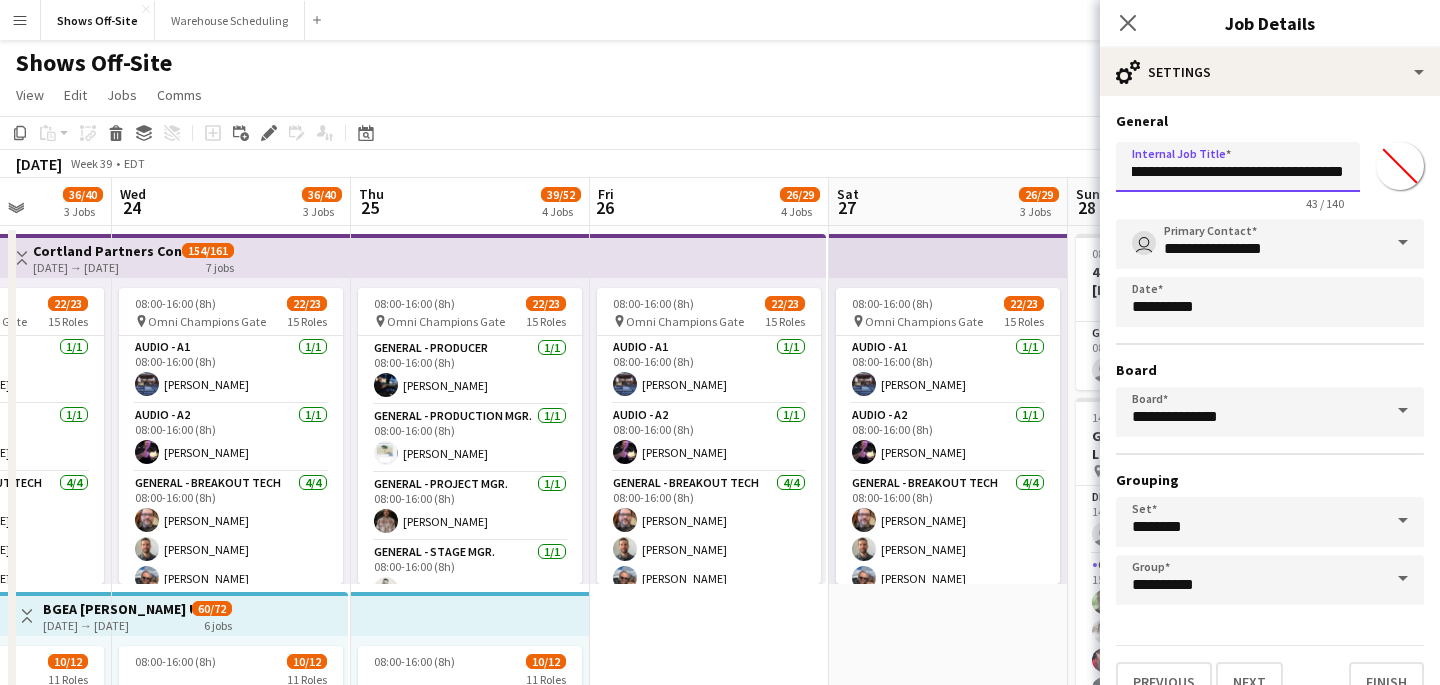 type on "**********" 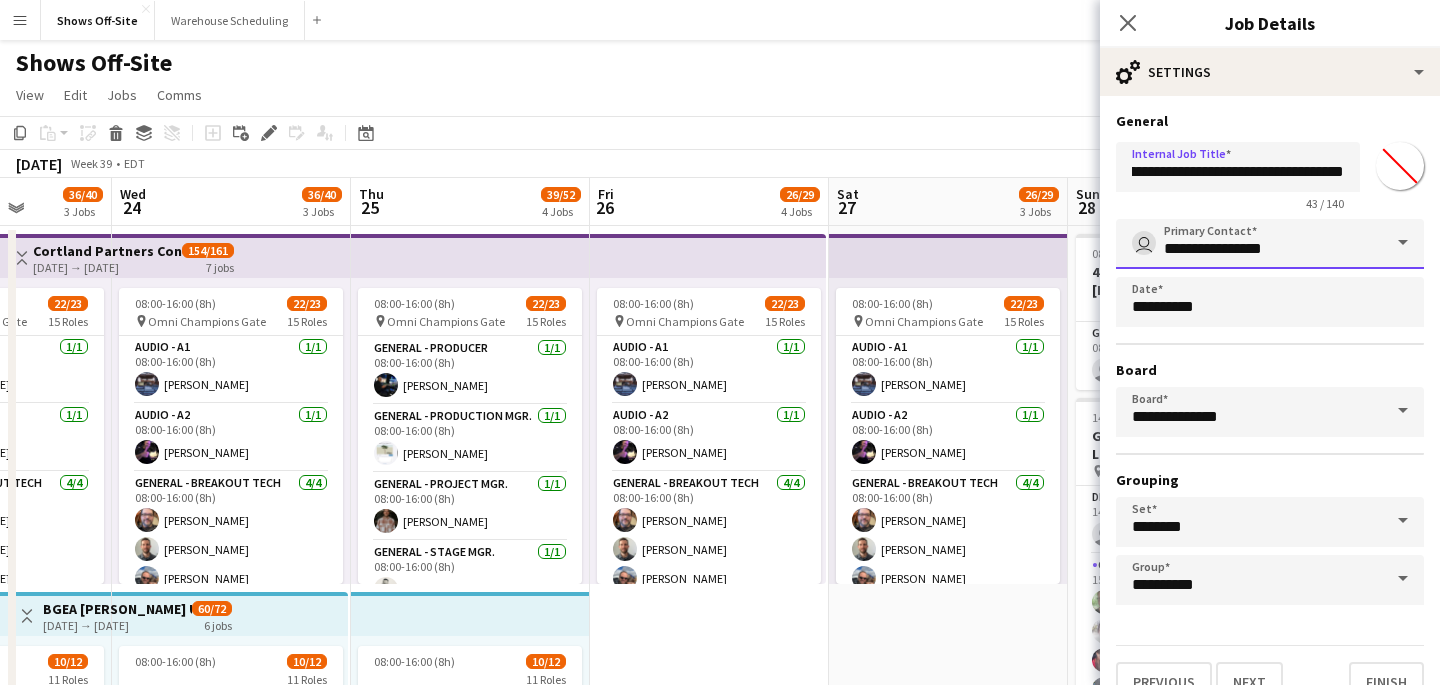 scroll, scrollTop: 0, scrollLeft: 0, axis: both 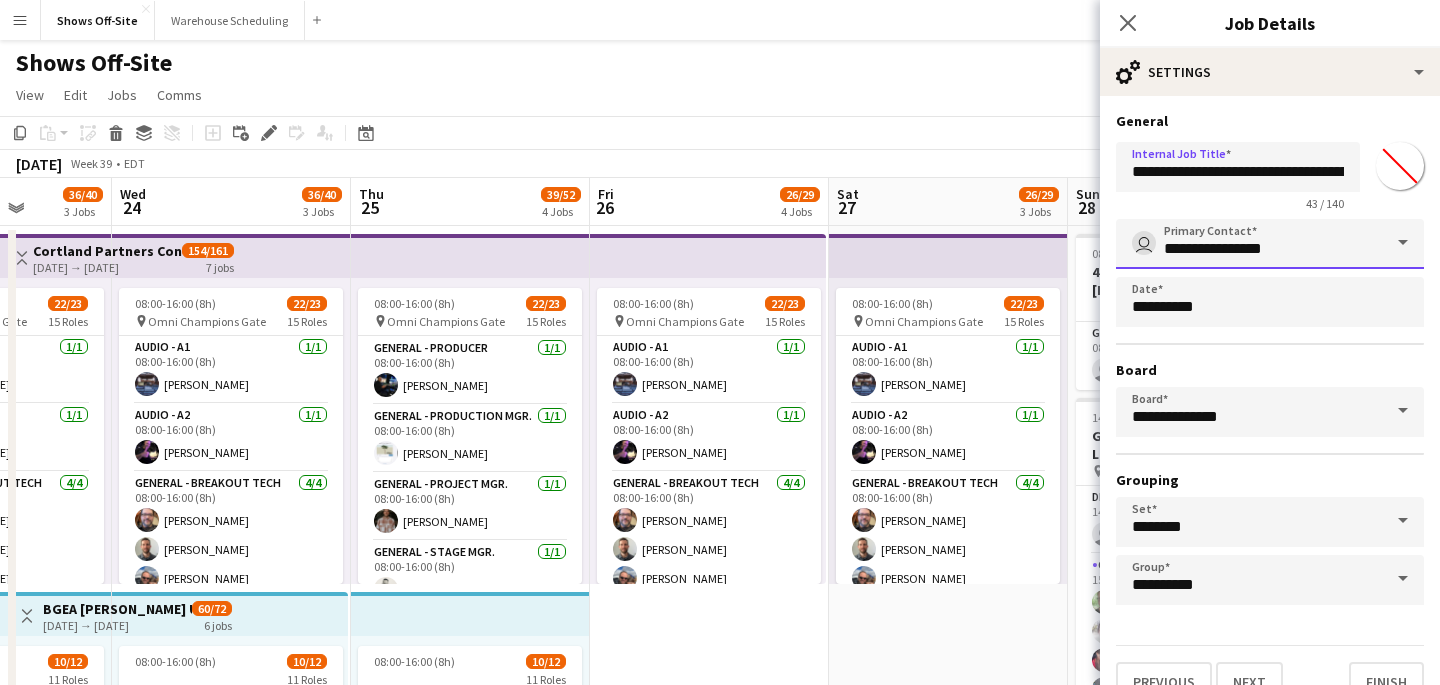 click on "**********" at bounding box center [1270, 244] 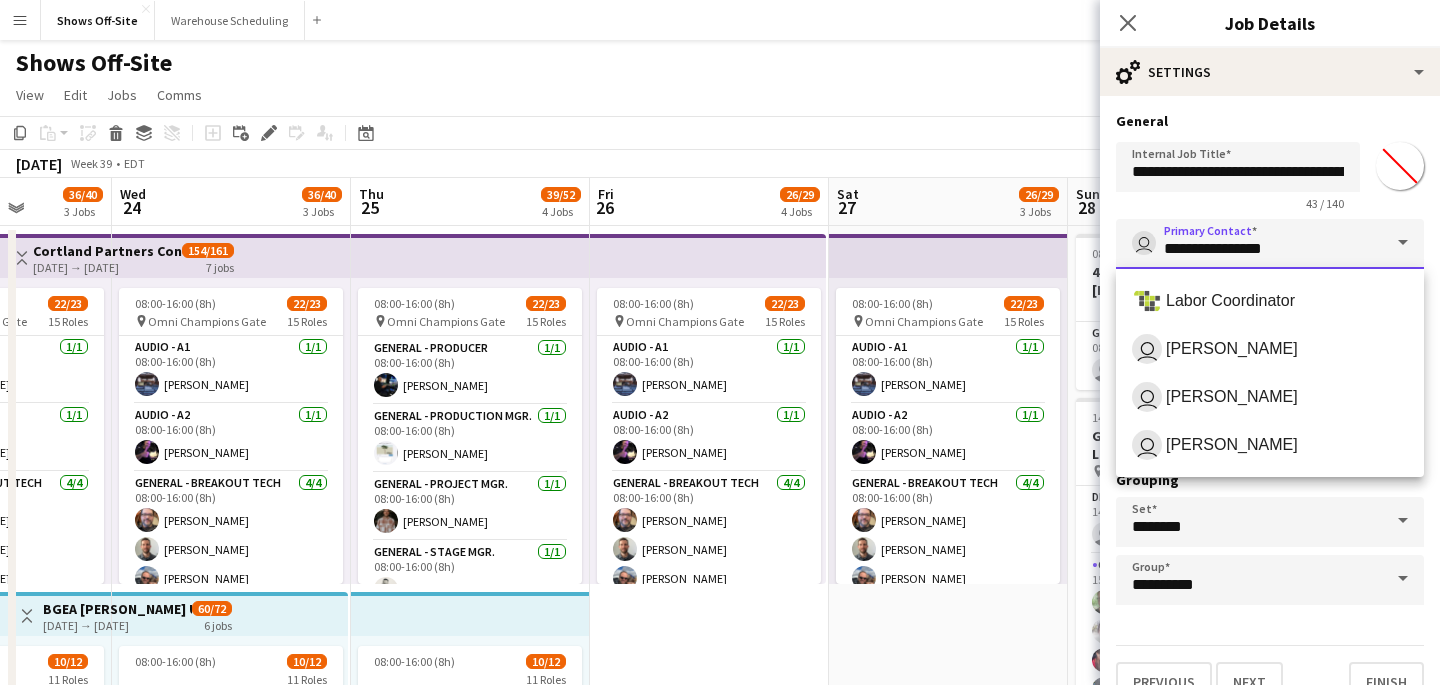 click on "**********" at bounding box center [1270, 244] 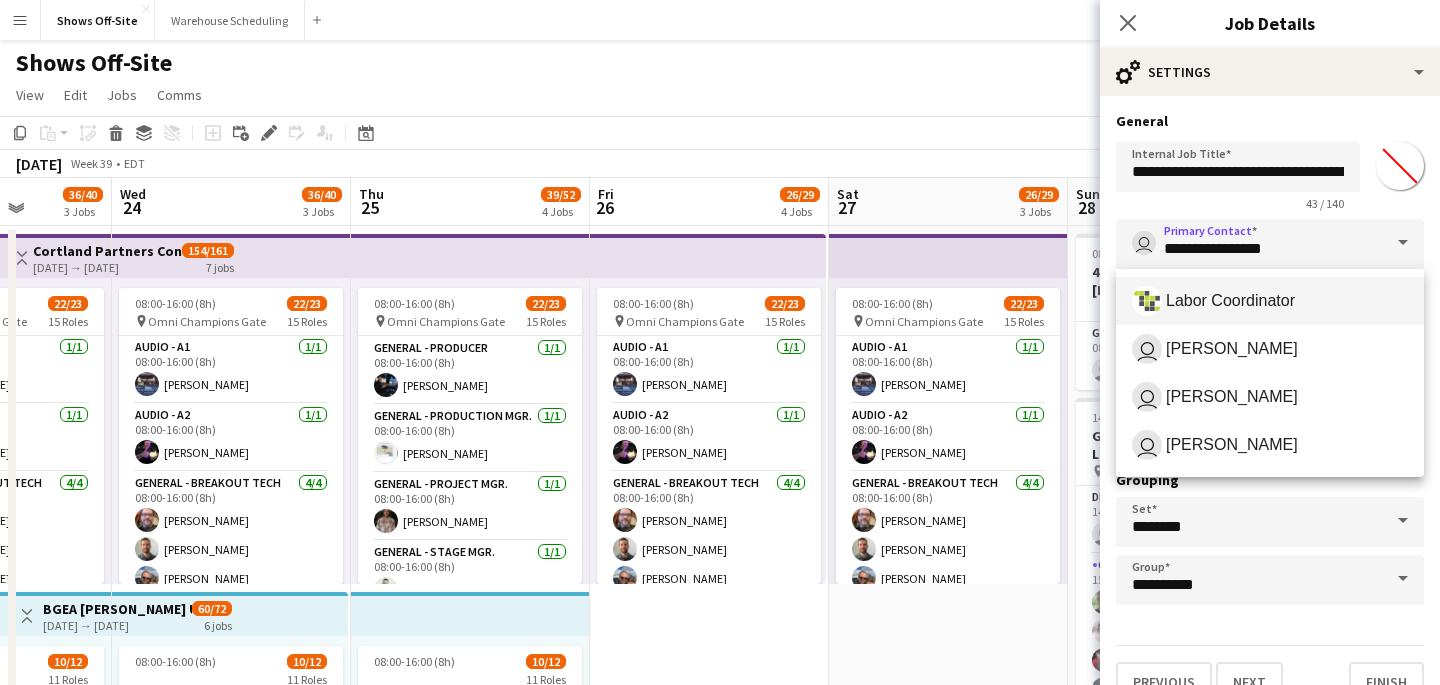 click on "Labor Coordinator" at bounding box center (1270, 301) 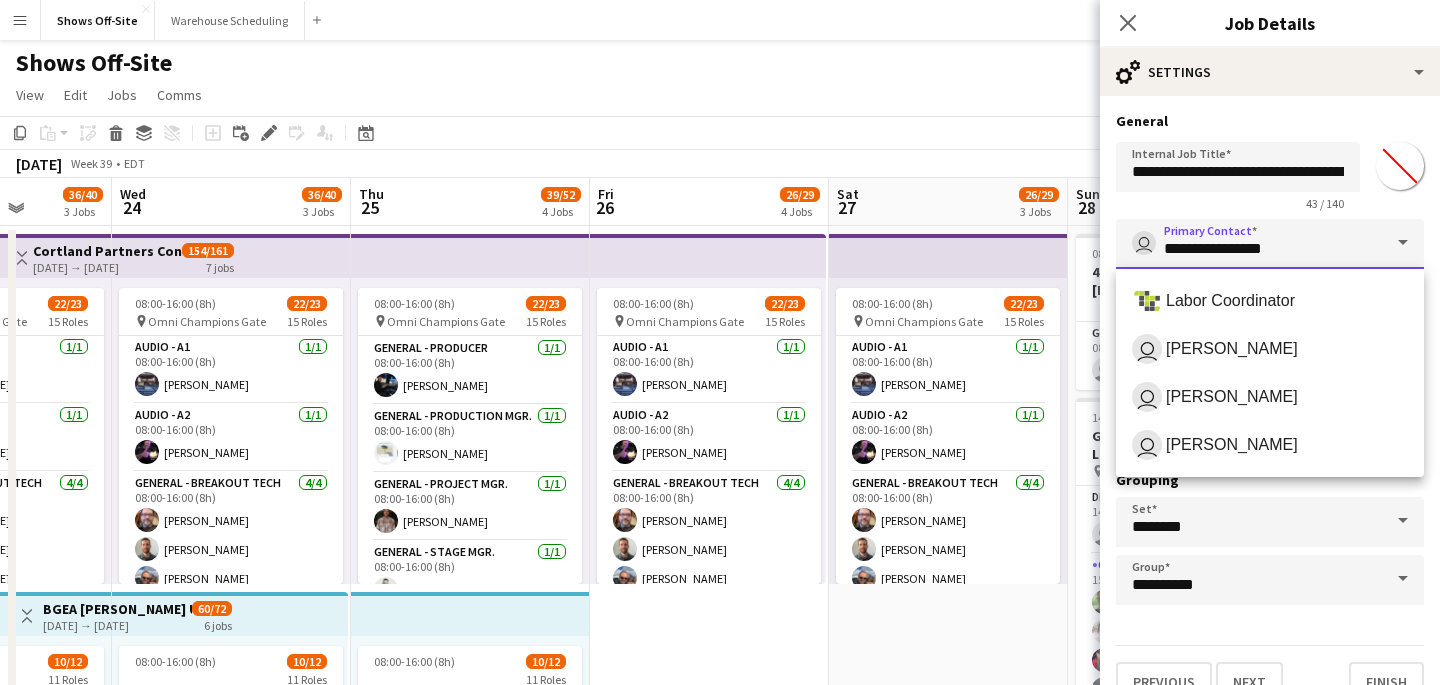 type on "**********" 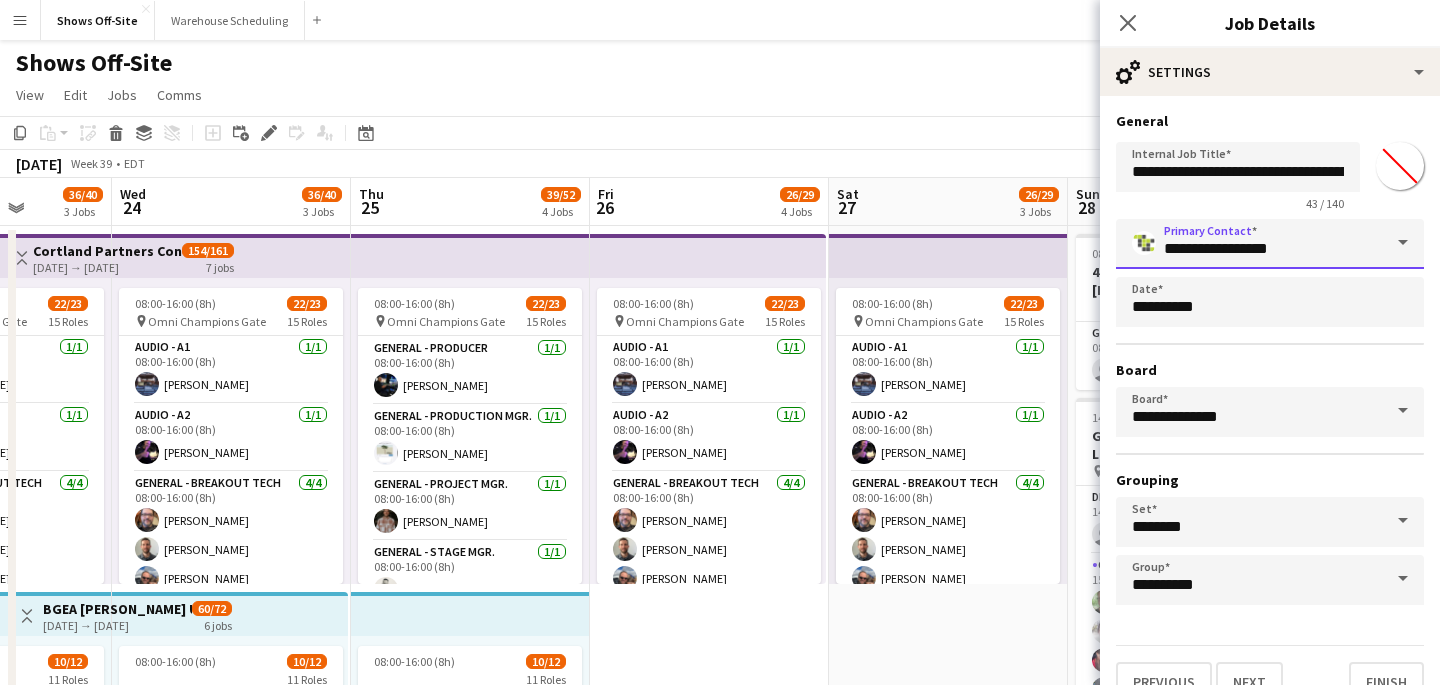 scroll, scrollTop: 33, scrollLeft: 0, axis: vertical 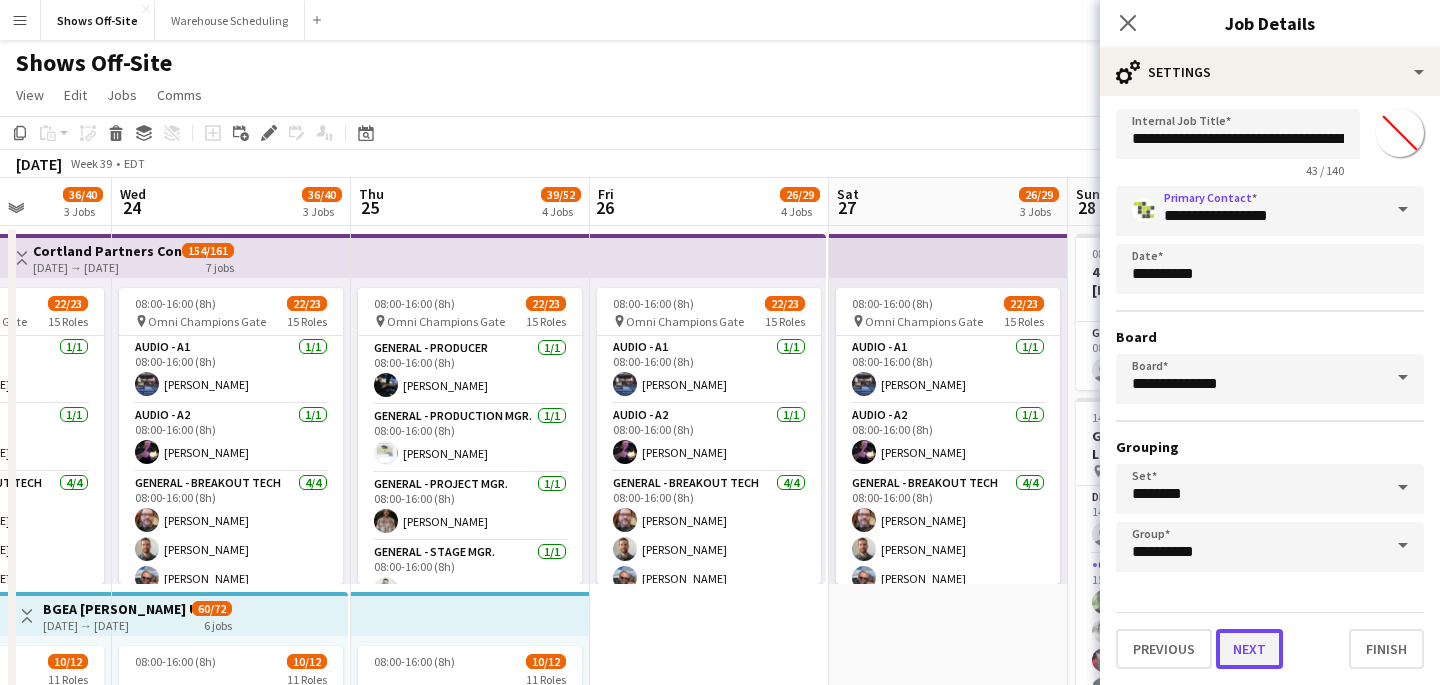 click on "Next" at bounding box center (1249, 649) 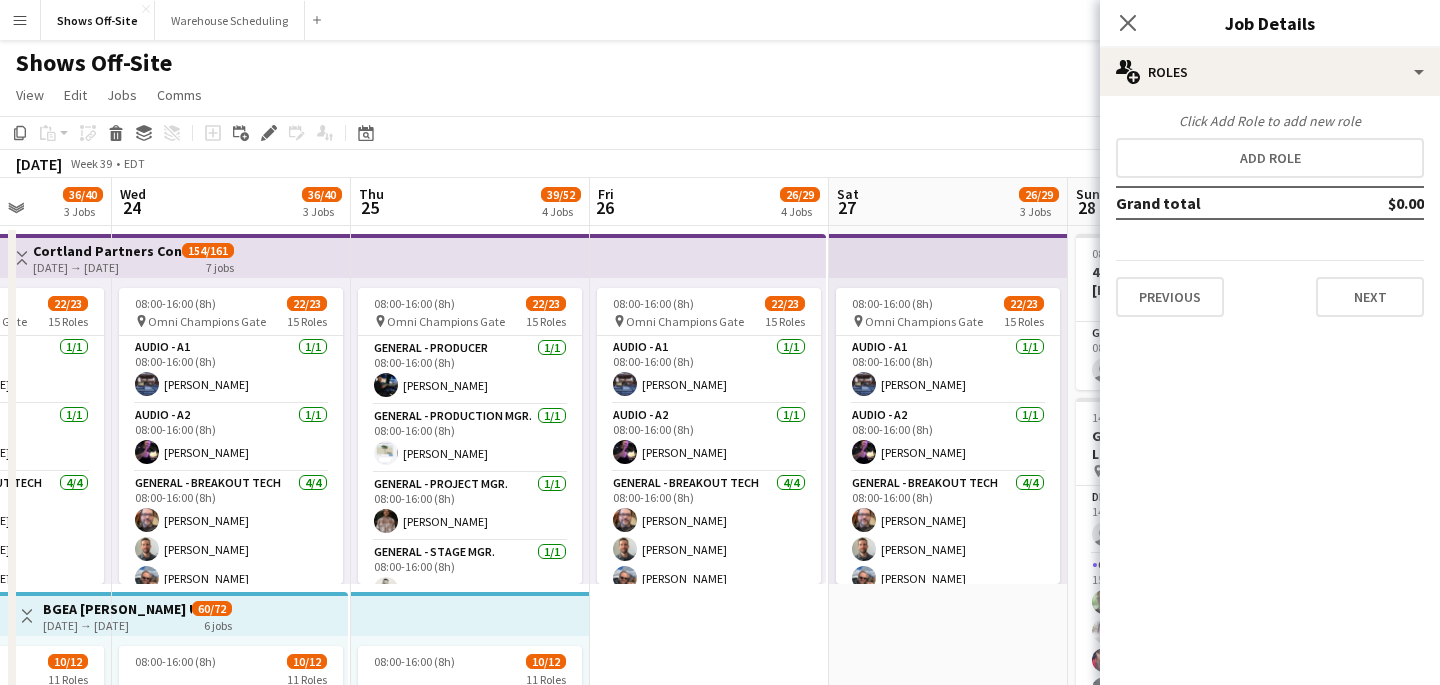 scroll, scrollTop: 0, scrollLeft: 0, axis: both 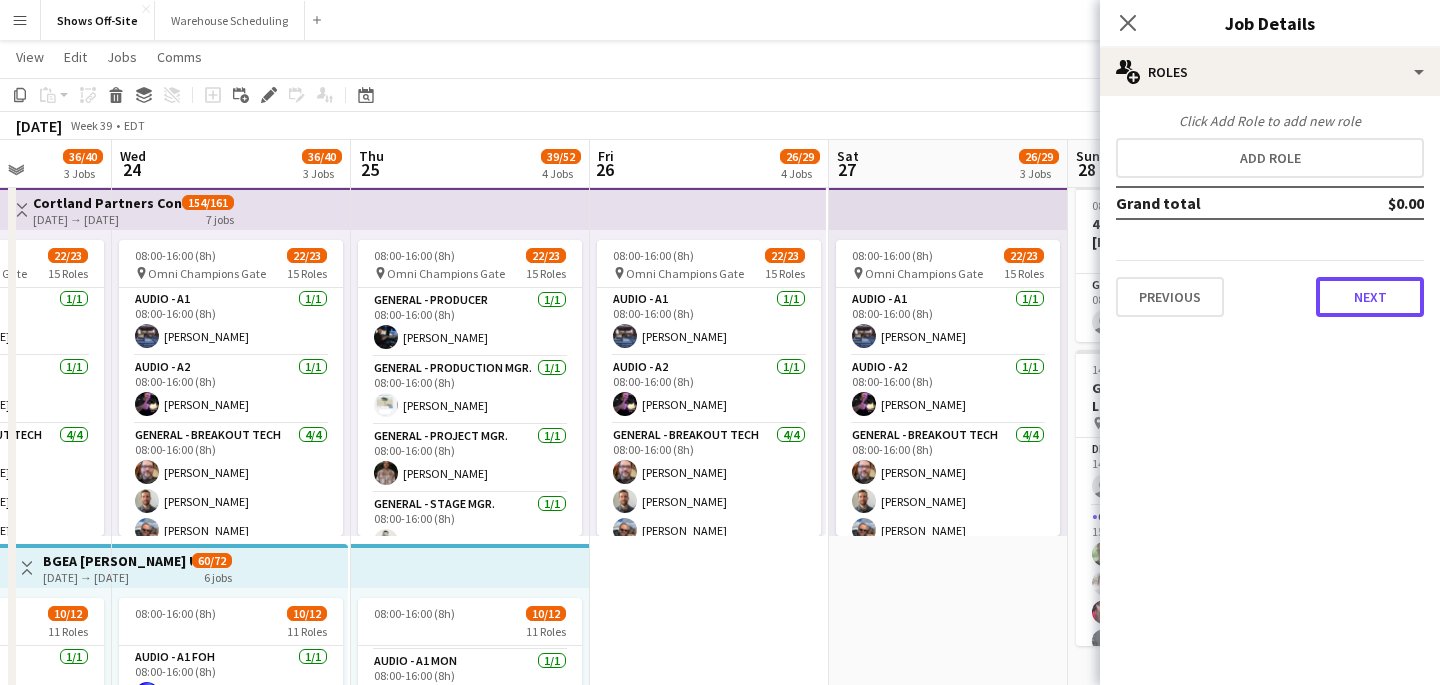 click on "Next" at bounding box center [1370, 297] 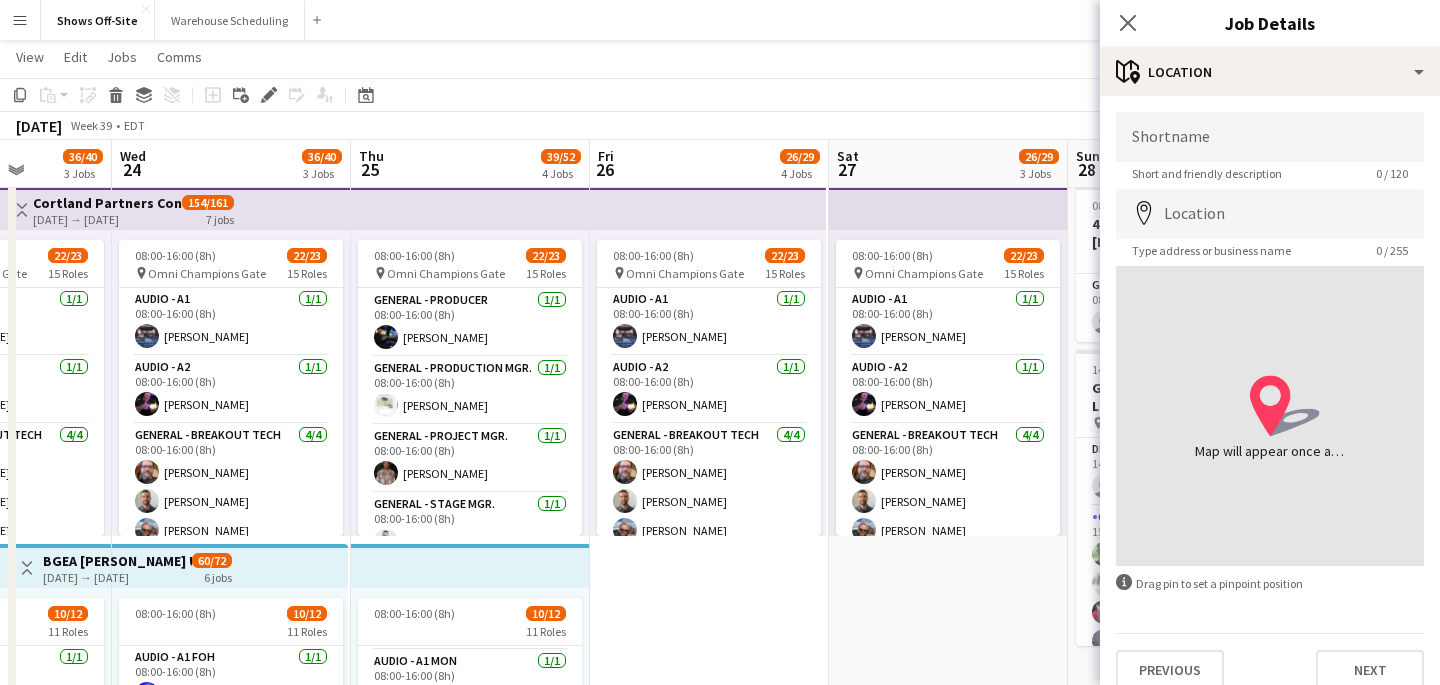 scroll, scrollTop: 21, scrollLeft: 0, axis: vertical 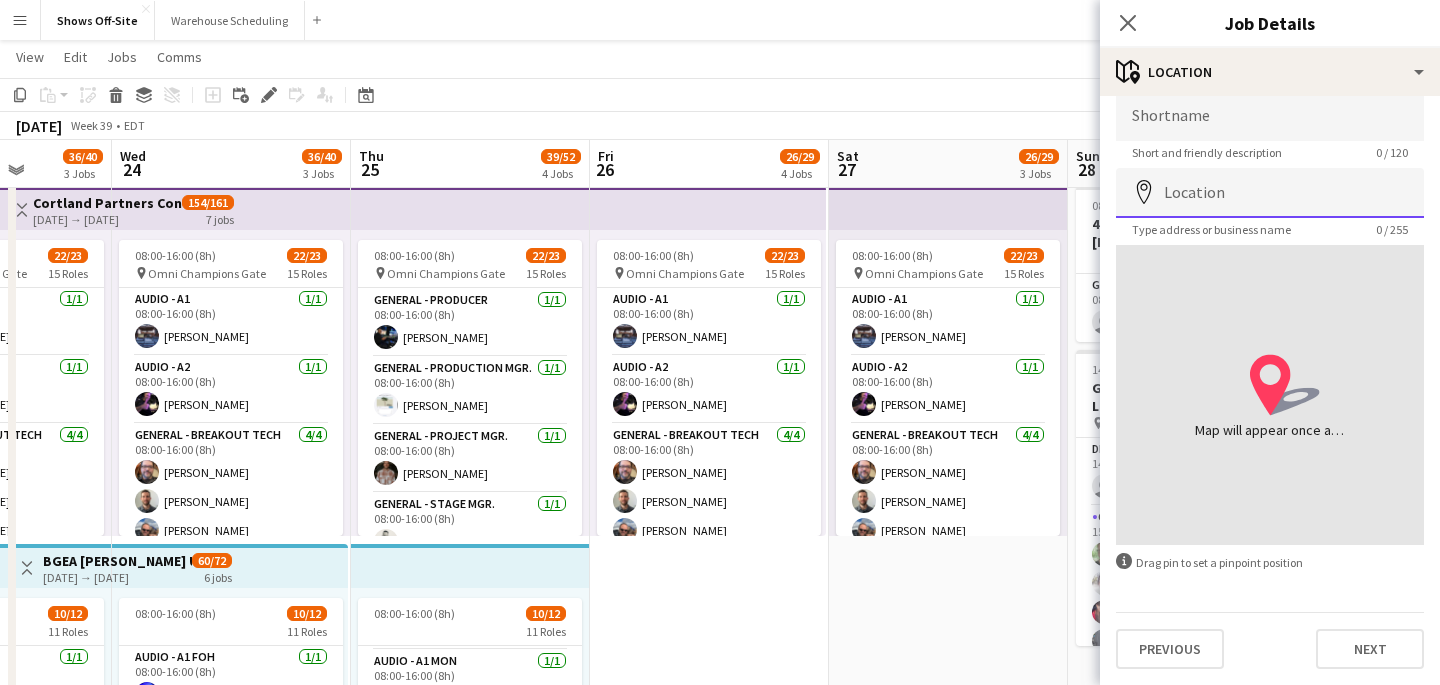 click on "Location" at bounding box center [1270, 193] 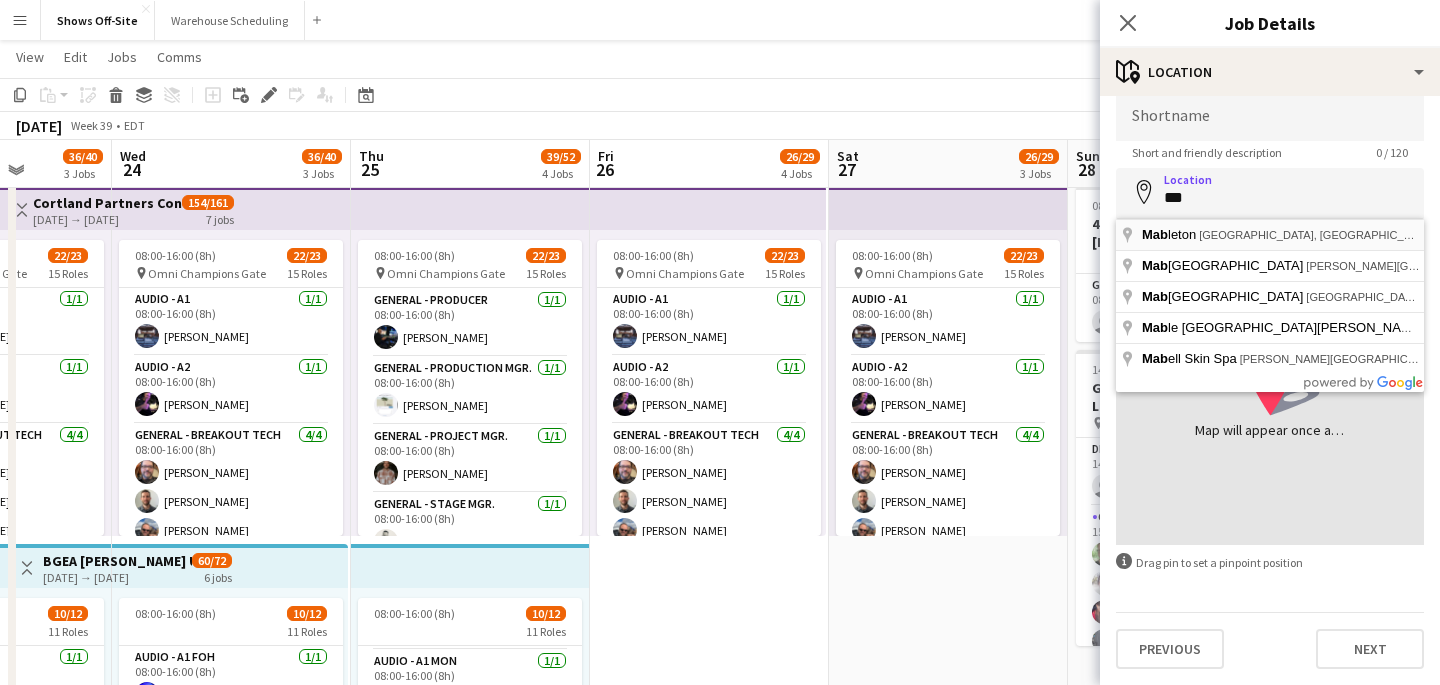 type on "**********" 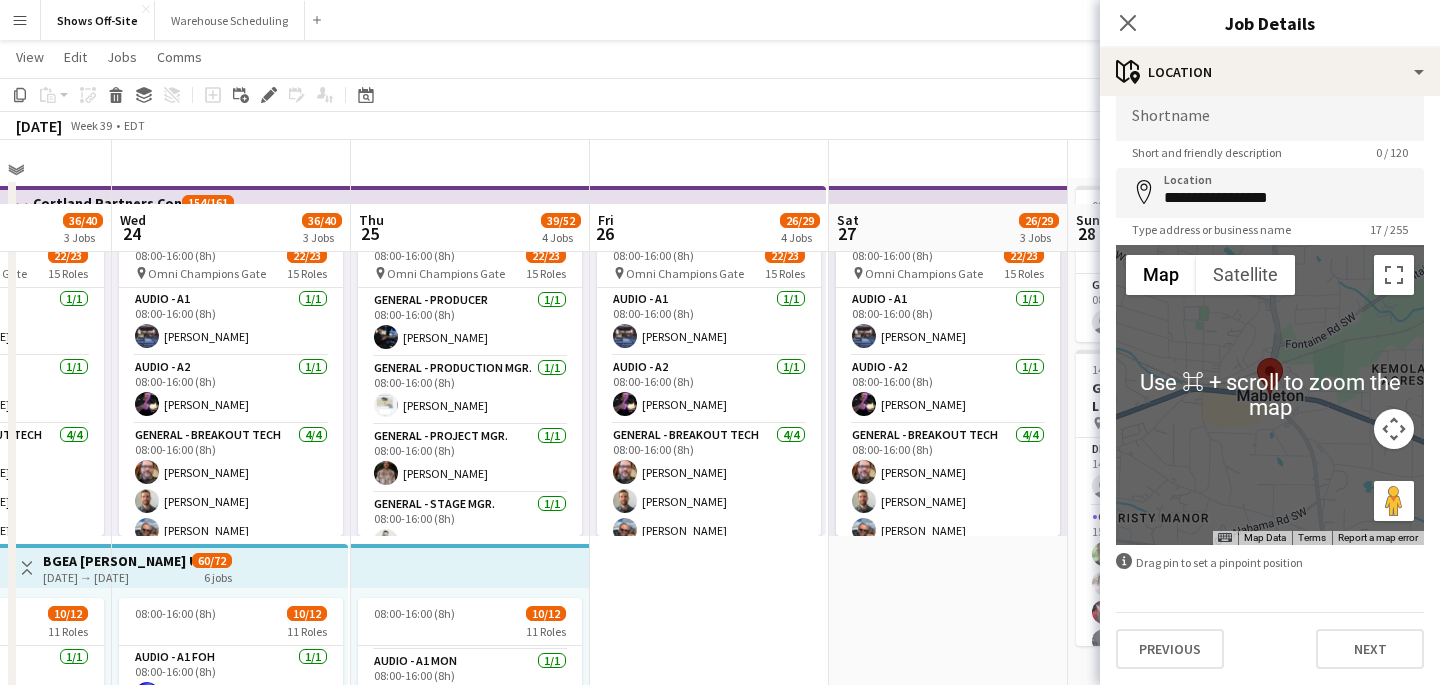scroll, scrollTop: 188, scrollLeft: 0, axis: vertical 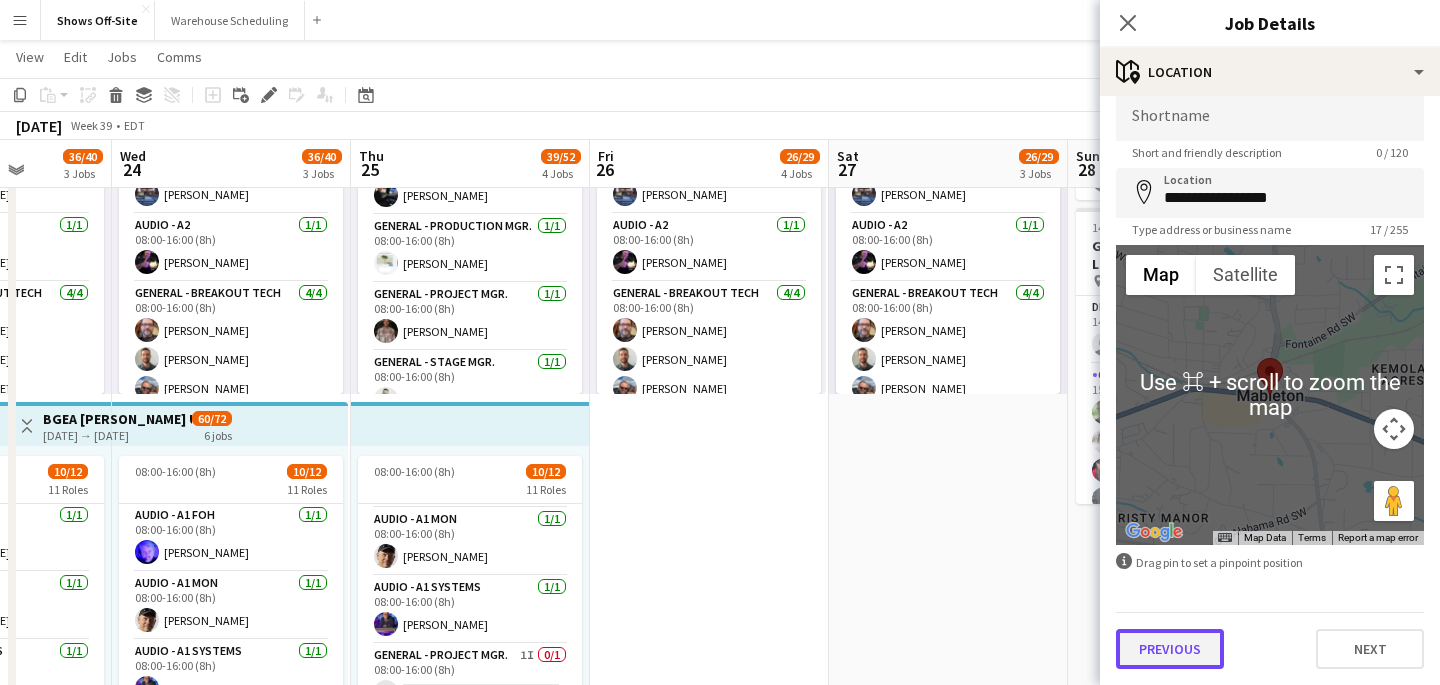 click on "Previous" at bounding box center [1170, 649] 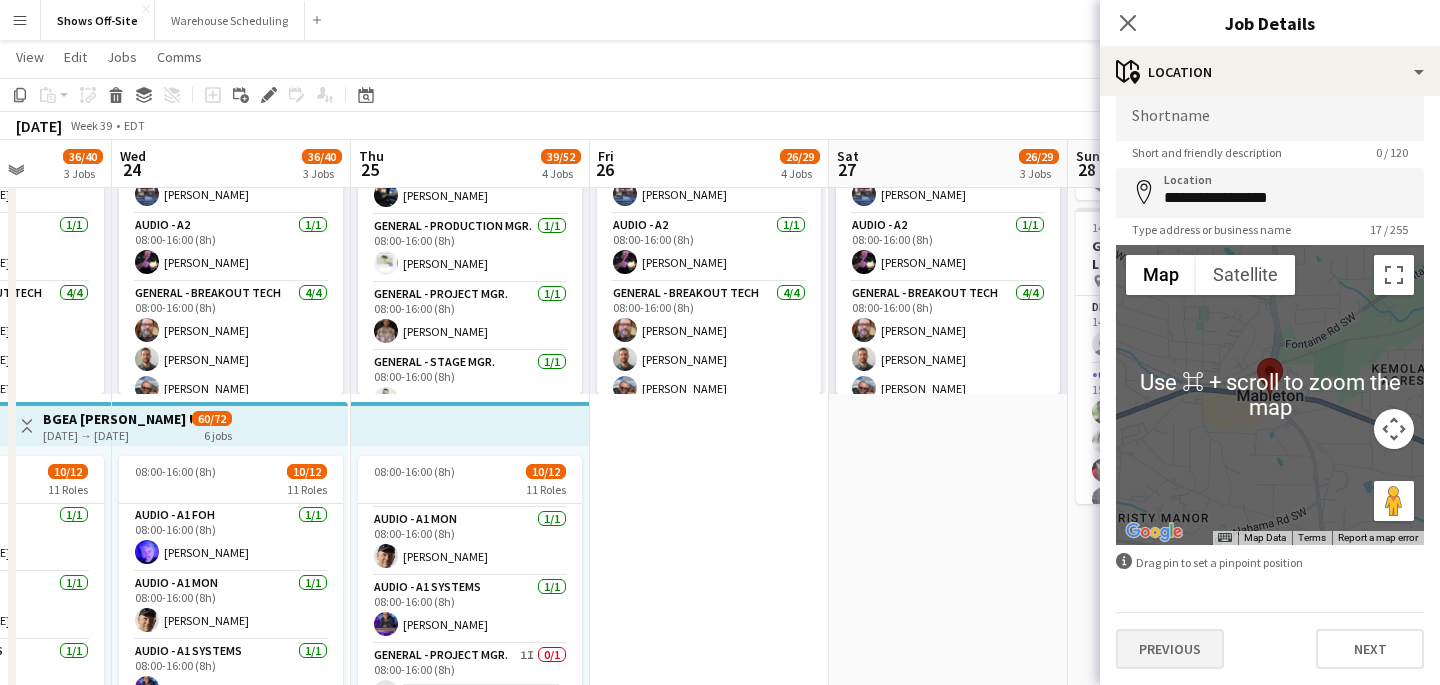scroll, scrollTop: 0, scrollLeft: 0, axis: both 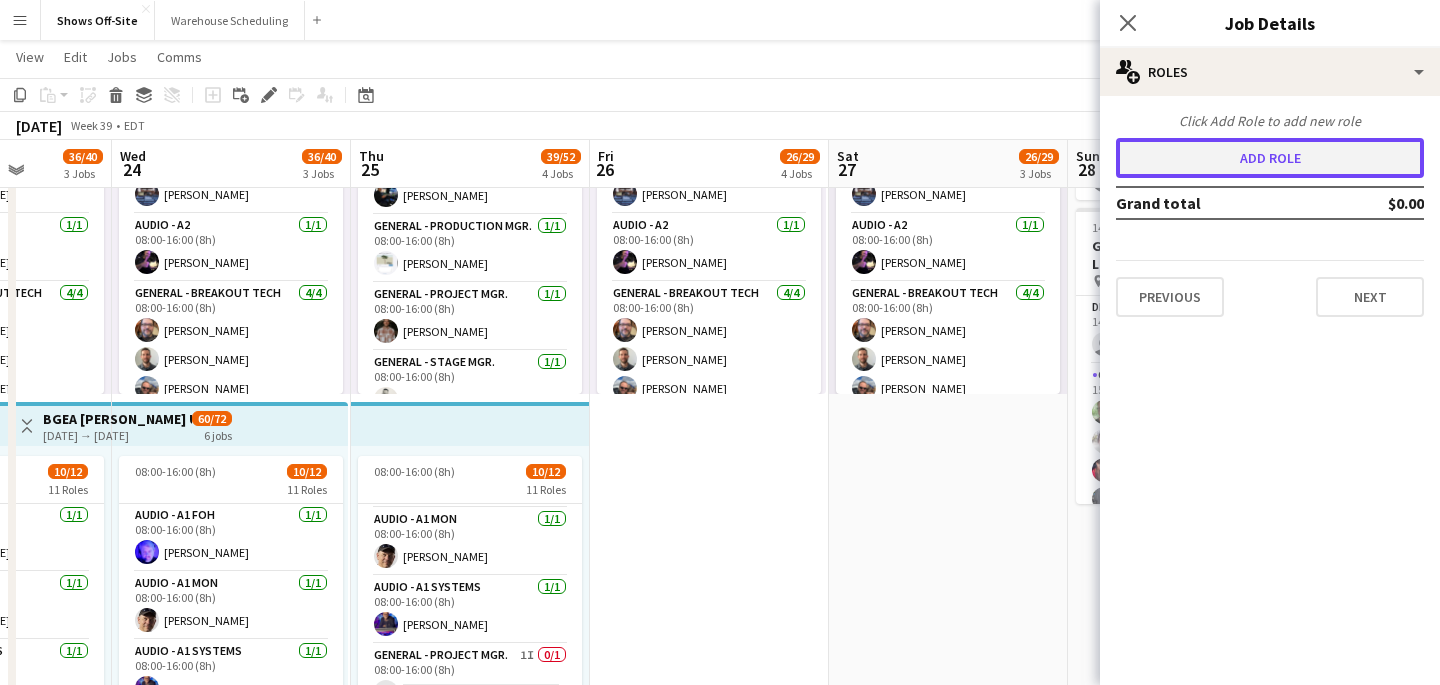 click on "Add role" at bounding box center [1270, 158] 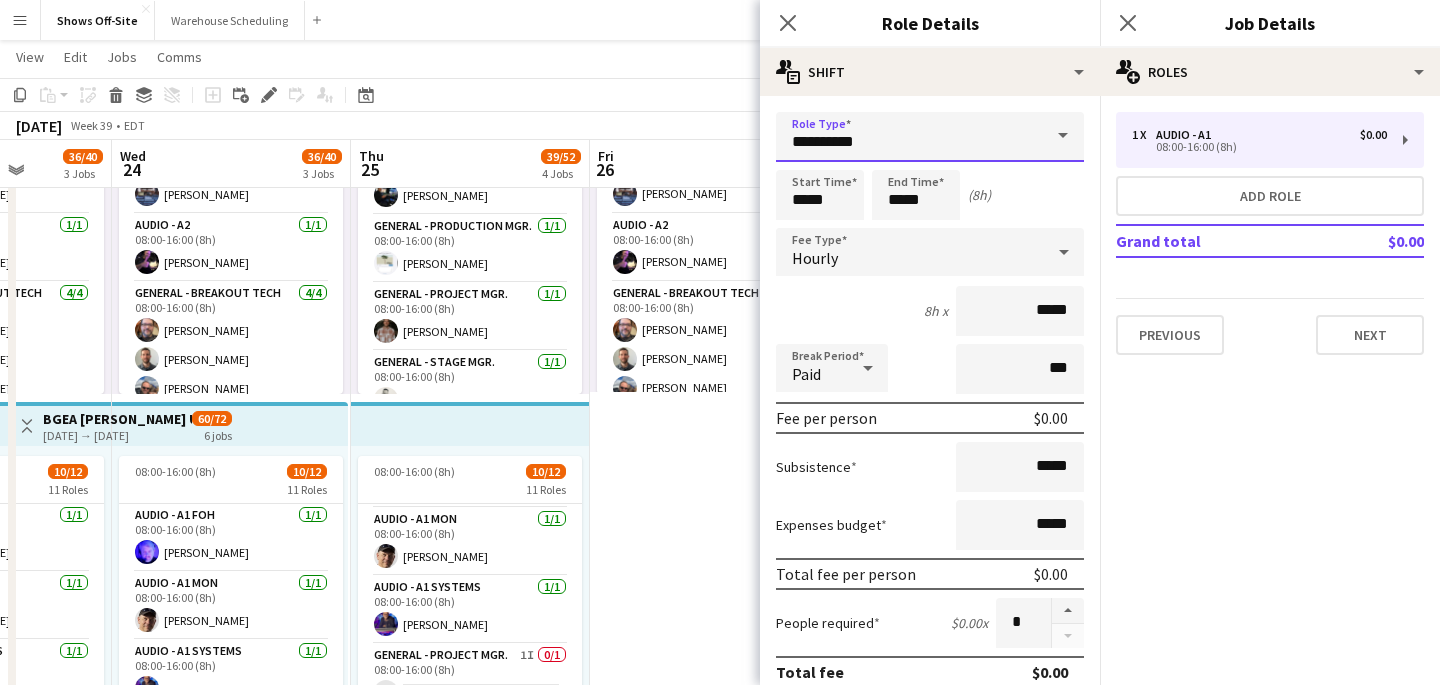 drag, startPoint x: 965, startPoint y: 157, endPoint x: 812, endPoint y: 158, distance: 153.00327 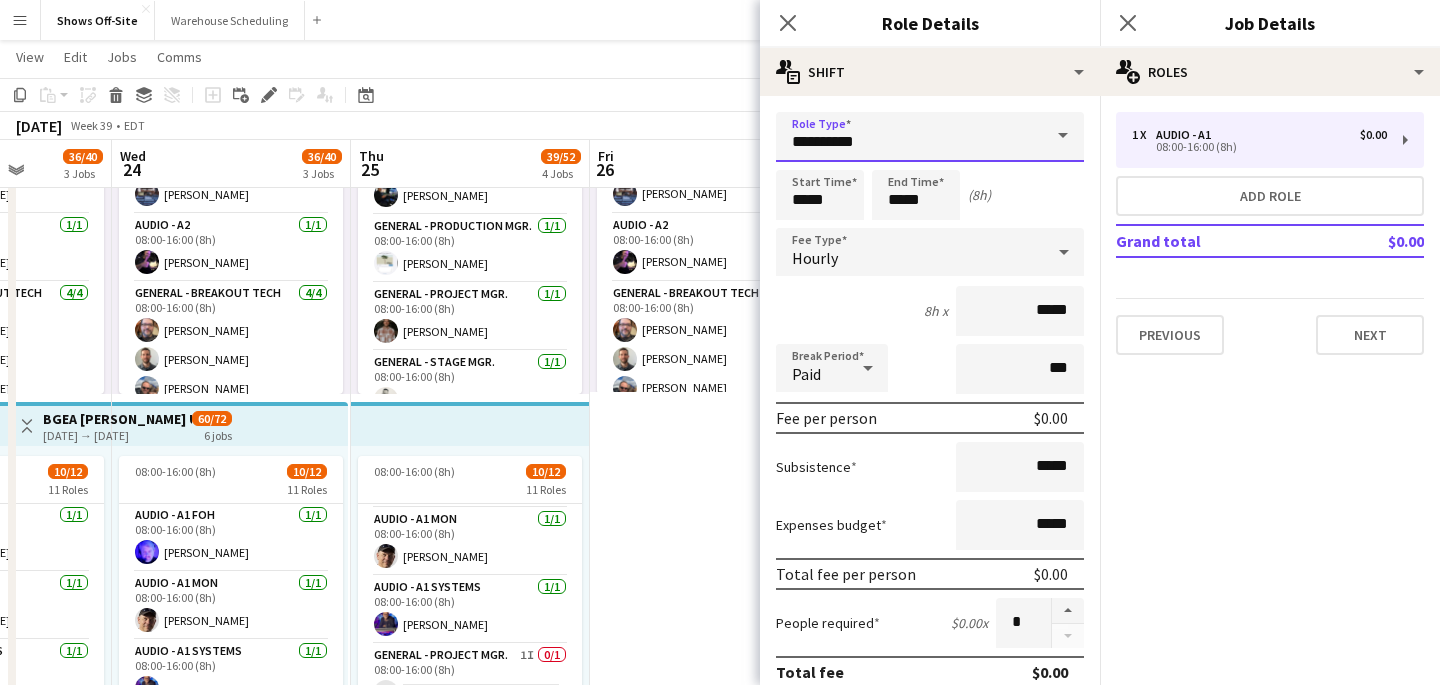 click on "**********" at bounding box center [930, 137] 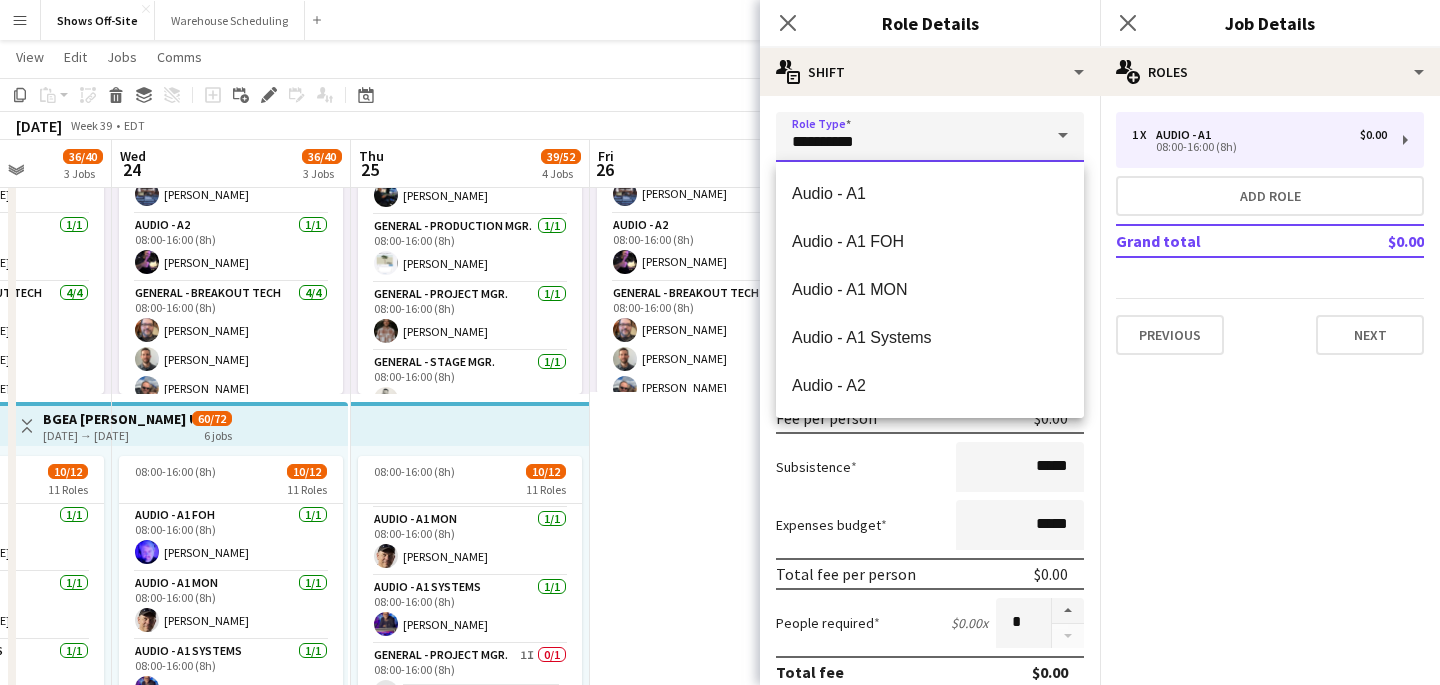 drag, startPoint x: 863, startPoint y: 150, endPoint x: 743, endPoint y: 137, distance: 120.70211 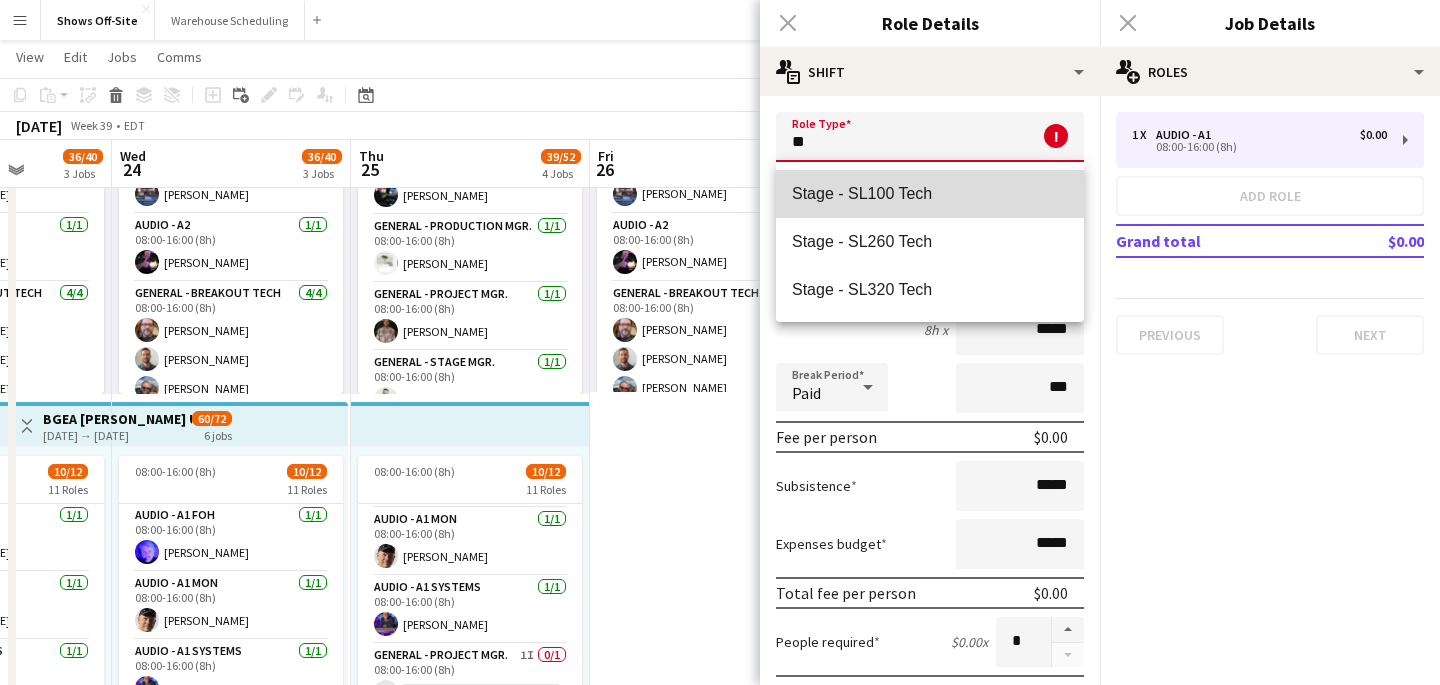 click on "Stage - SL100 Tech" at bounding box center (930, 193) 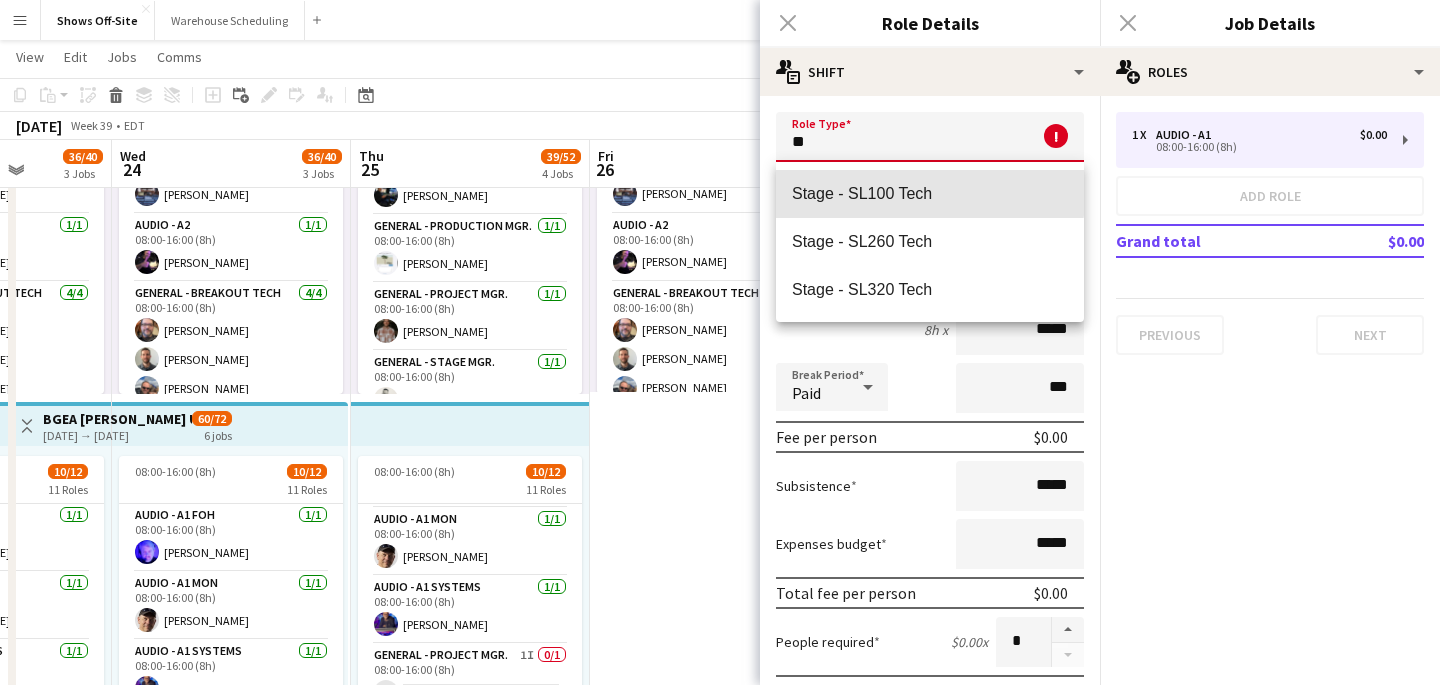 type on "**********" 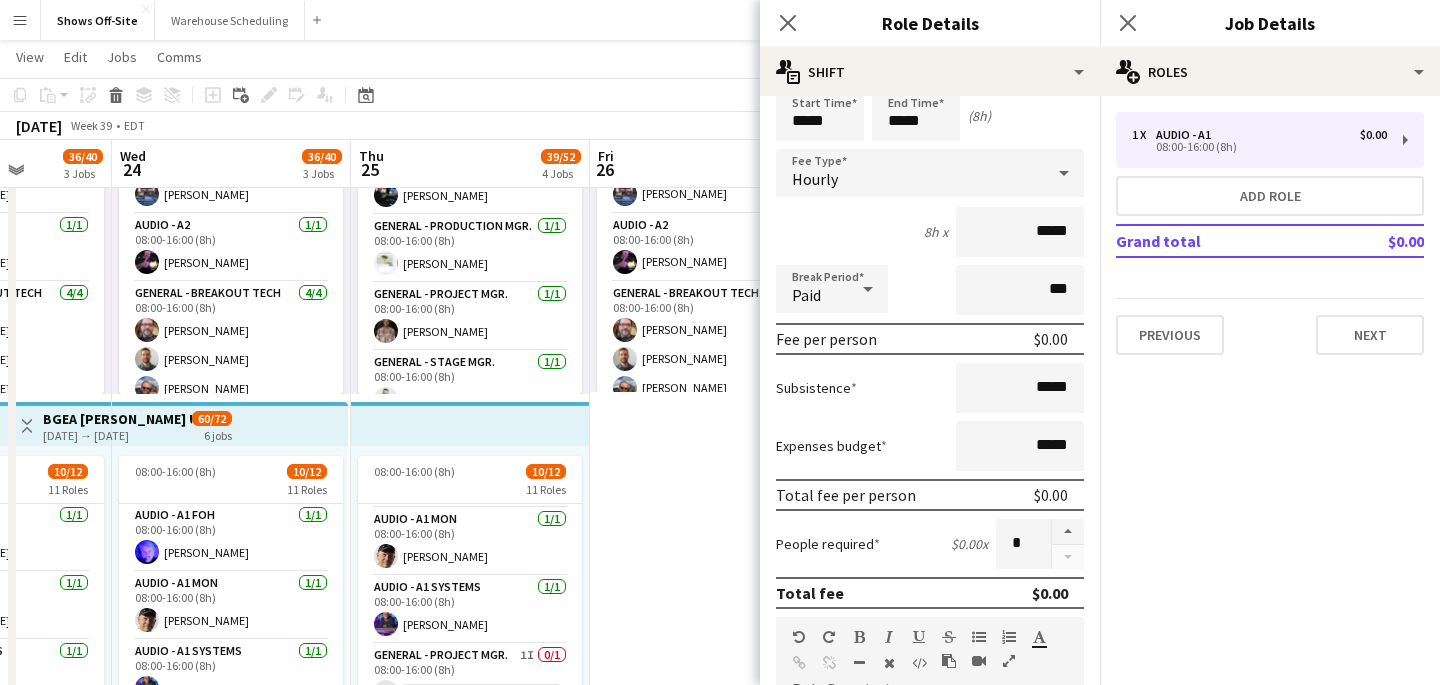 scroll, scrollTop: 80, scrollLeft: 0, axis: vertical 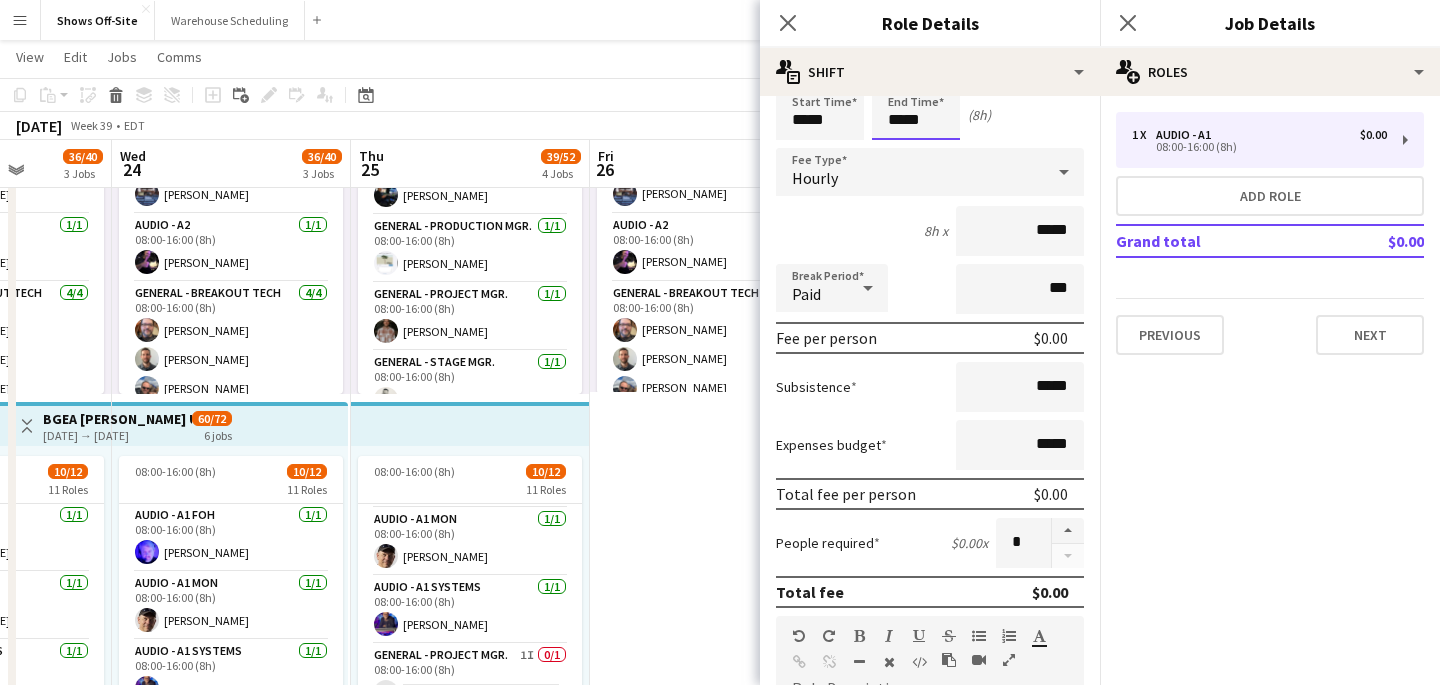 click on "*****" at bounding box center (916, 115) 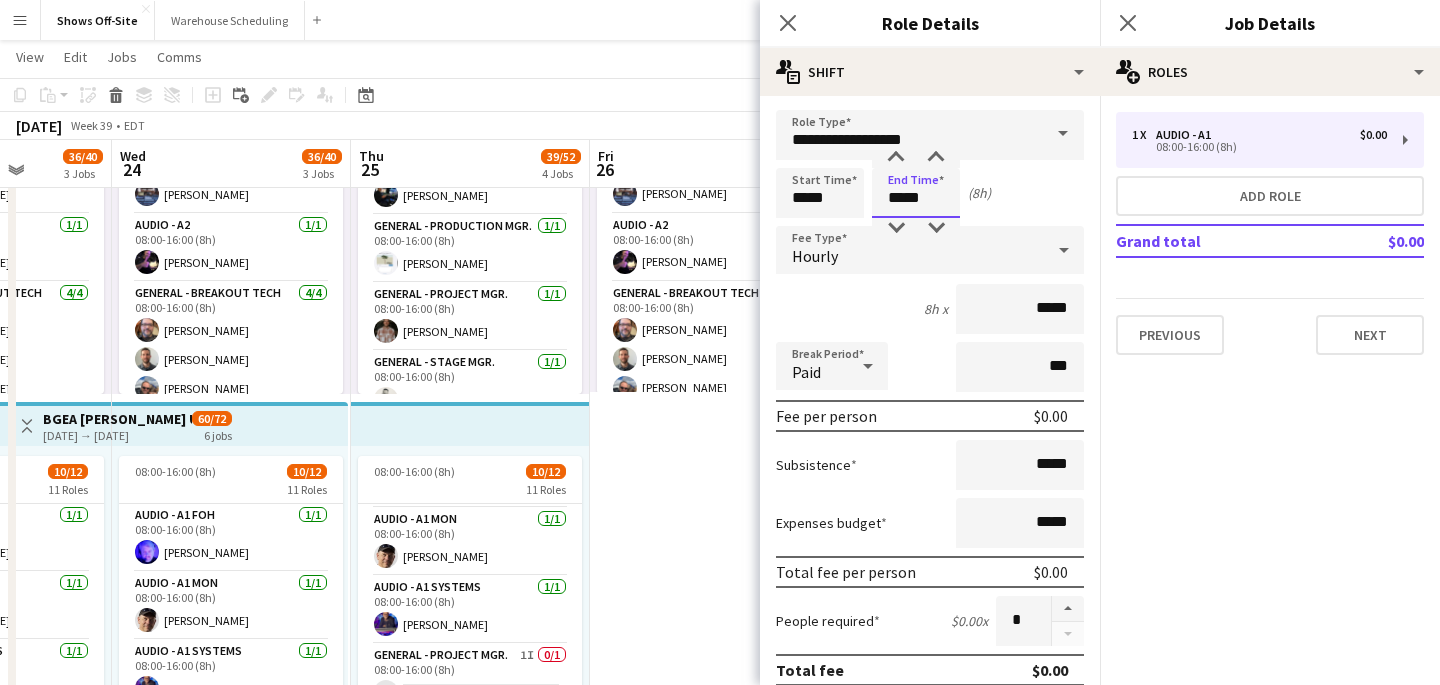 scroll, scrollTop: 0, scrollLeft: 0, axis: both 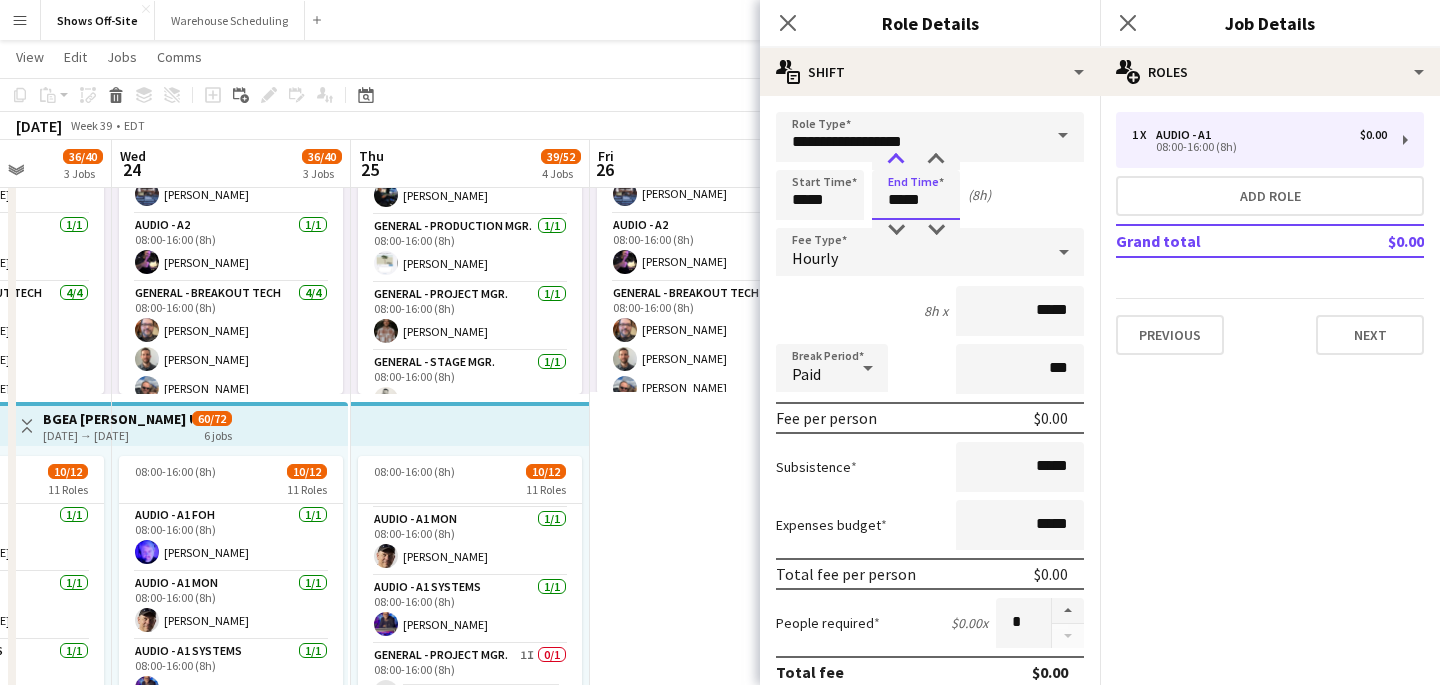click at bounding box center [896, 160] 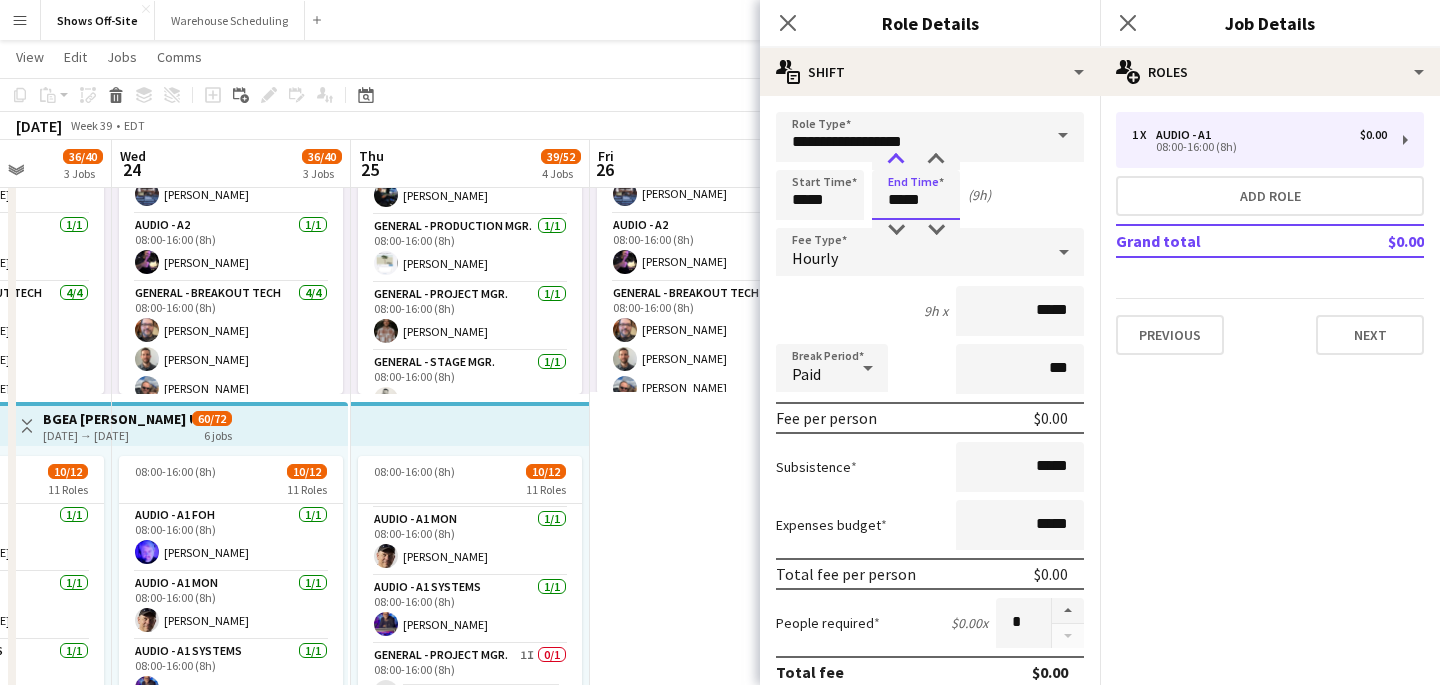 type on "*****" 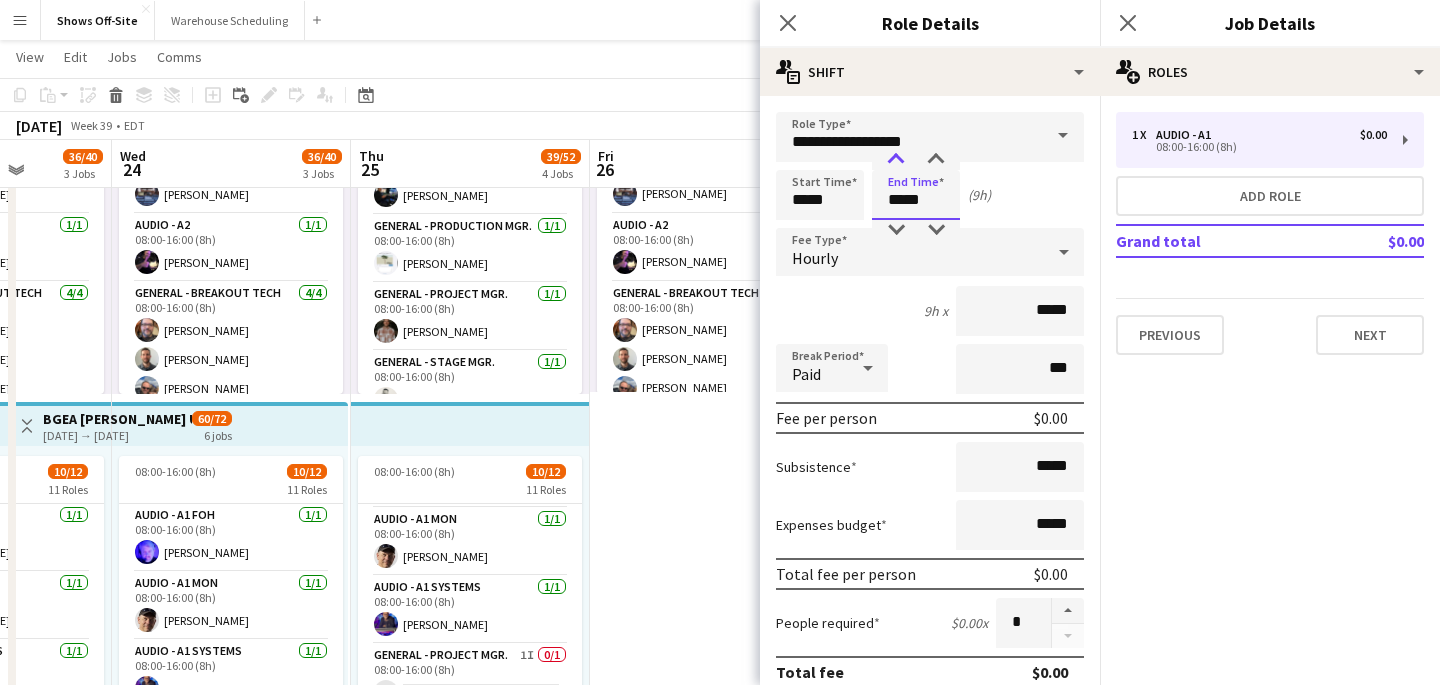 click at bounding box center (896, 160) 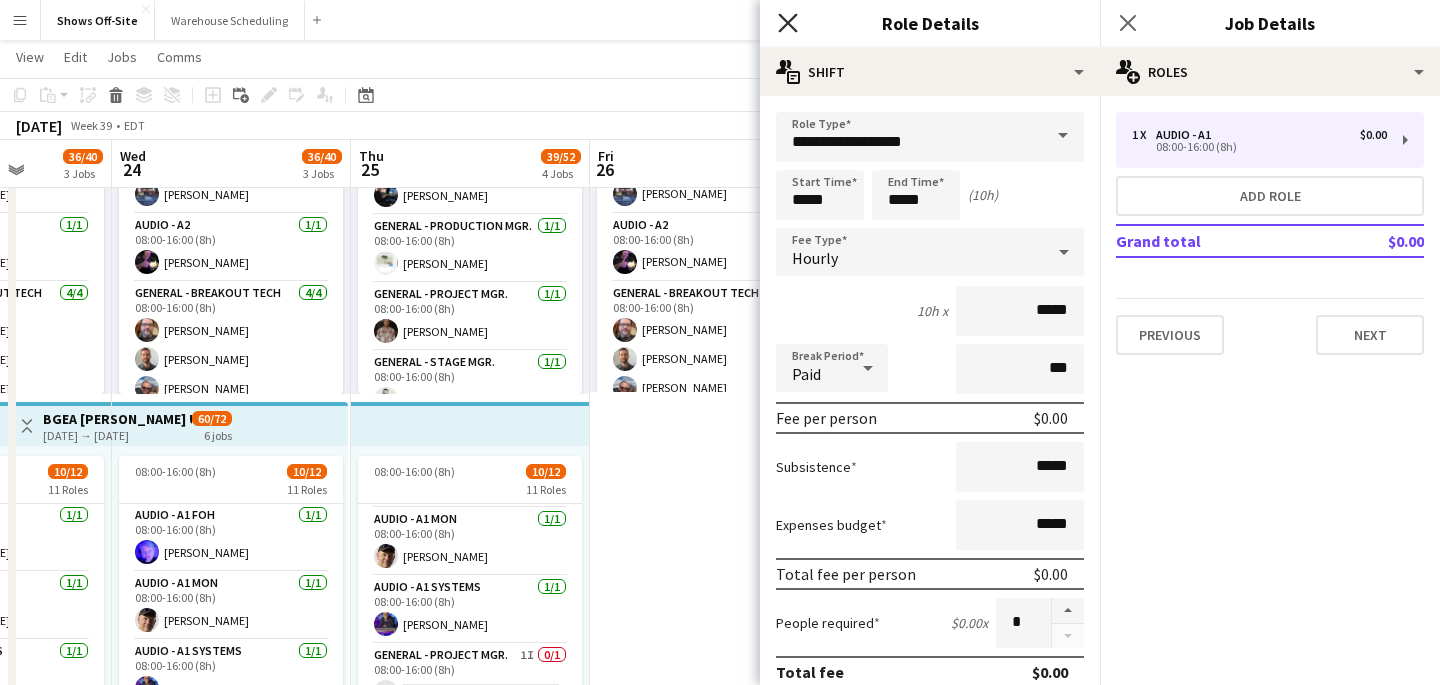 click on "Close pop-in" 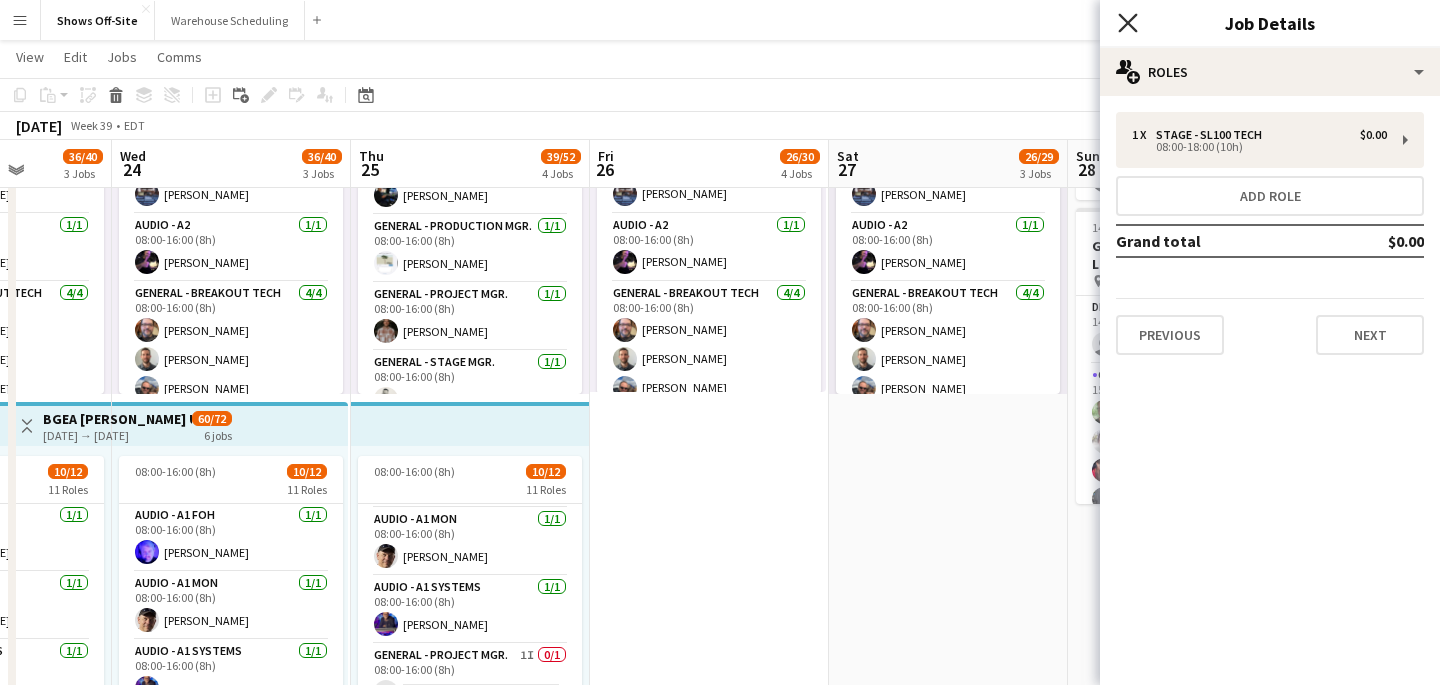 click 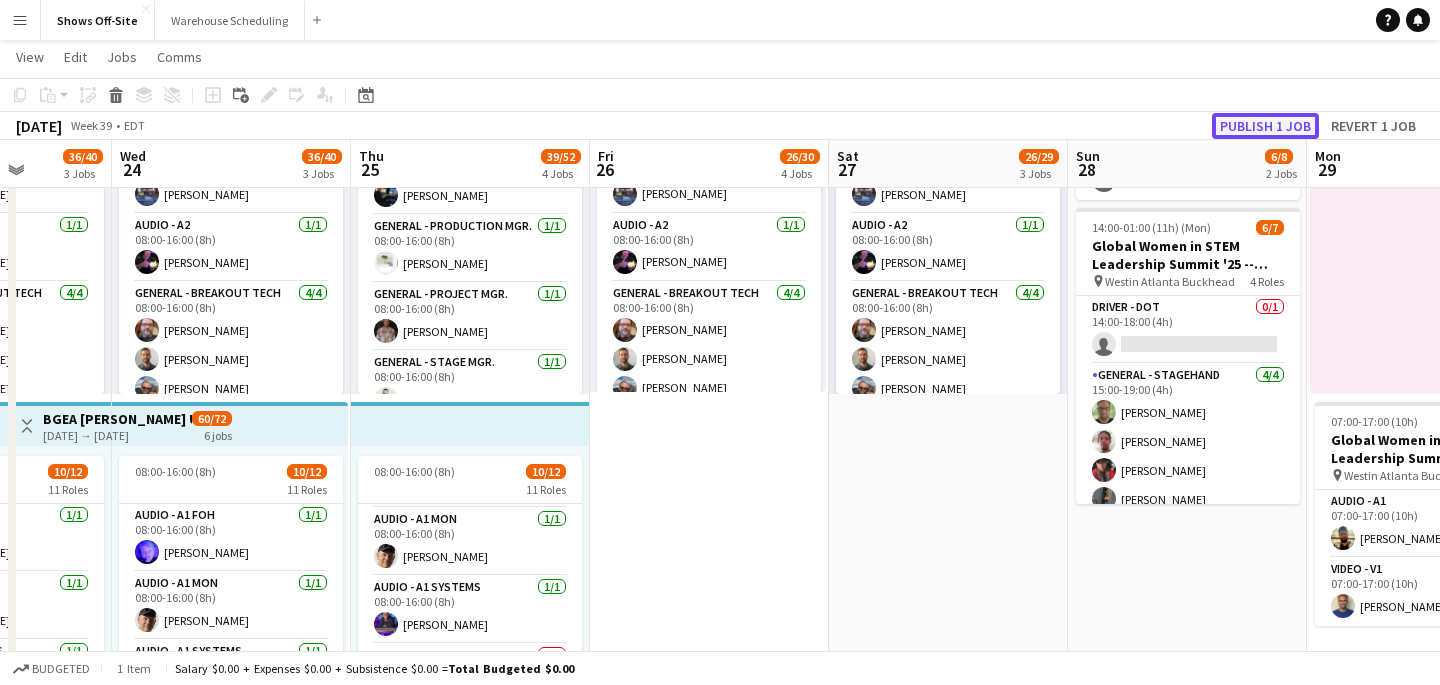 click on "Publish 1 job" 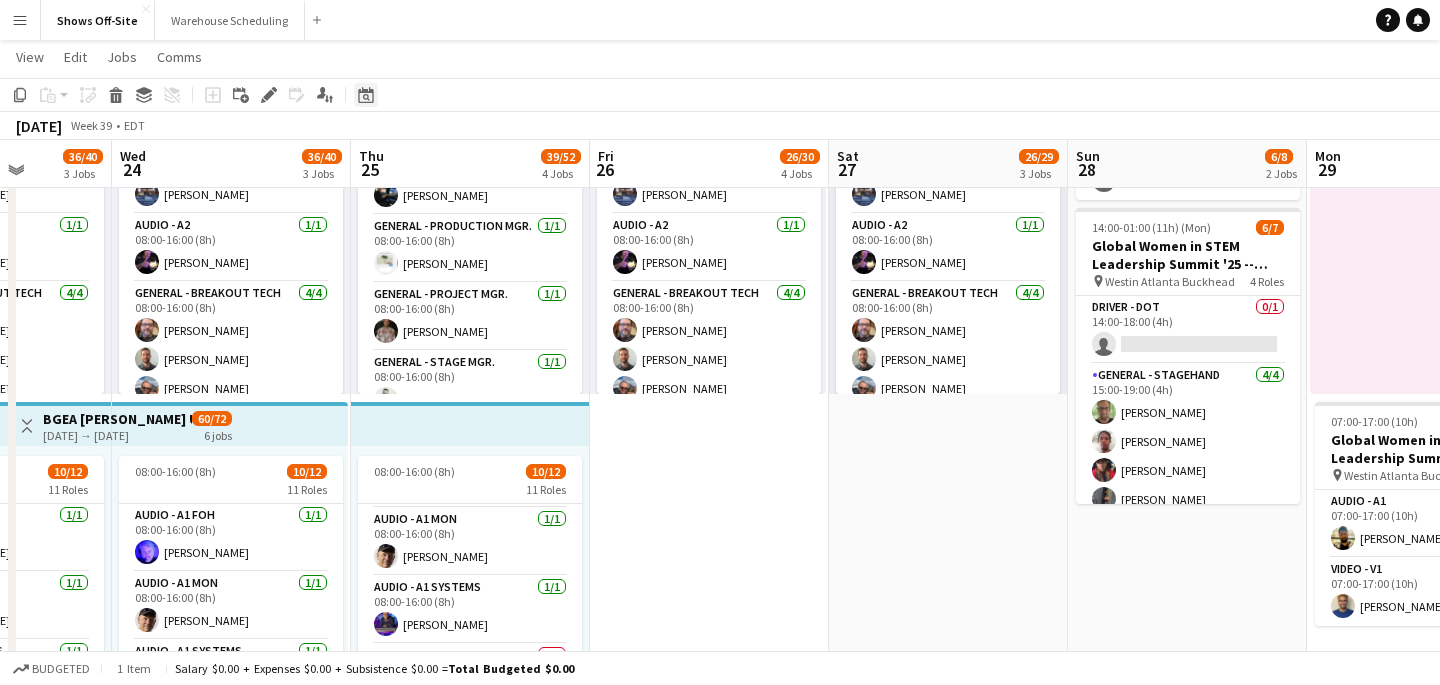 click on "Date picker" 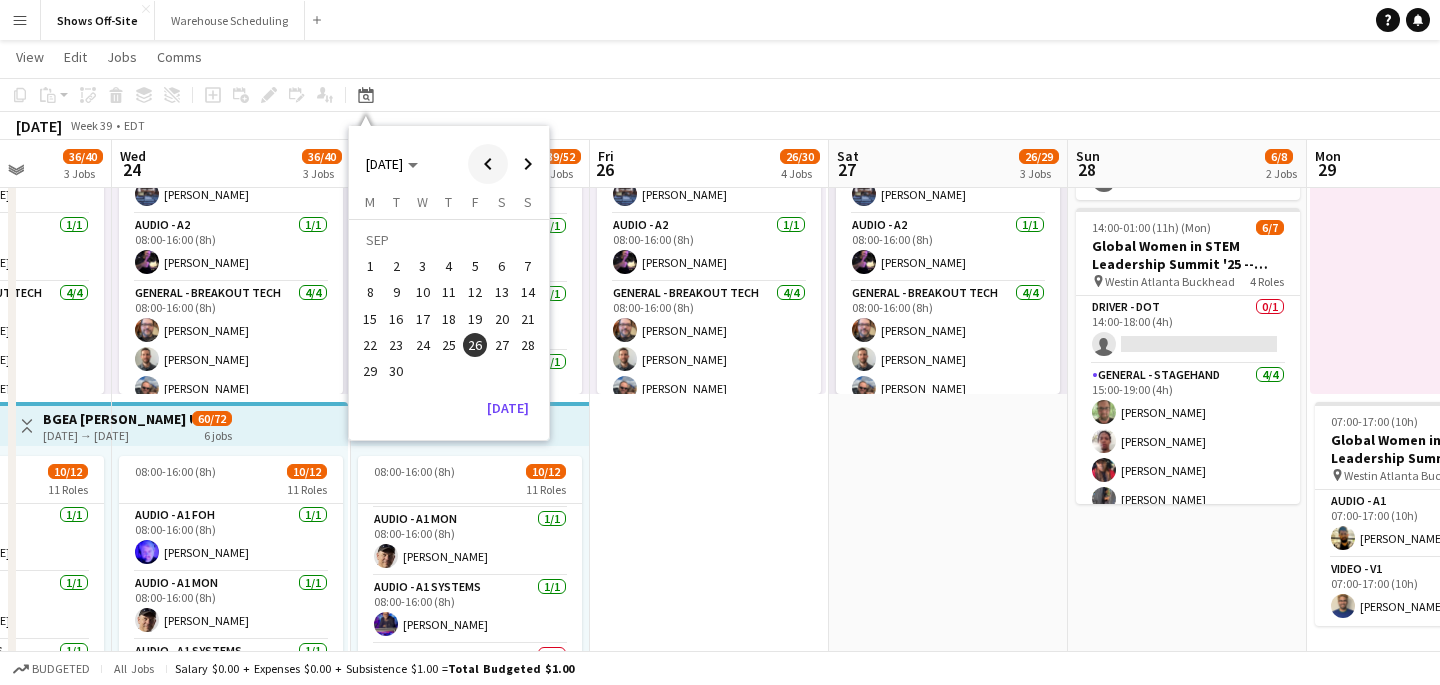 click at bounding box center (488, 164) 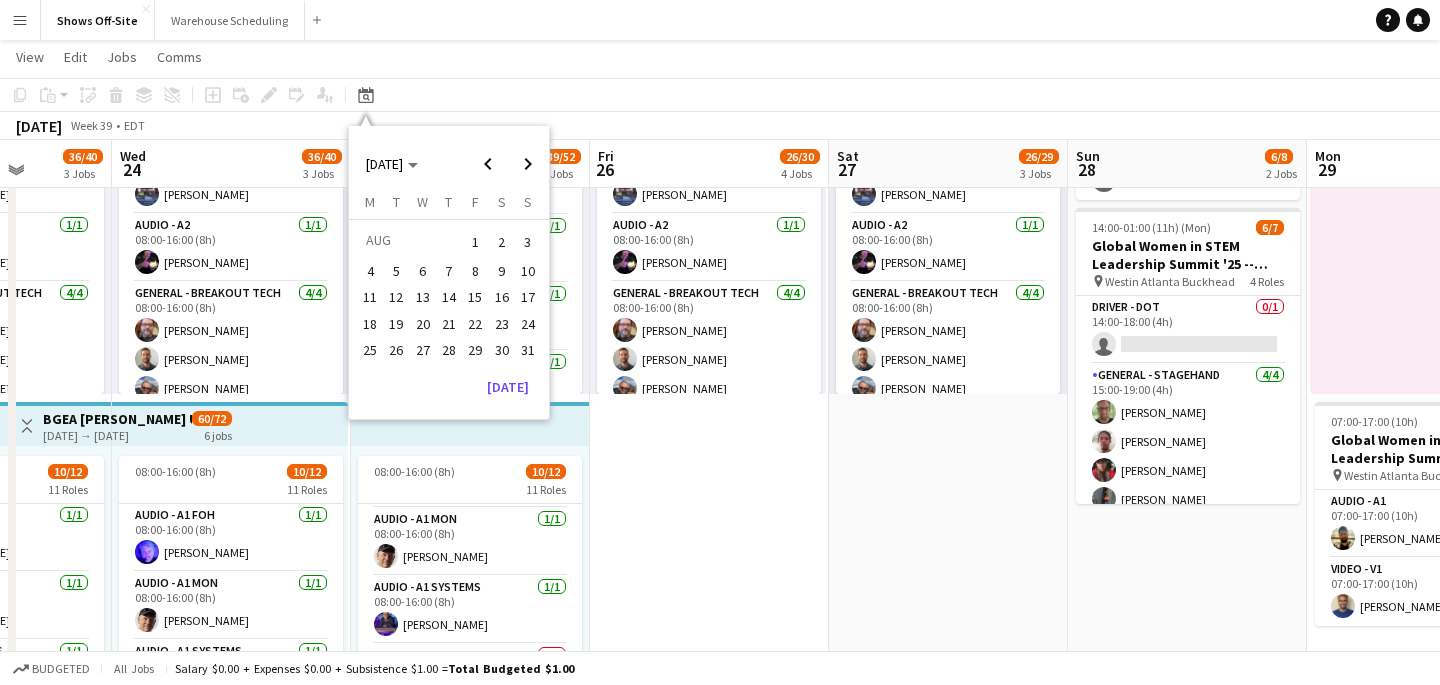 click on "28" at bounding box center [449, 350] 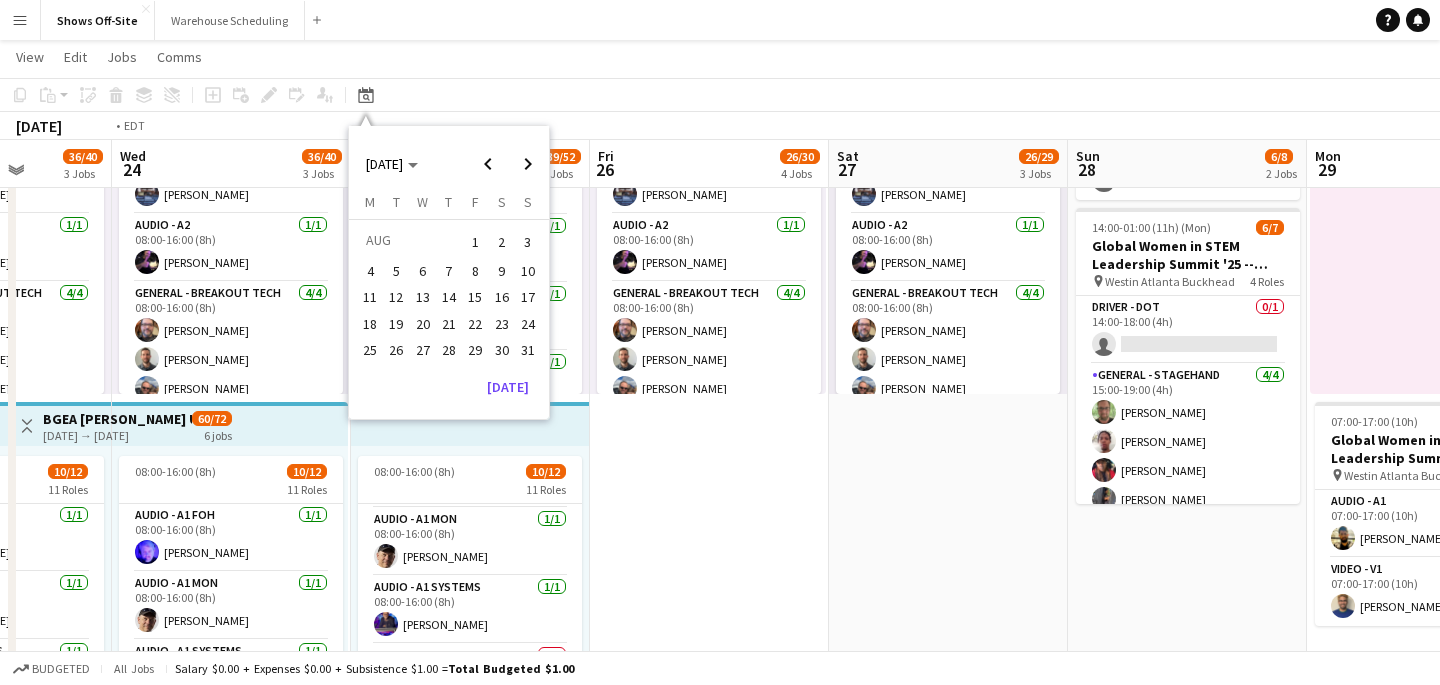 scroll, scrollTop: 0, scrollLeft: 688, axis: horizontal 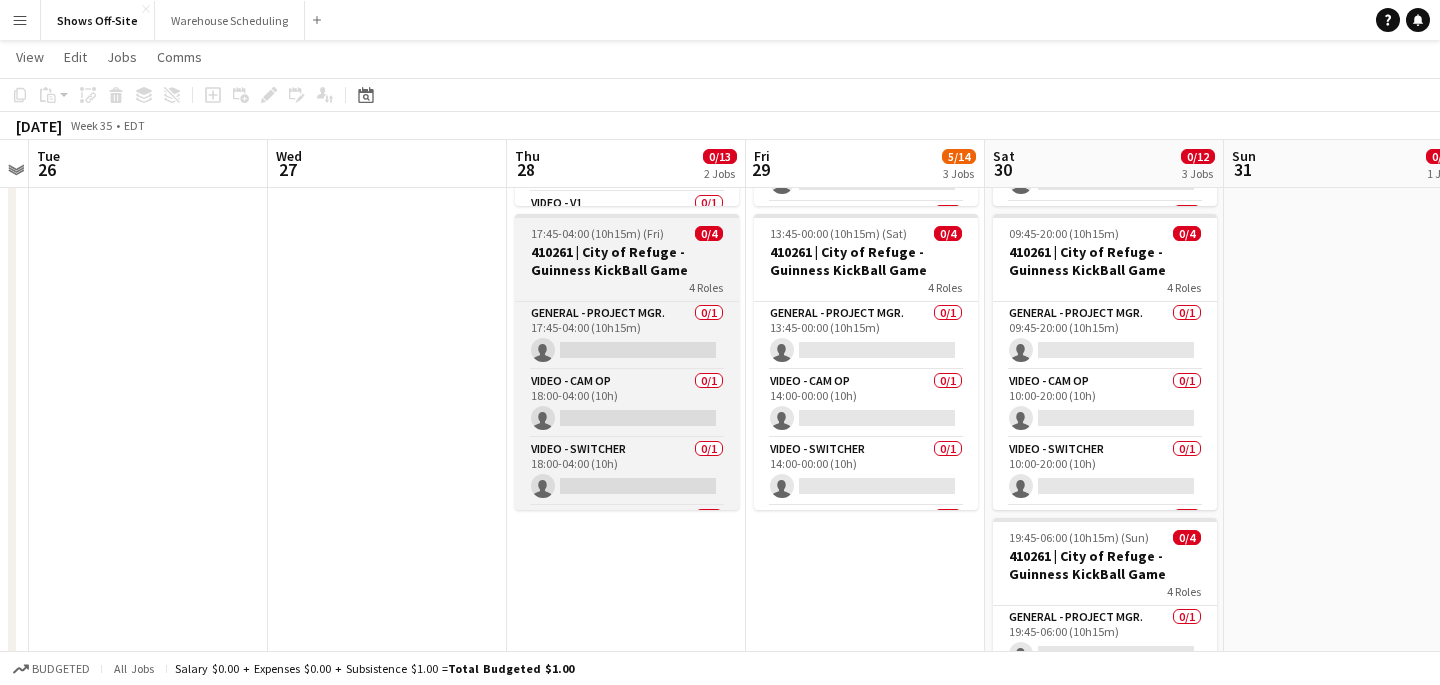 click on "17:45-04:00 (10h15m) (Fri)" at bounding box center [597, 233] 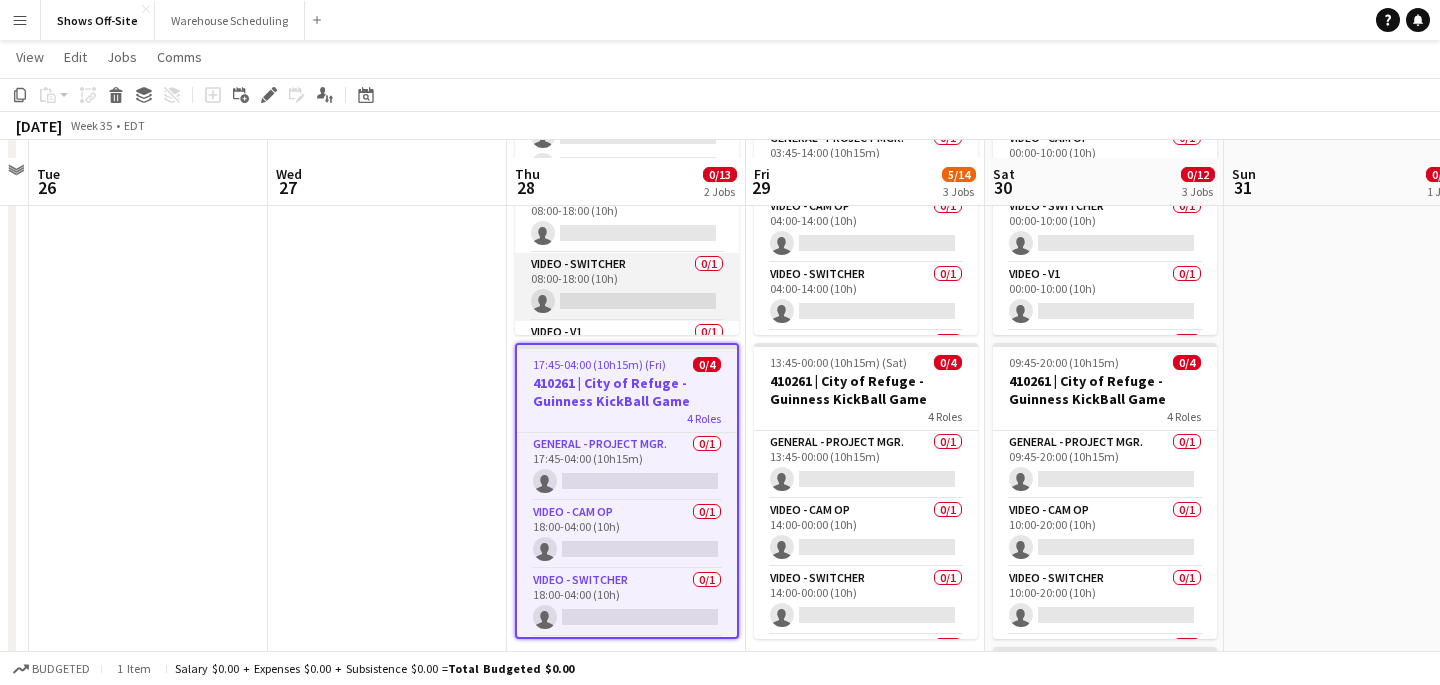 scroll, scrollTop: 534, scrollLeft: 0, axis: vertical 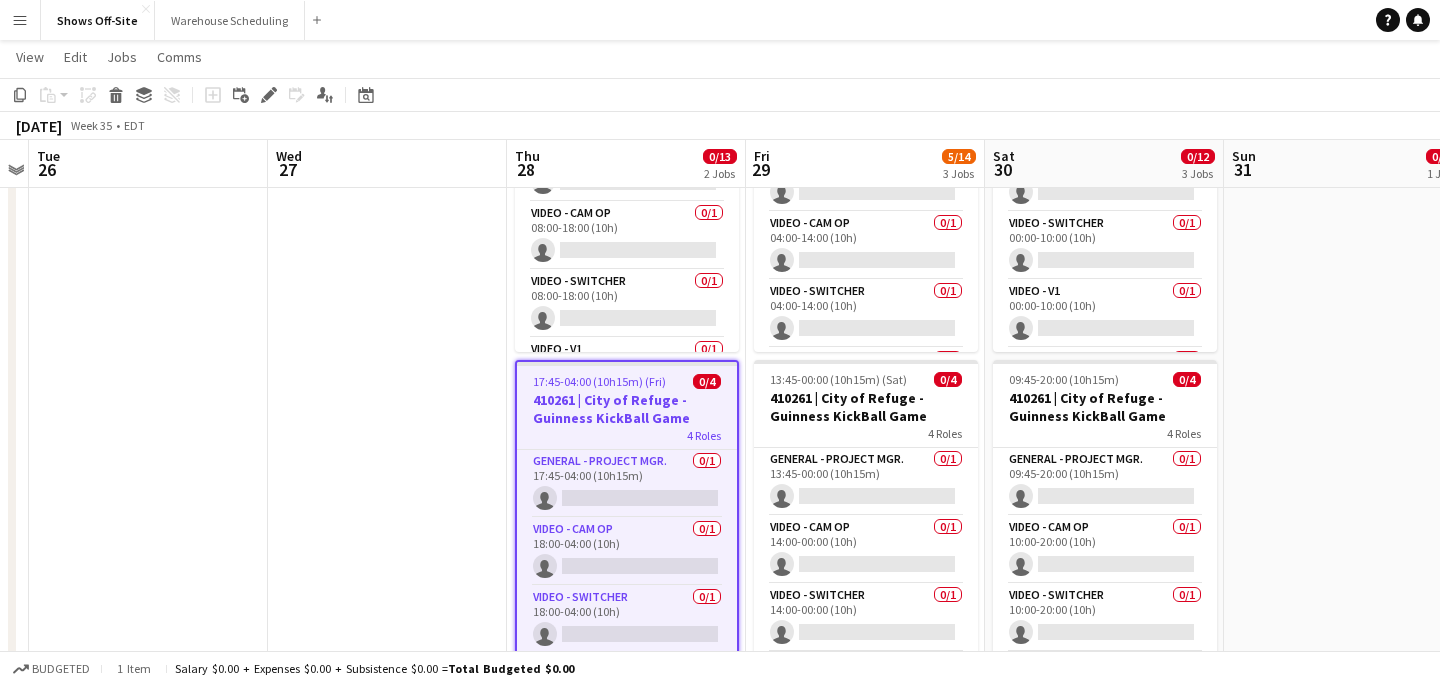 click at bounding box center (387, 412) 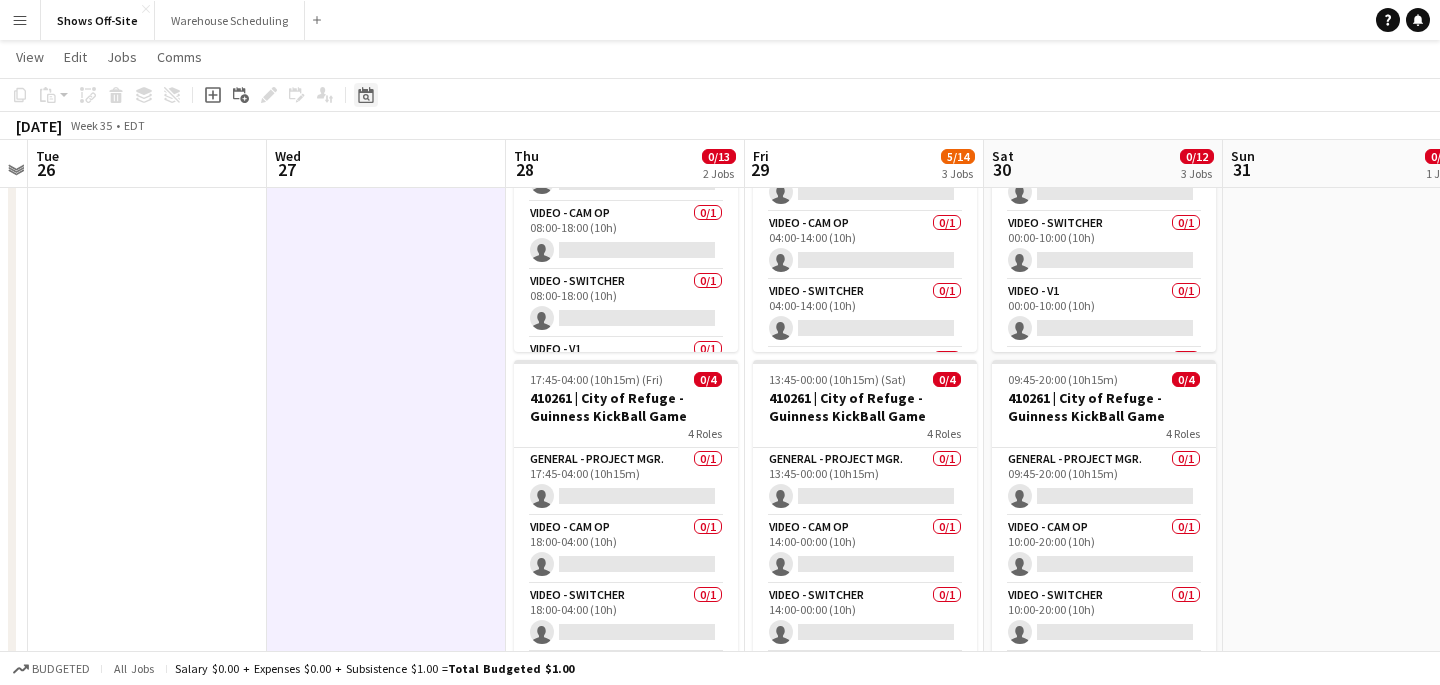 click on "Date picker" at bounding box center (366, 95) 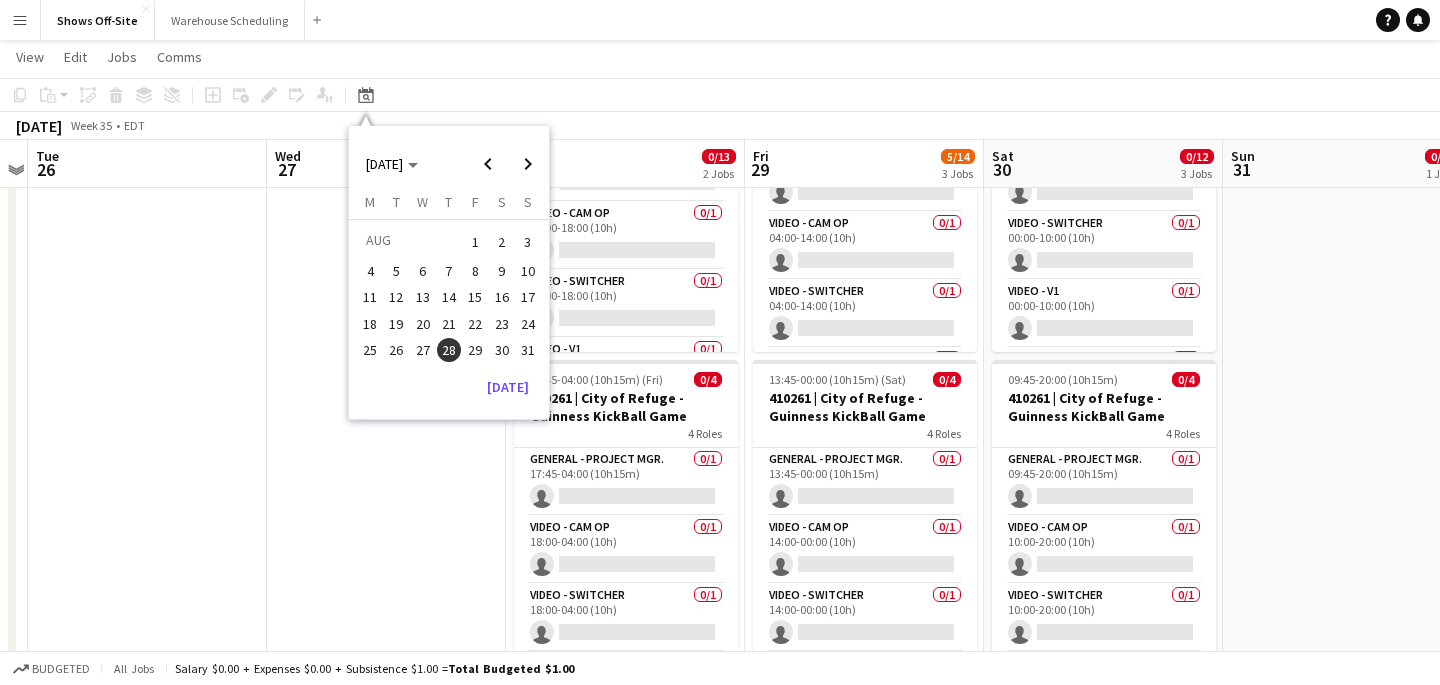 click on "[DATE] [DATE] [DATE] M [DATE] T [DATE] W [DATE] T [DATE] F [DATE] S [DATE] S  [DATE]   2   3   4   5   6   7   8   9   10   11   12   13   14   15   16   17   18   19   20   21   22   23   24   25   26   27   28   29   30   31
Comparison range
Comparison range
[DATE]" at bounding box center (449, 272) 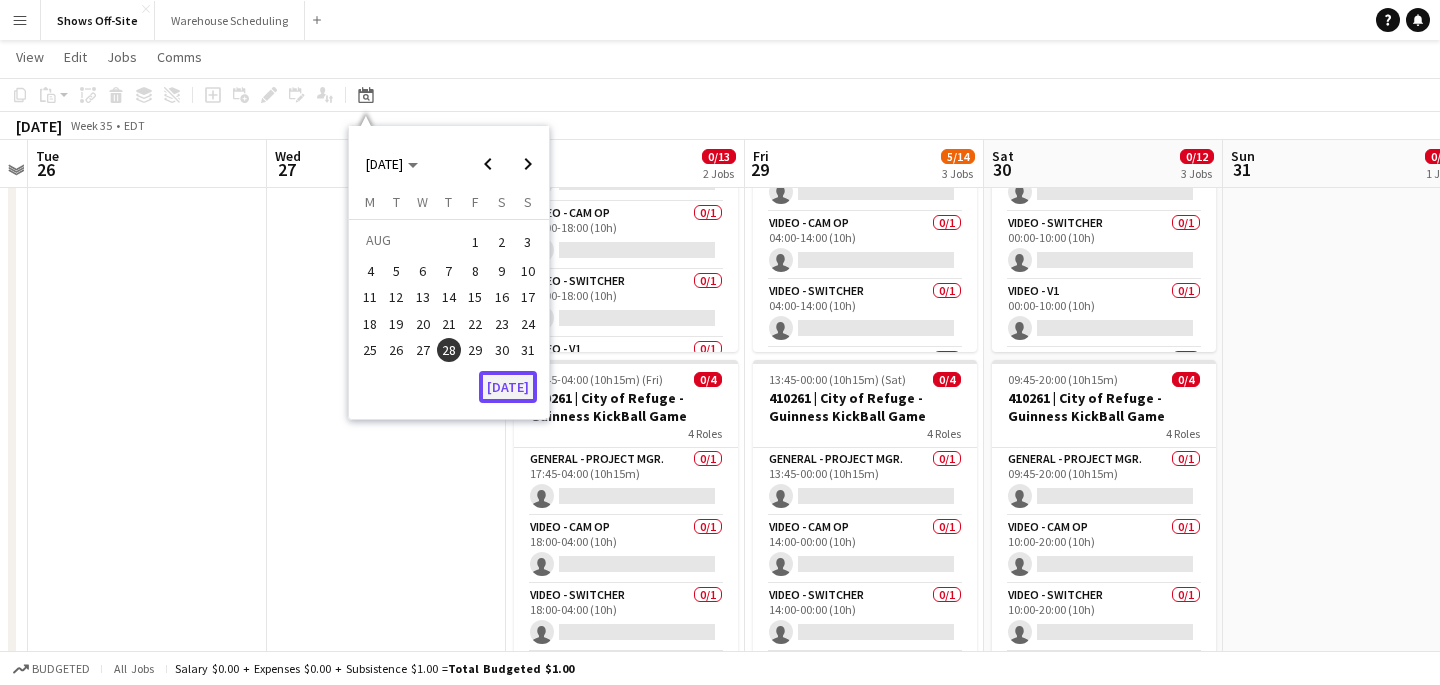 click on "[DATE]" at bounding box center (508, 387) 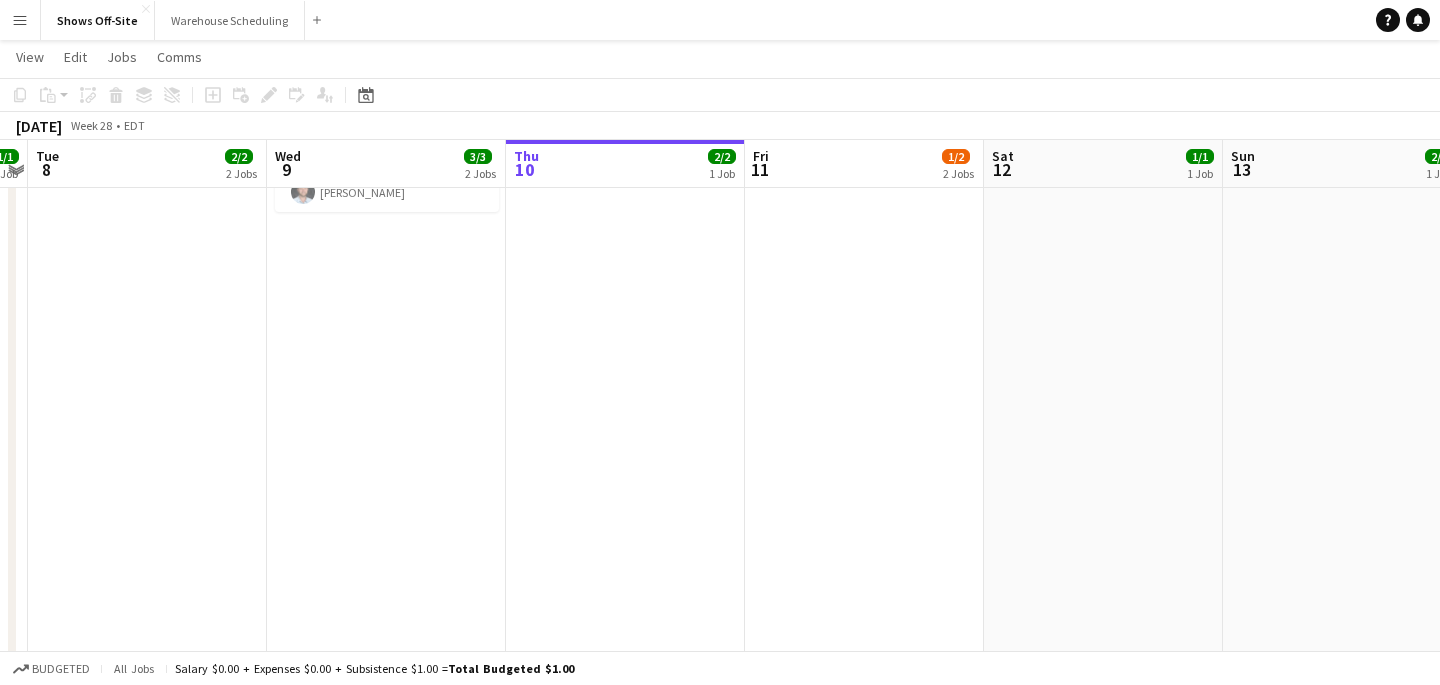 scroll, scrollTop: 0, scrollLeft: 688, axis: horizontal 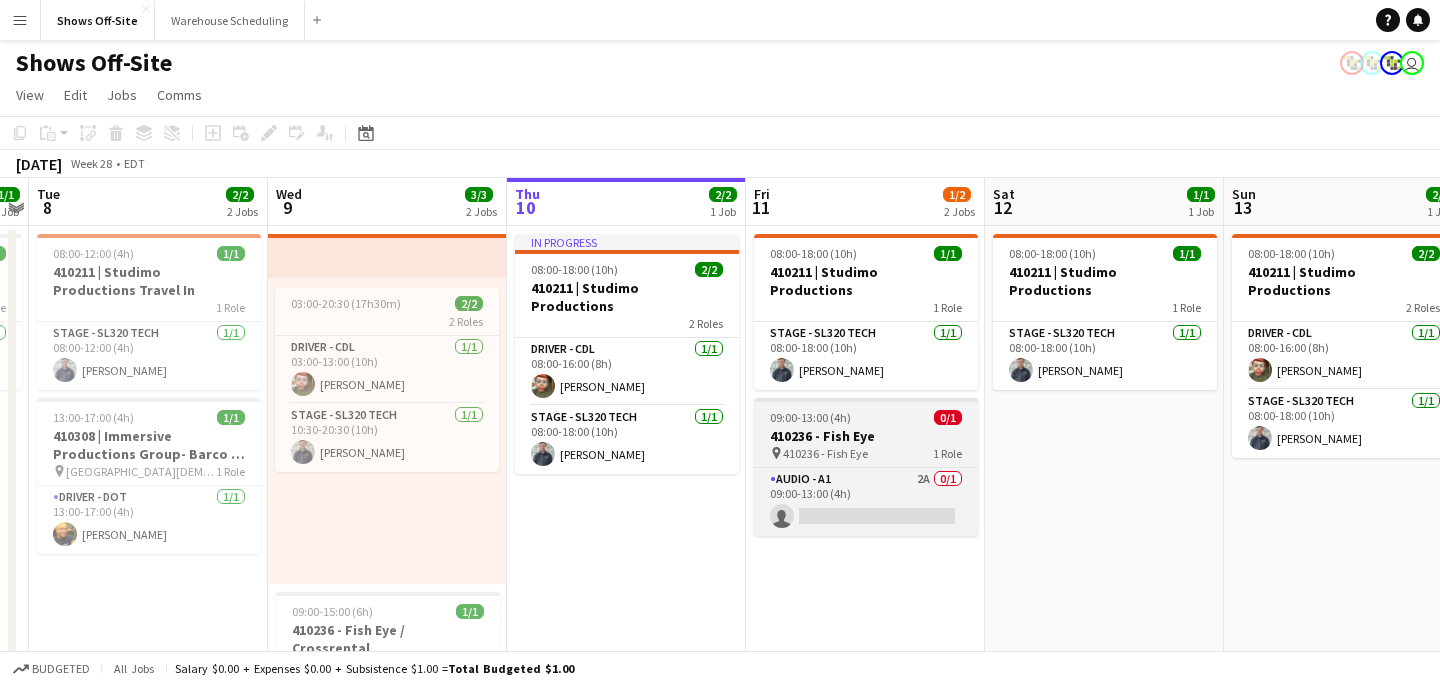 click on "09:00-13:00 (4h)" at bounding box center [810, 417] 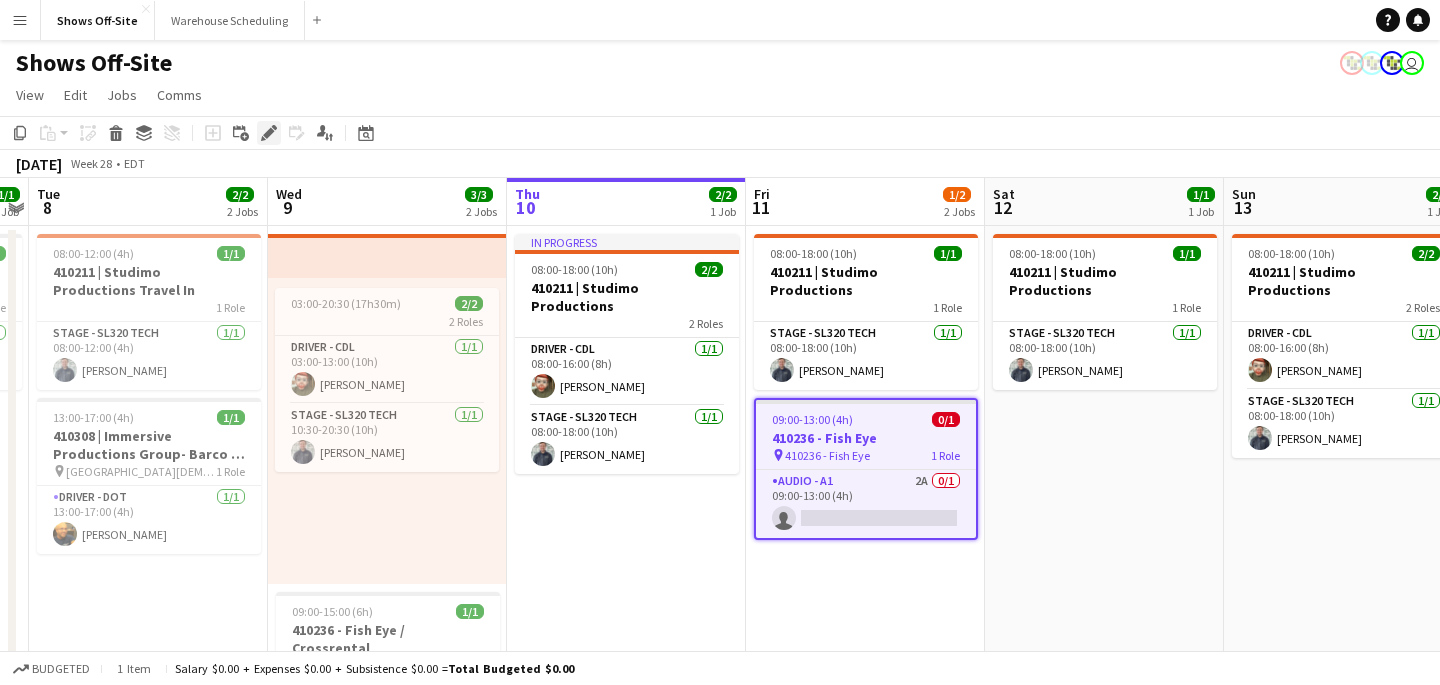 click 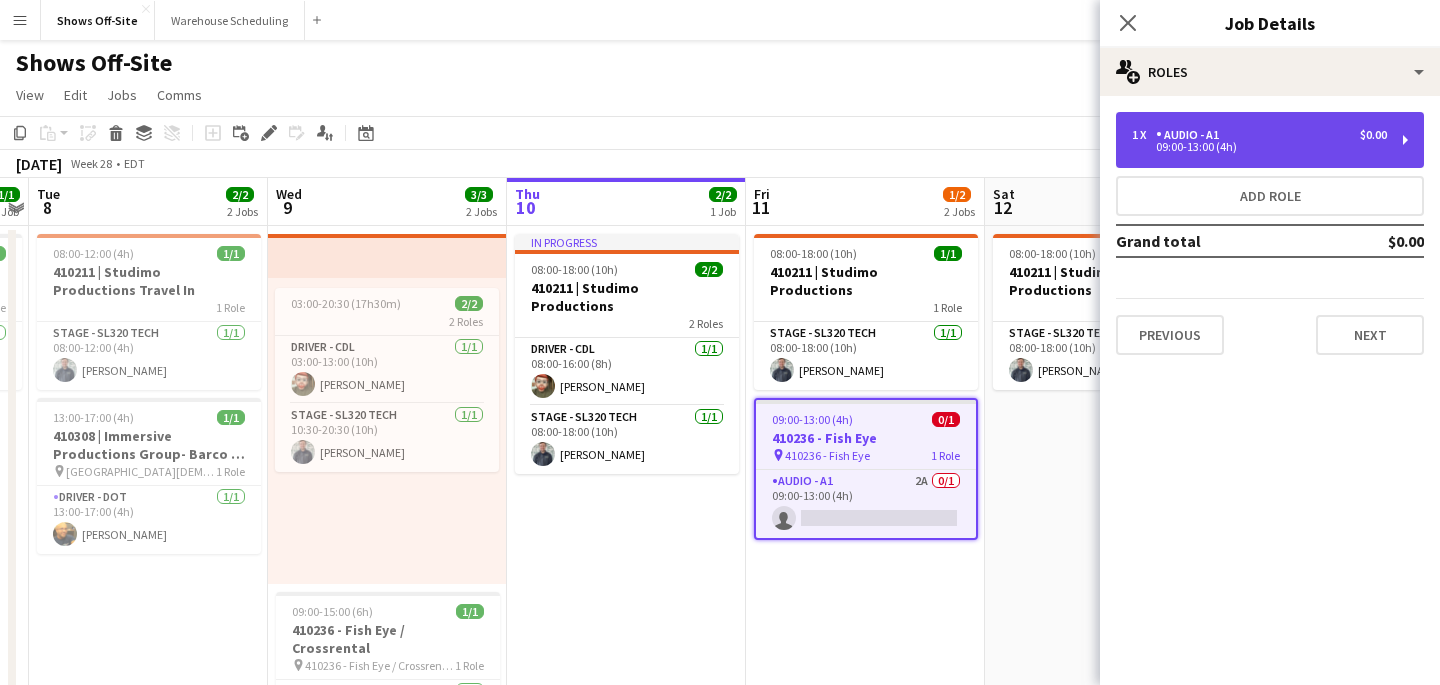 click on "1 x   Audio - A1   $0.00   09:00-13:00 (4h)" at bounding box center [1270, 140] 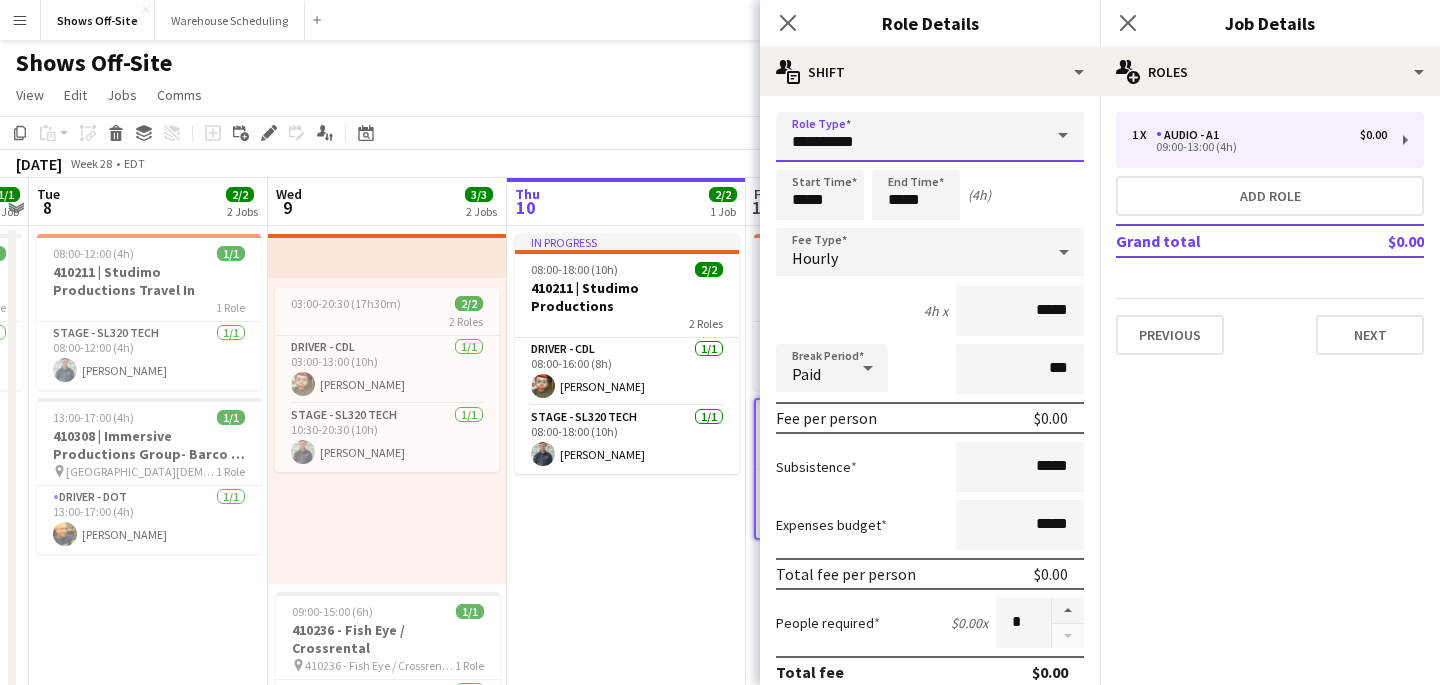 drag, startPoint x: 891, startPoint y: 128, endPoint x: 747, endPoint y: 128, distance: 144 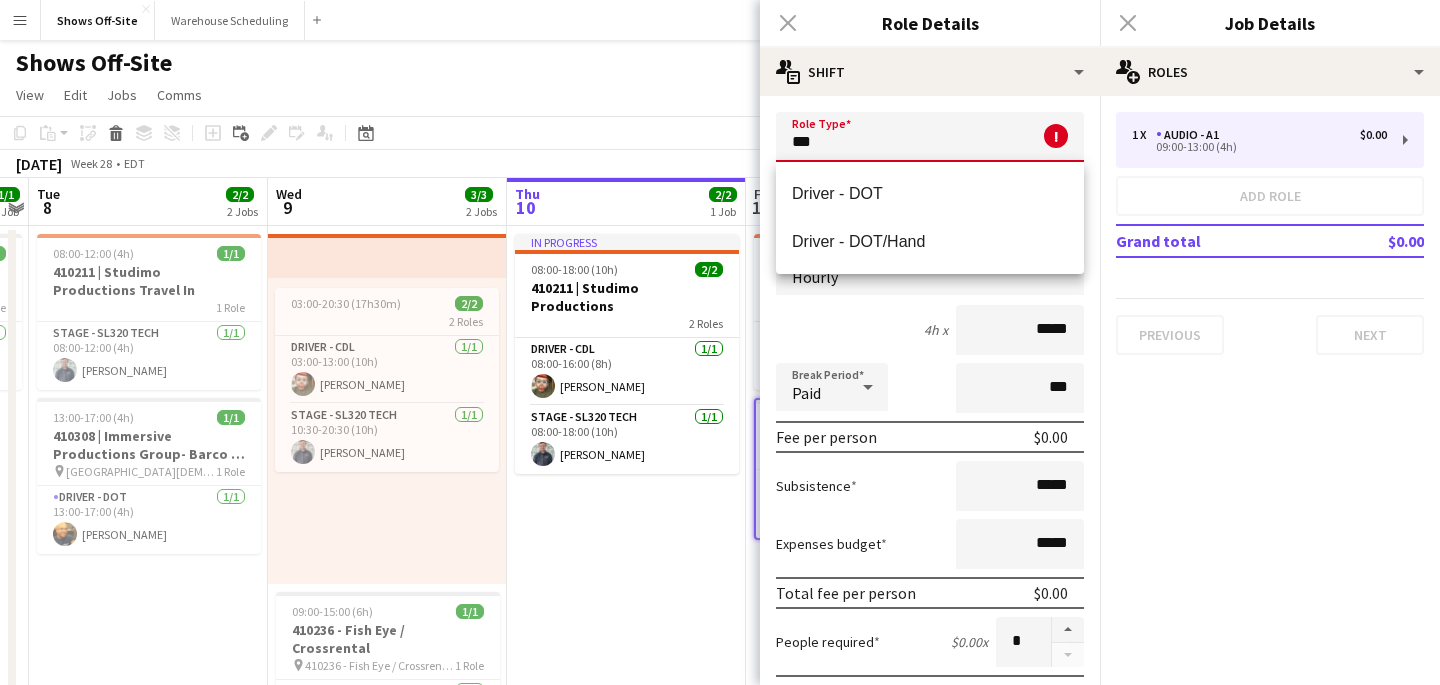 click on "Driver - DOT" at bounding box center [930, 193] 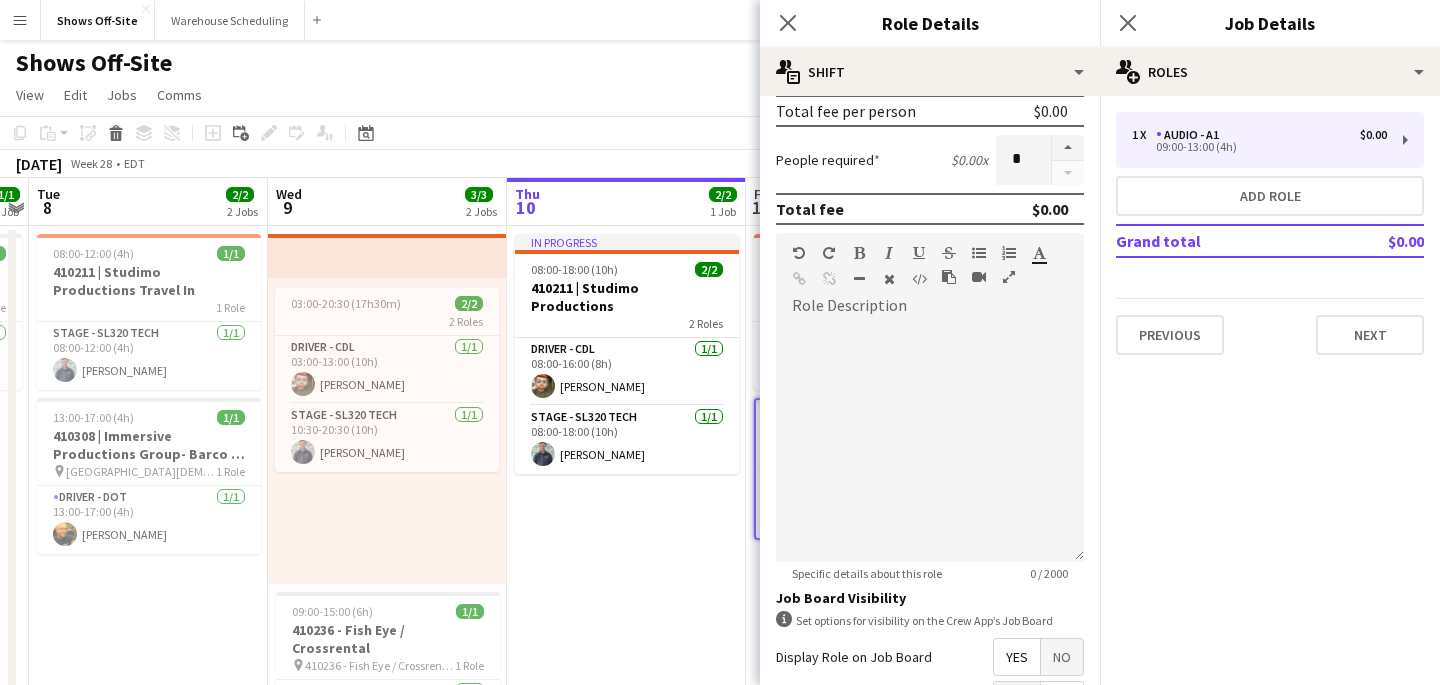 scroll, scrollTop: 669, scrollLeft: 0, axis: vertical 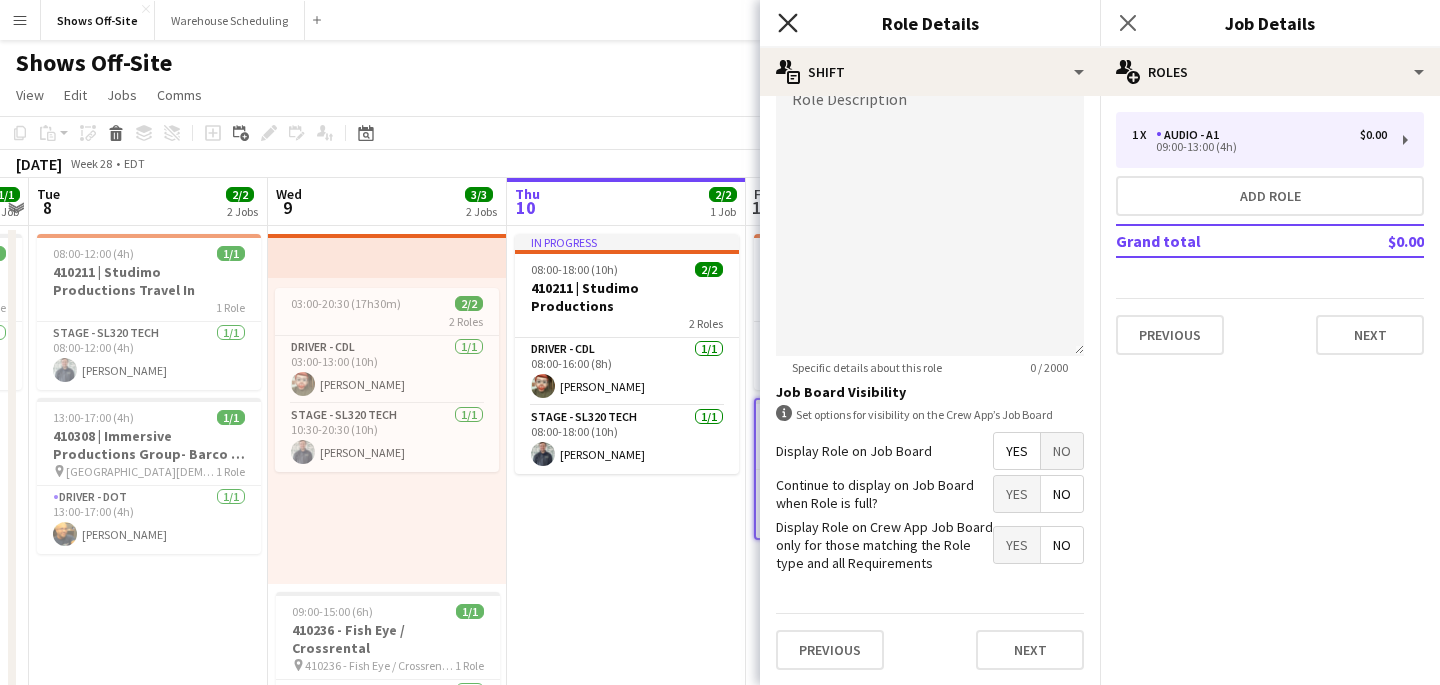 click on "Close pop-in" 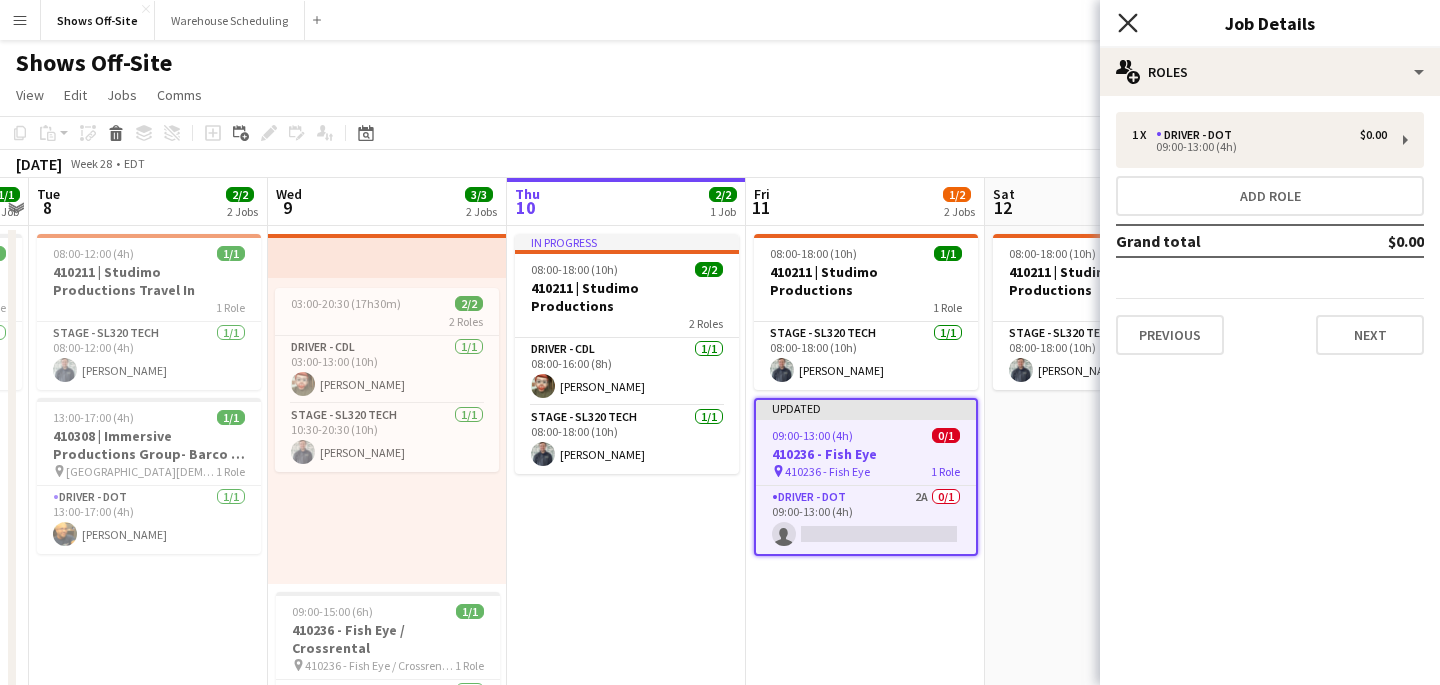 click 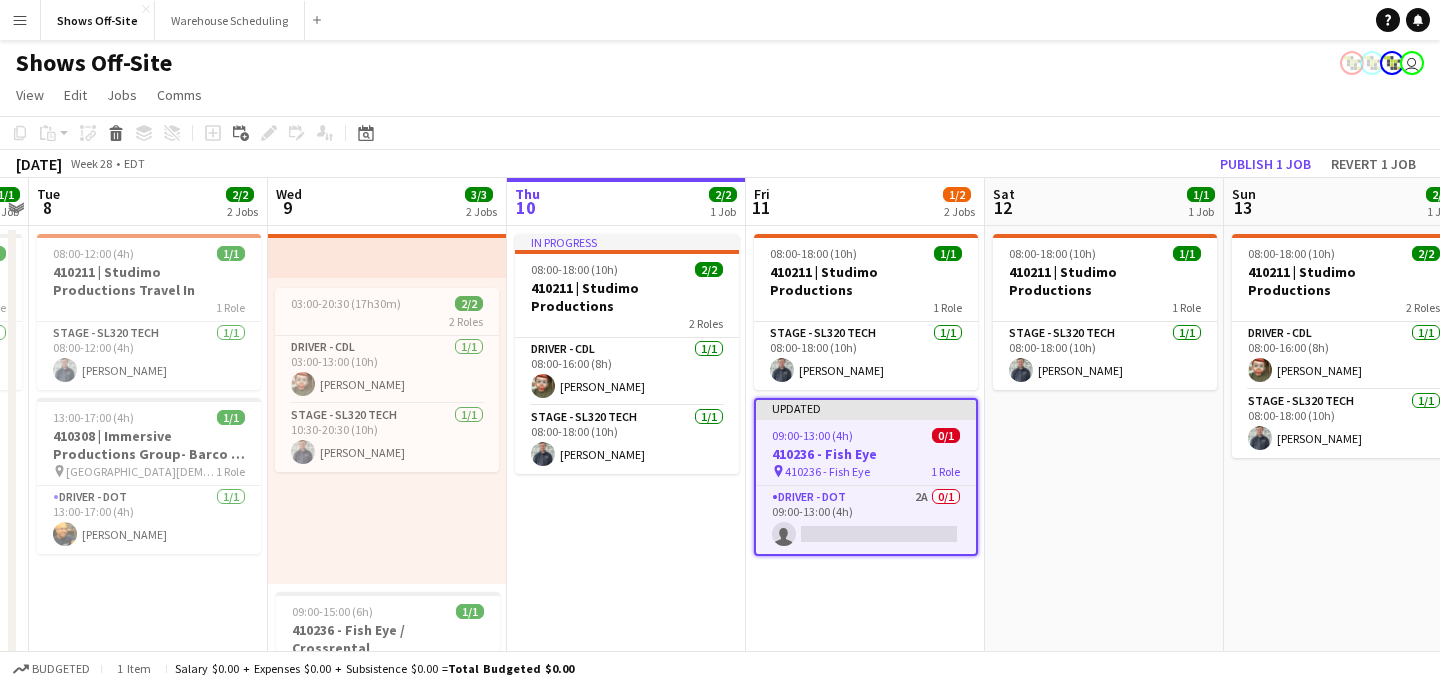 click on "Copy
Paste
Paste
Command
V Paste with crew
Command
Shift
V
Paste linked Job
[GEOGRAPHIC_DATA]
Group
Ungroup
Add job
Add linked Job
Edit
Edit linked Job
Applicants
Date picker
[DATE] [DATE] [DATE] M [DATE] T [DATE] W [DATE] T [DATE] F [DATE] S [DATE] S  [DATE]   2   3   4   5   6   7   8   9   10   11   12   13   14   15   16   17   18   19   20   21   22   23   24" 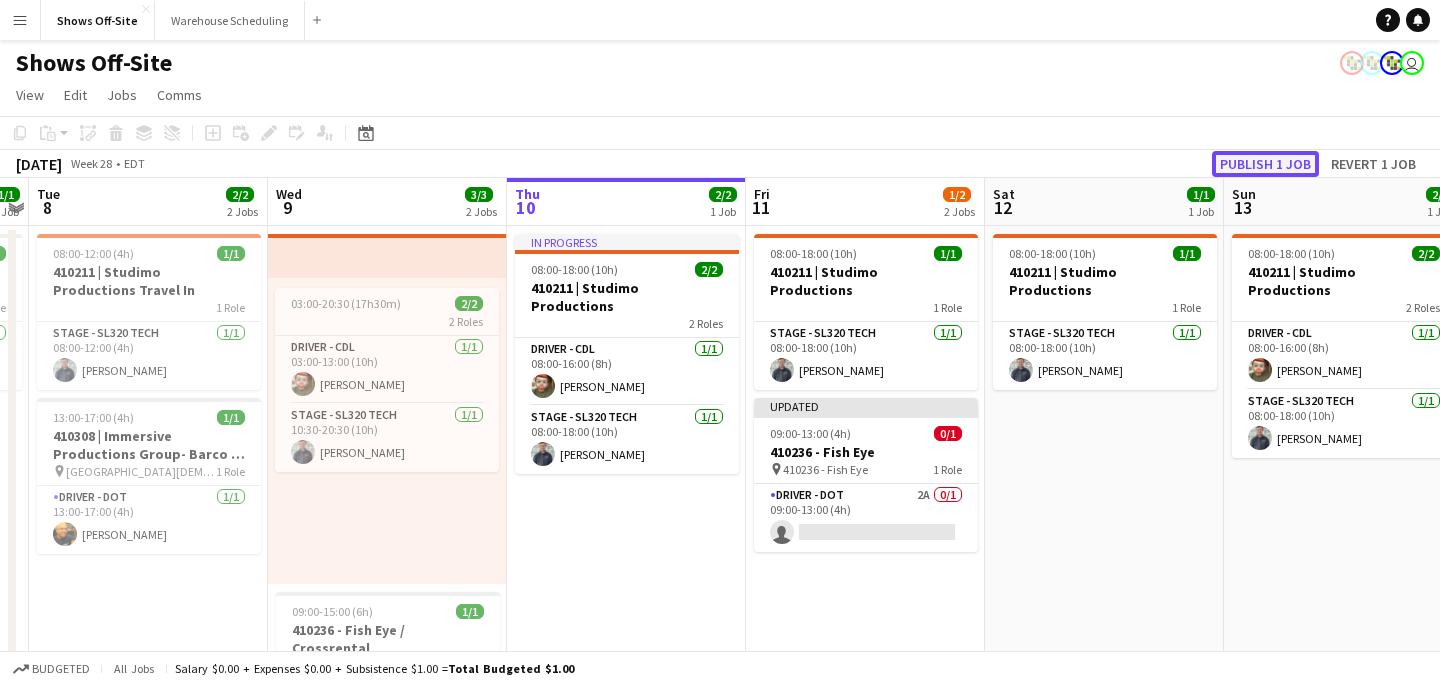 click on "Publish 1 job" 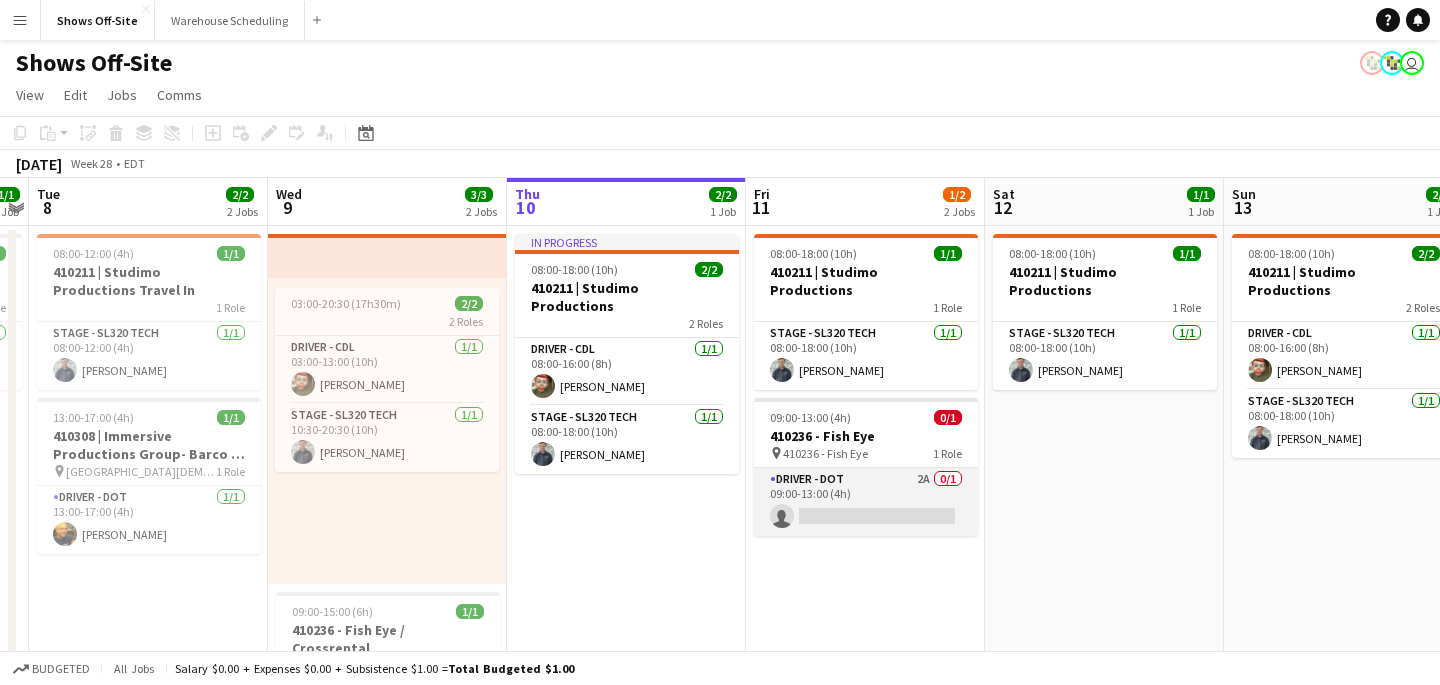 click on "Driver - DOT   2A   0/1   09:00-13:00 (4h)
single-neutral-actions" at bounding box center [866, 502] 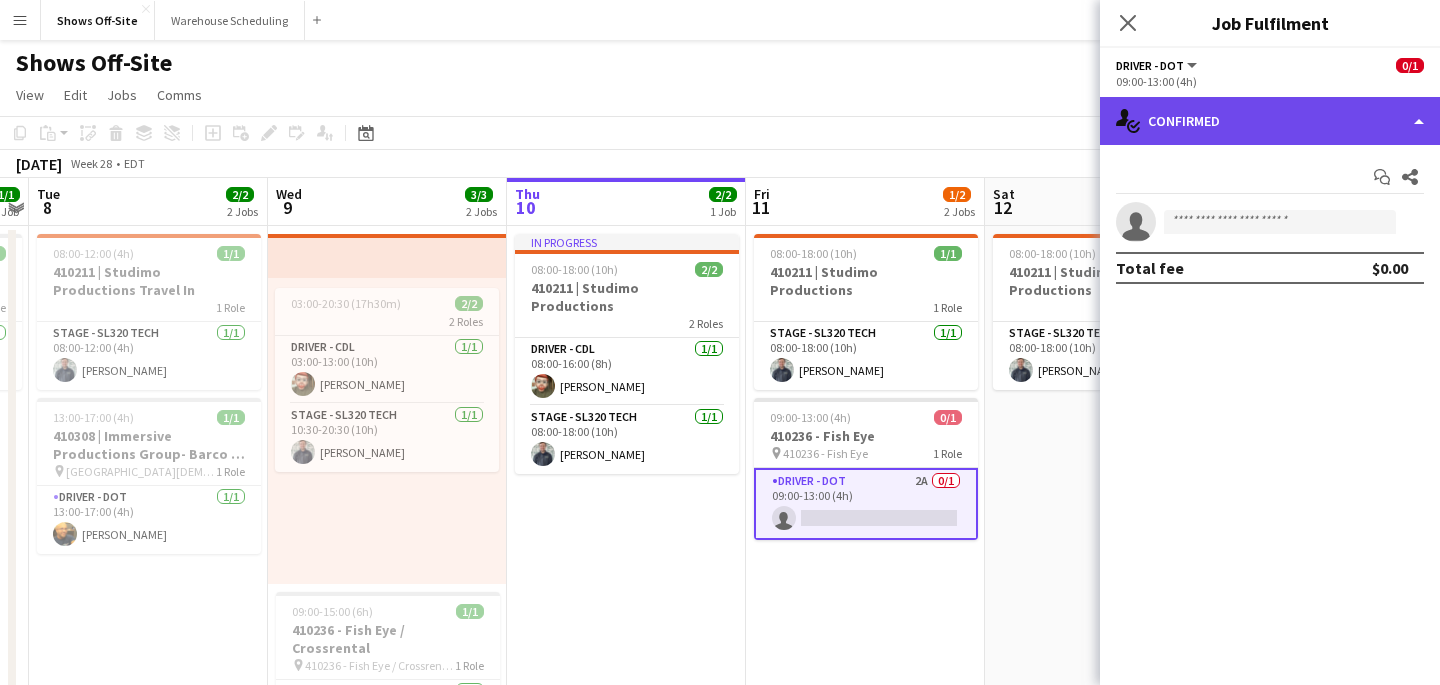 click on "single-neutral-actions-check-2
Confirmed" 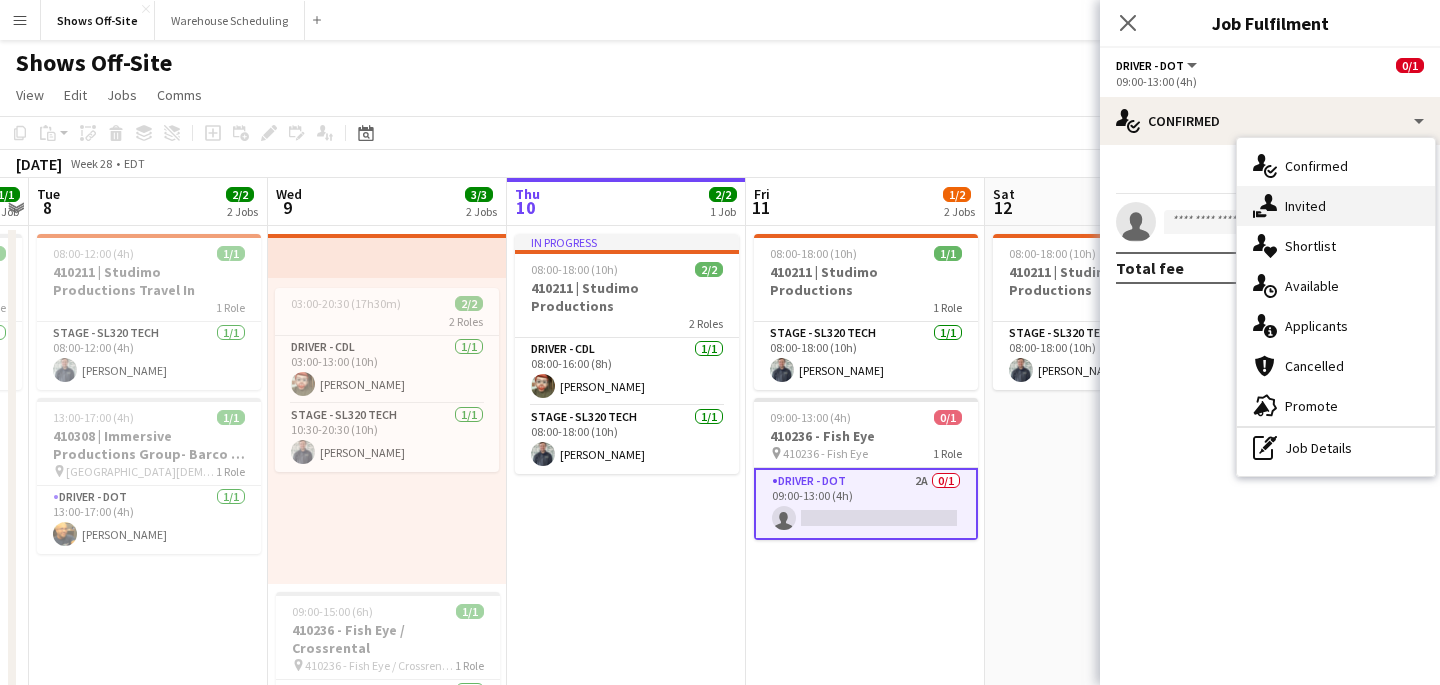 click on "single-neutral-actions-share-1
Invited" at bounding box center [1336, 206] 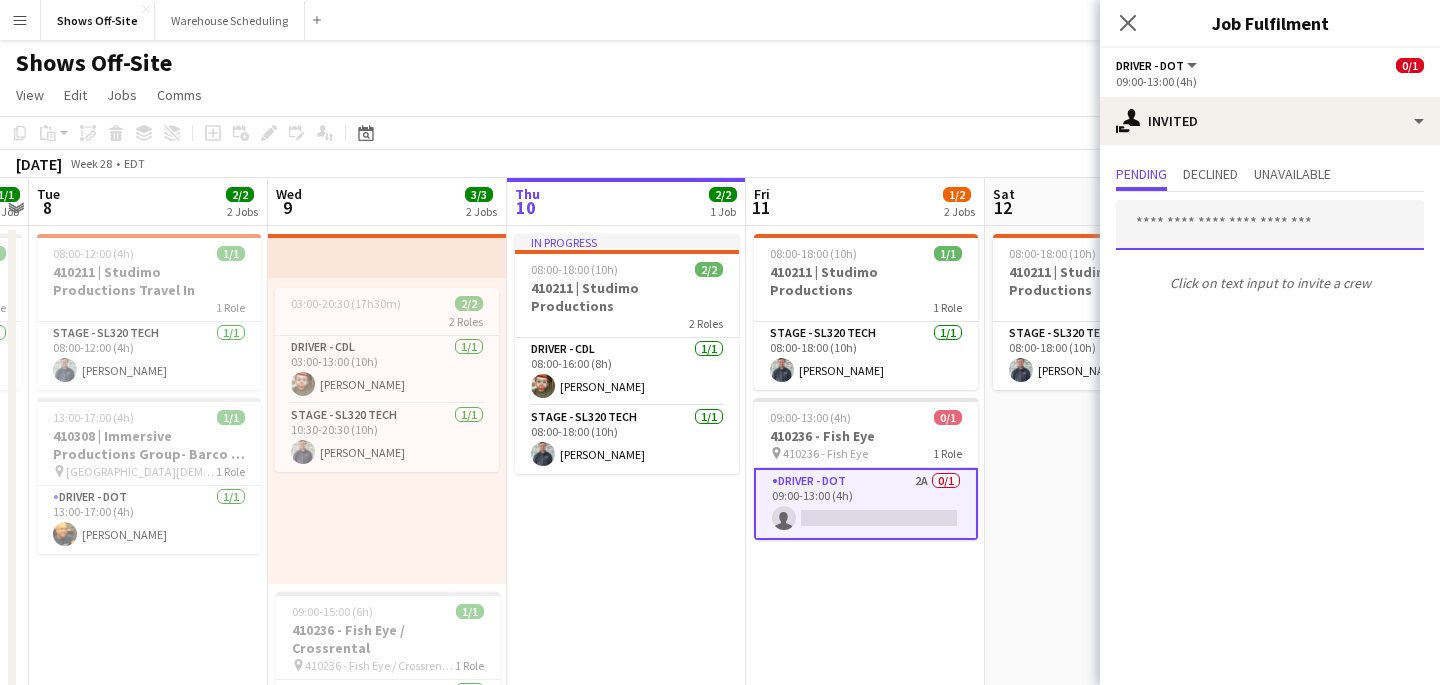 click at bounding box center [1270, 225] 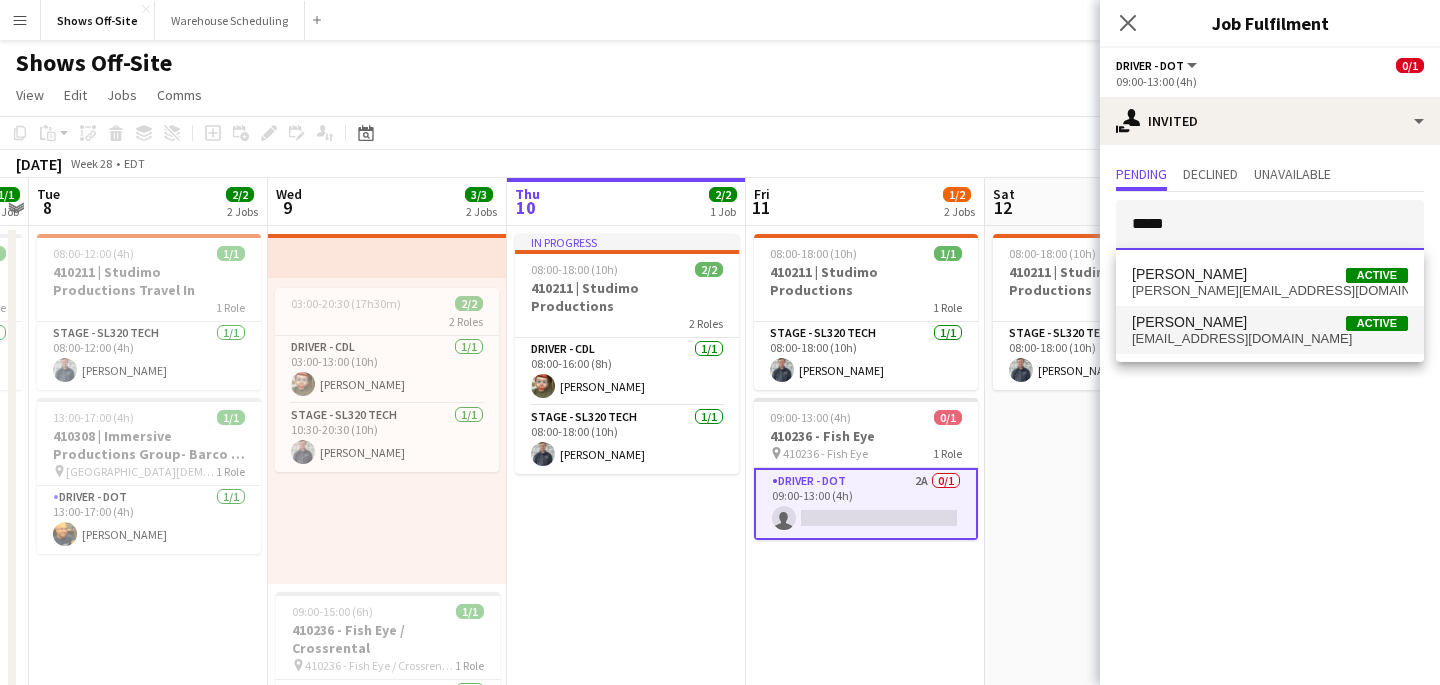 type on "*****" 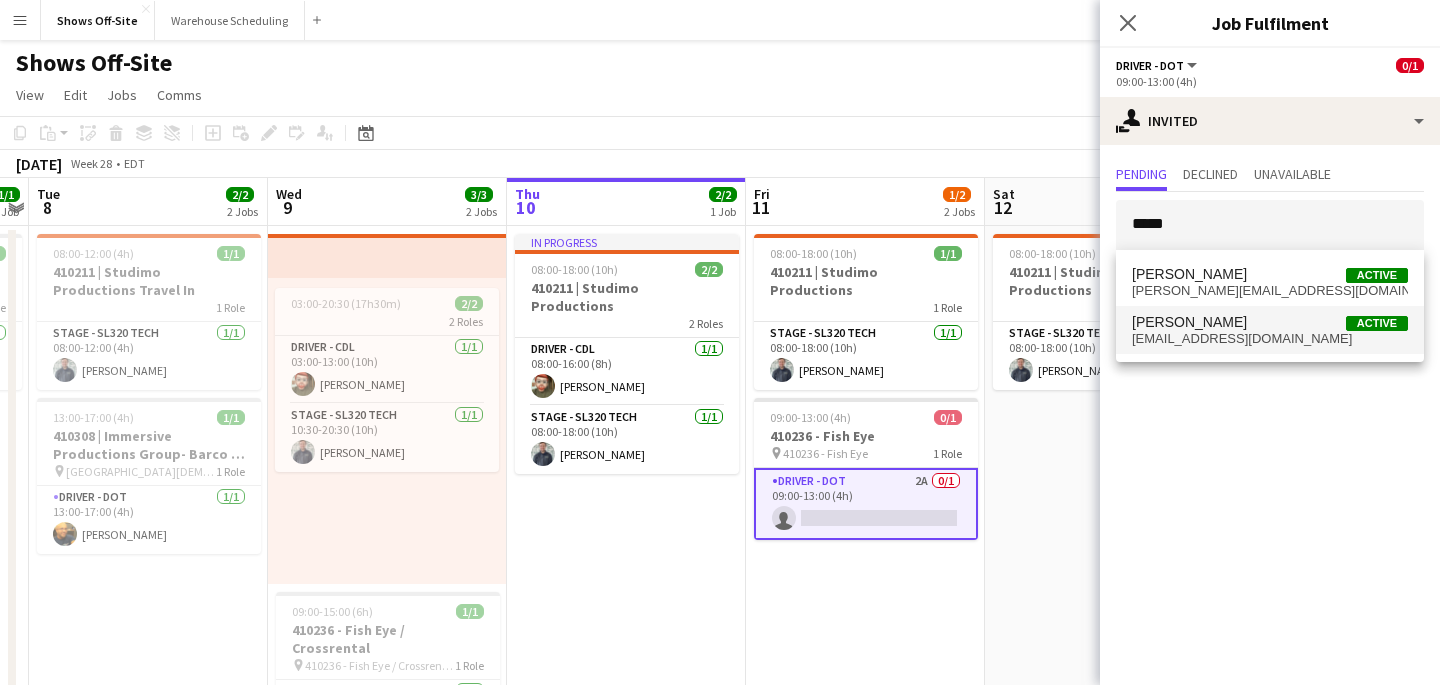 click on "[PERSON_NAME]  Active" at bounding box center (1270, 322) 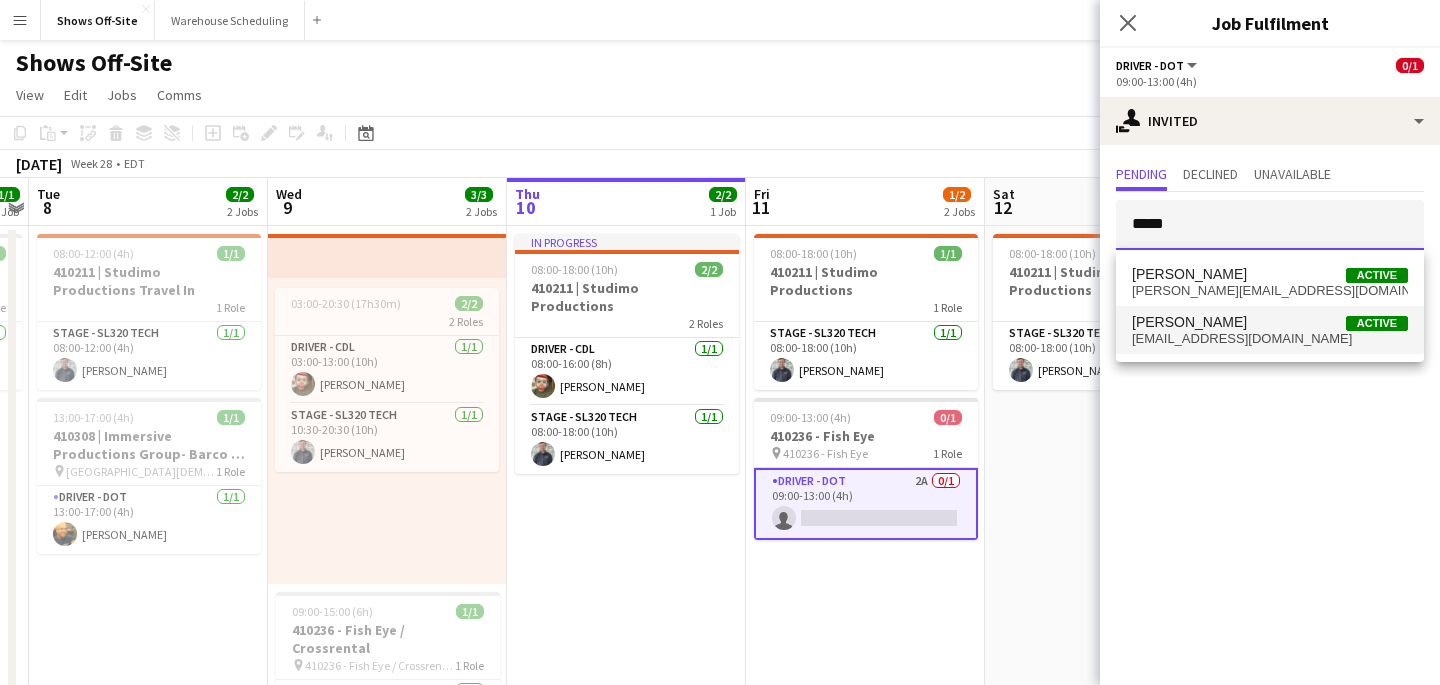type 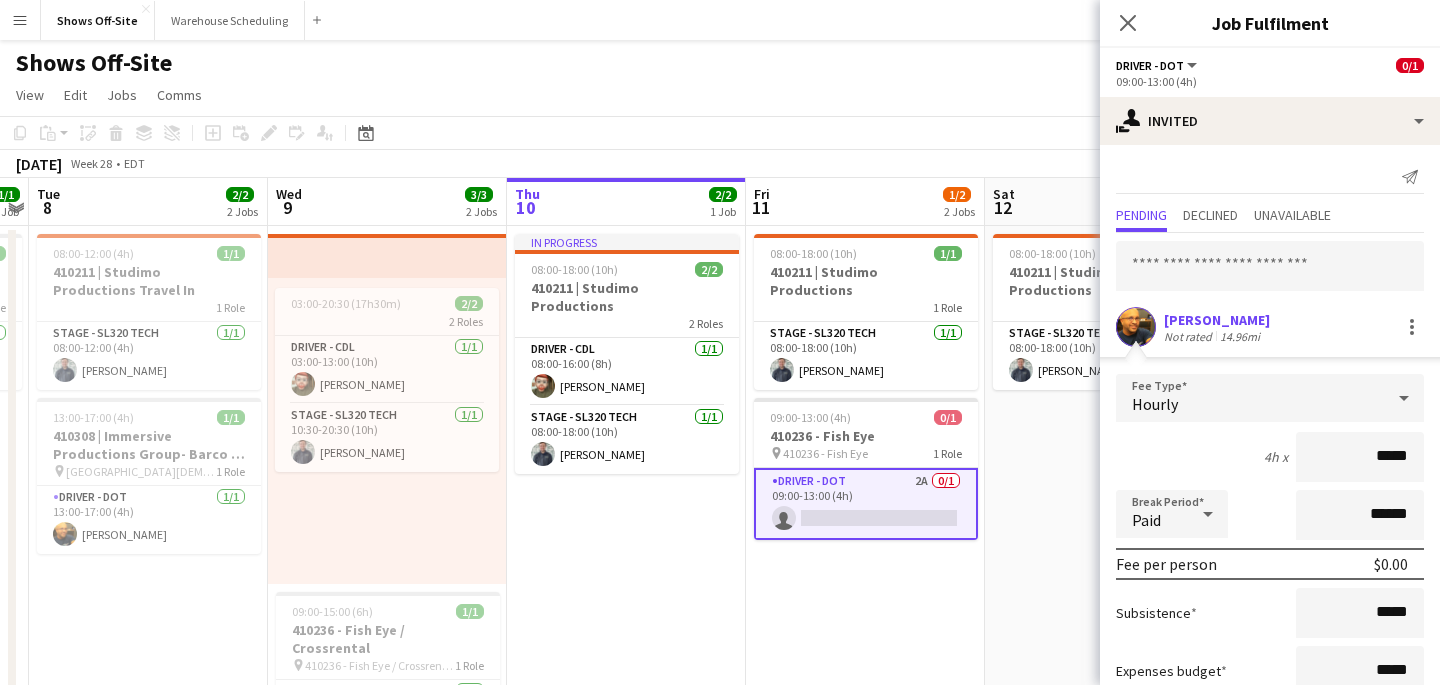 scroll, scrollTop: 136, scrollLeft: 0, axis: vertical 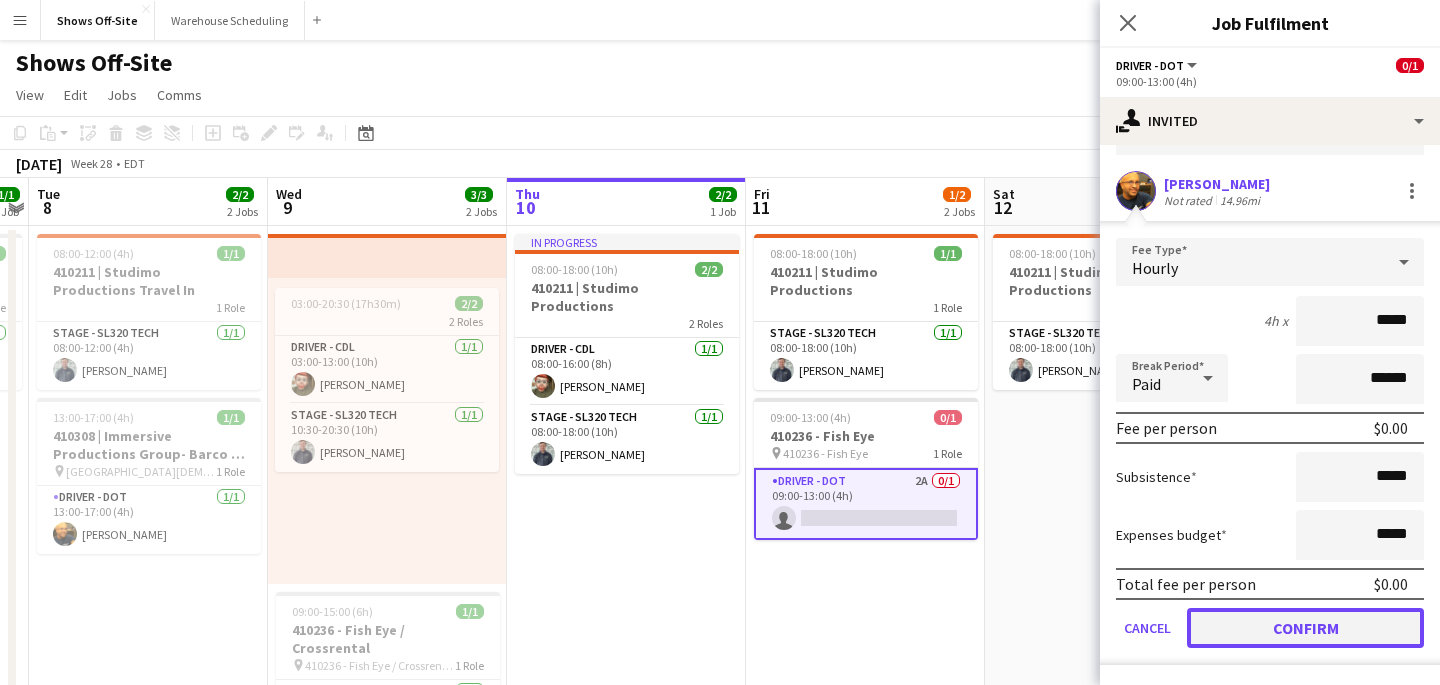 click on "Confirm" 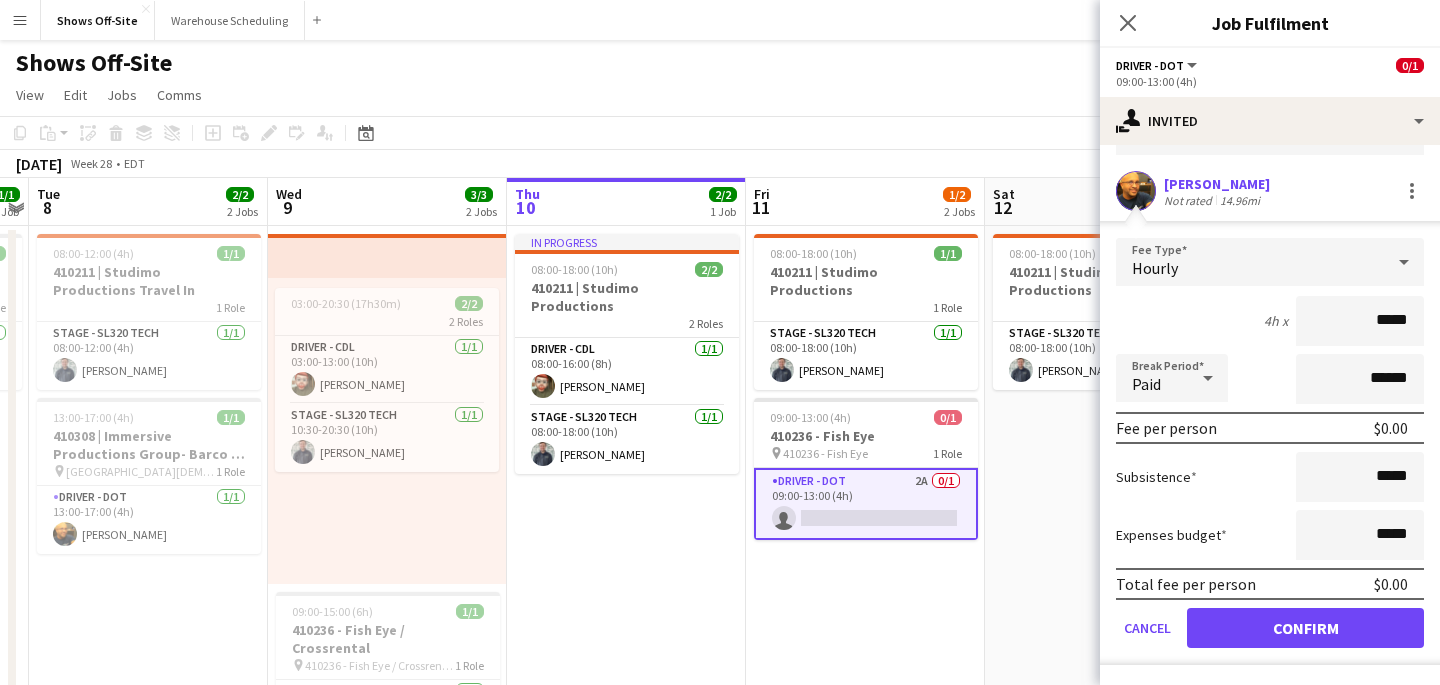 scroll, scrollTop: 0, scrollLeft: 0, axis: both 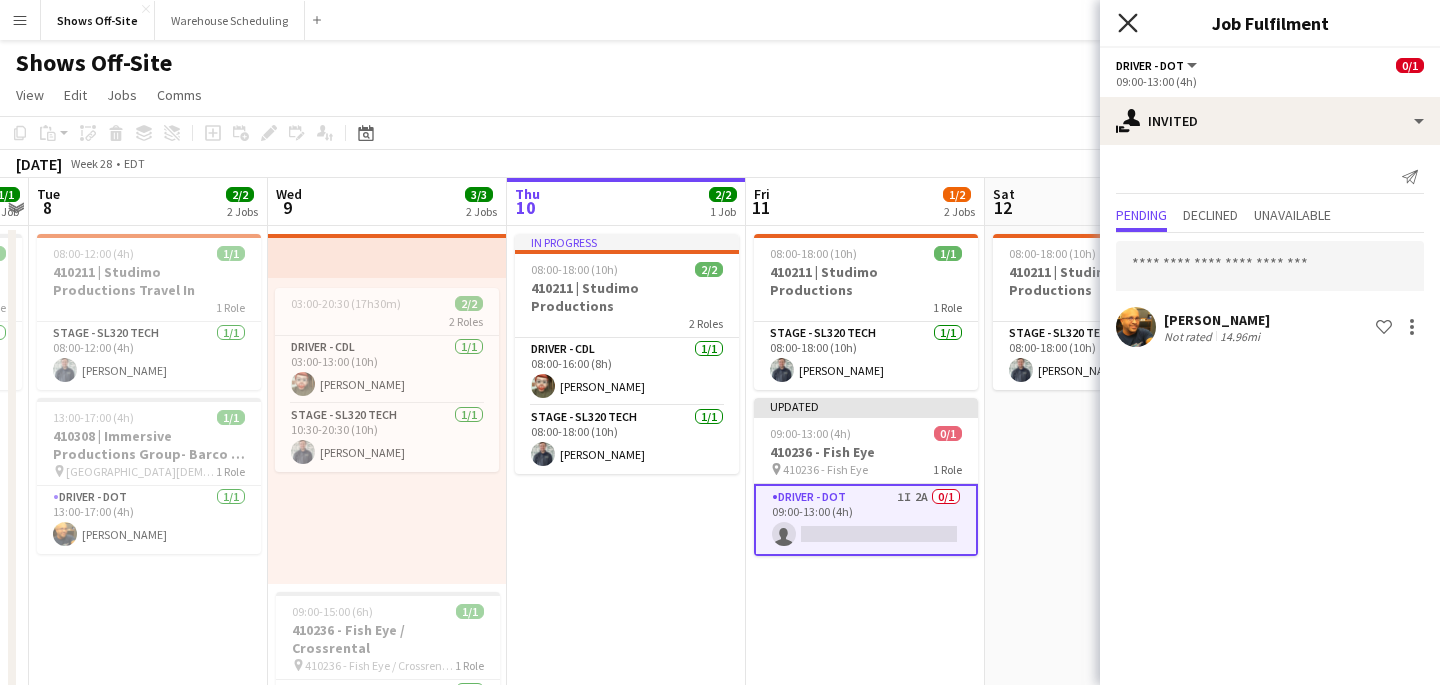 click on "Close pop-in" 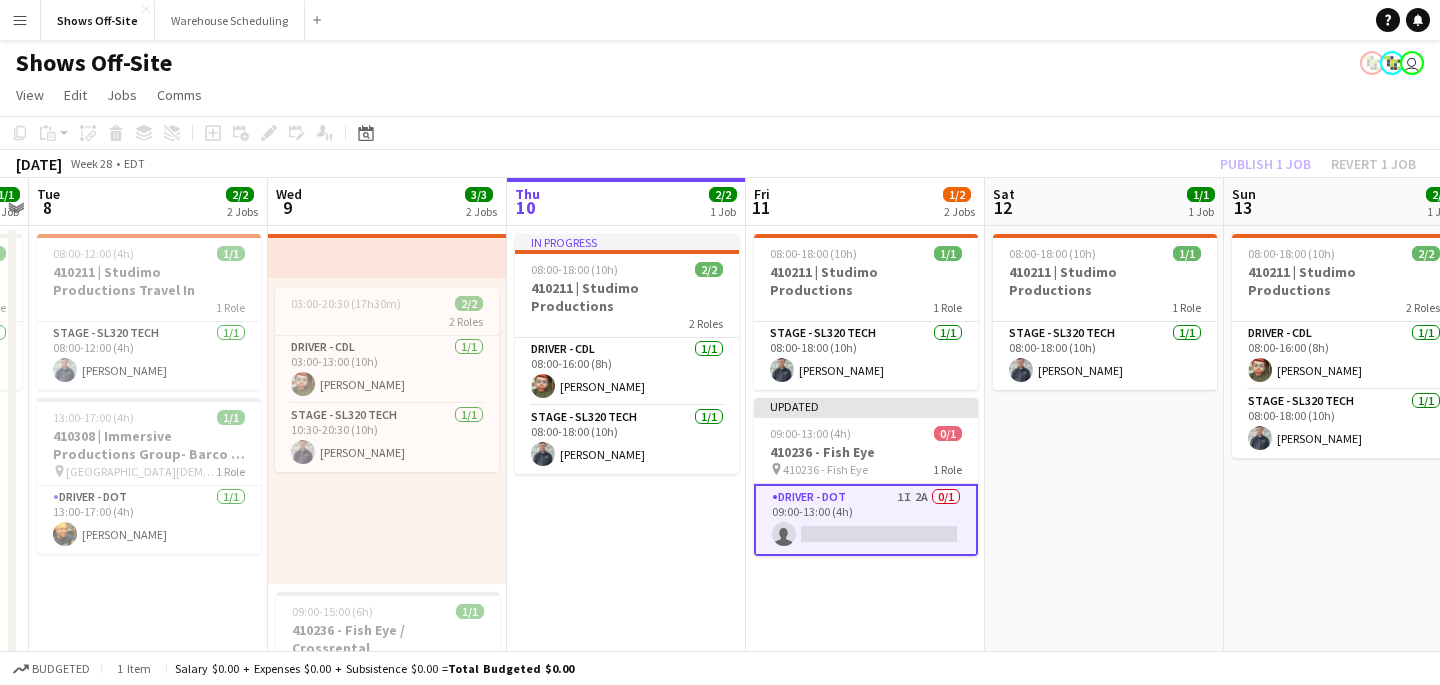 click on "View  Day view expanded Day view collapsed Month view Date picker Jump to [DATE] Expand Linked Jobs Collapse Linked Jobs  Edit  Copy
Command
C  Paste  Without Crew
Command
V With Crew
Command
Shift
V Paste as linked job  Group  Group Ungroup  Jobs  New Job Edit Job Delete Job New Linked Job Edit Linked Jobs Job fulfilment Promote Role Copy Role URL  Comms  Notify confirmed crew Create chat" 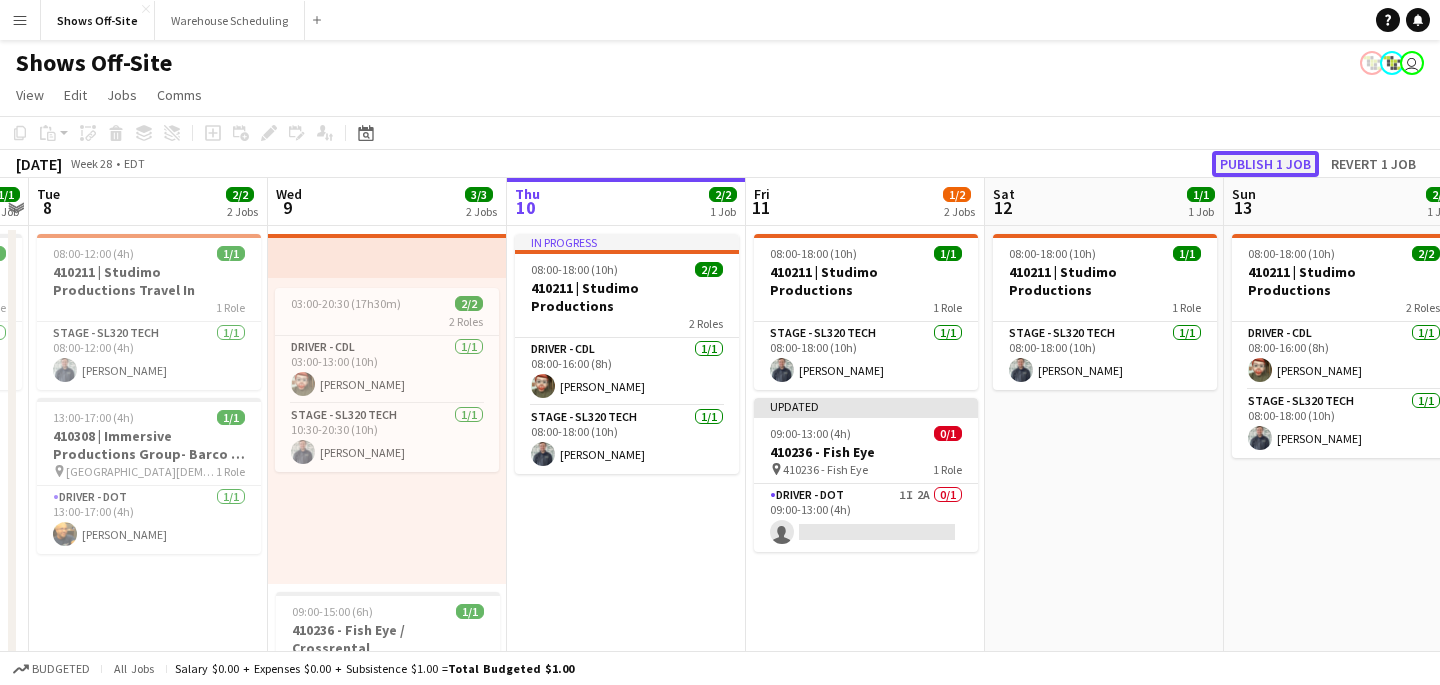 click on "Publish 1 job" 